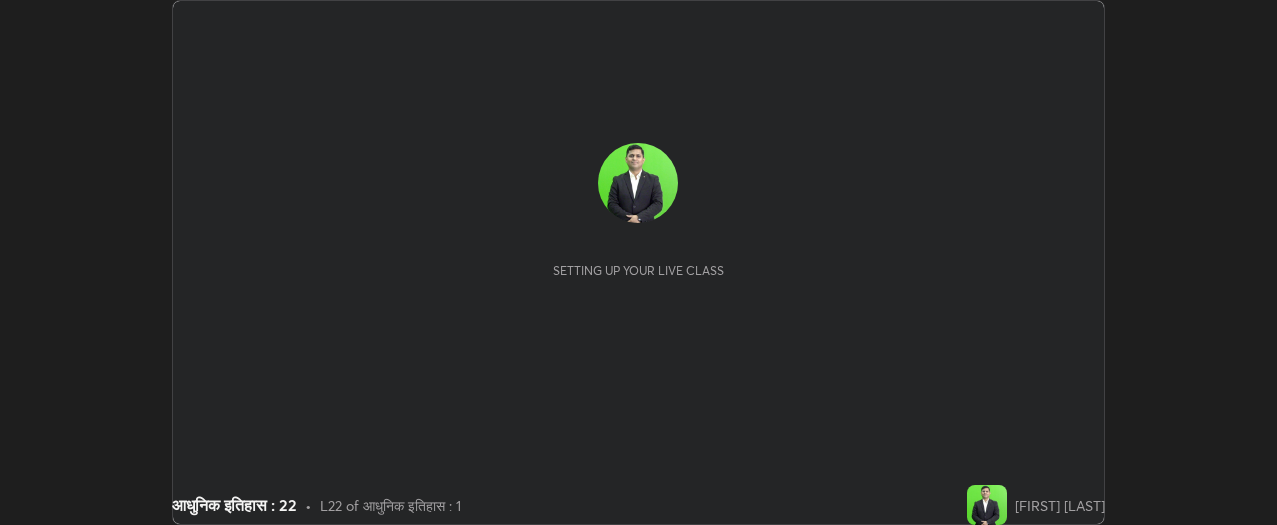 scroll, scrollTop: 0, scrollLeft: 0, axis: both 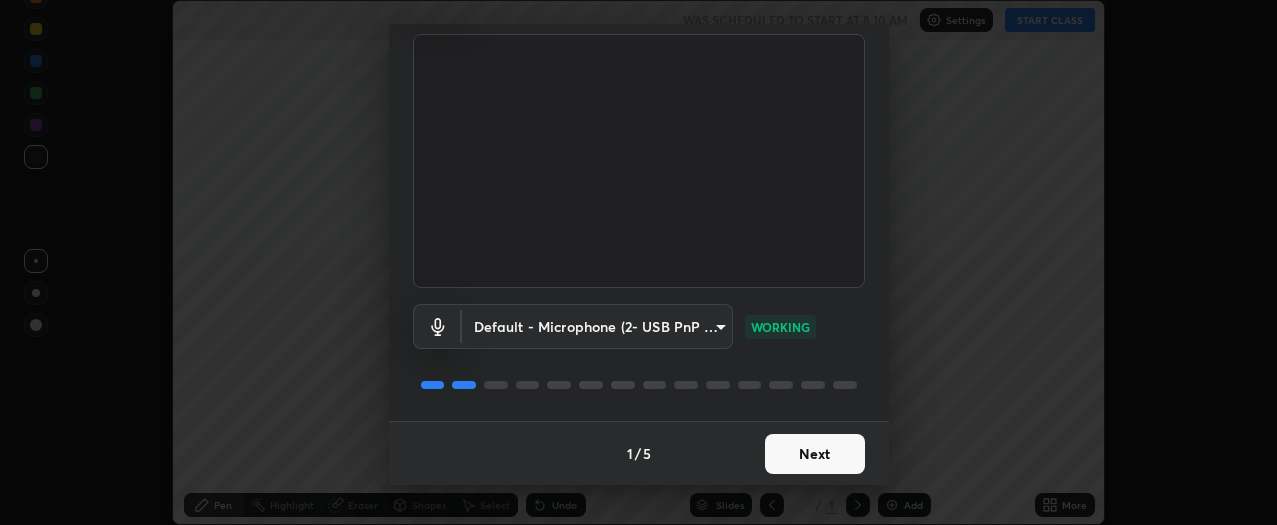 click on "Next" at bounding box center (815, 454) 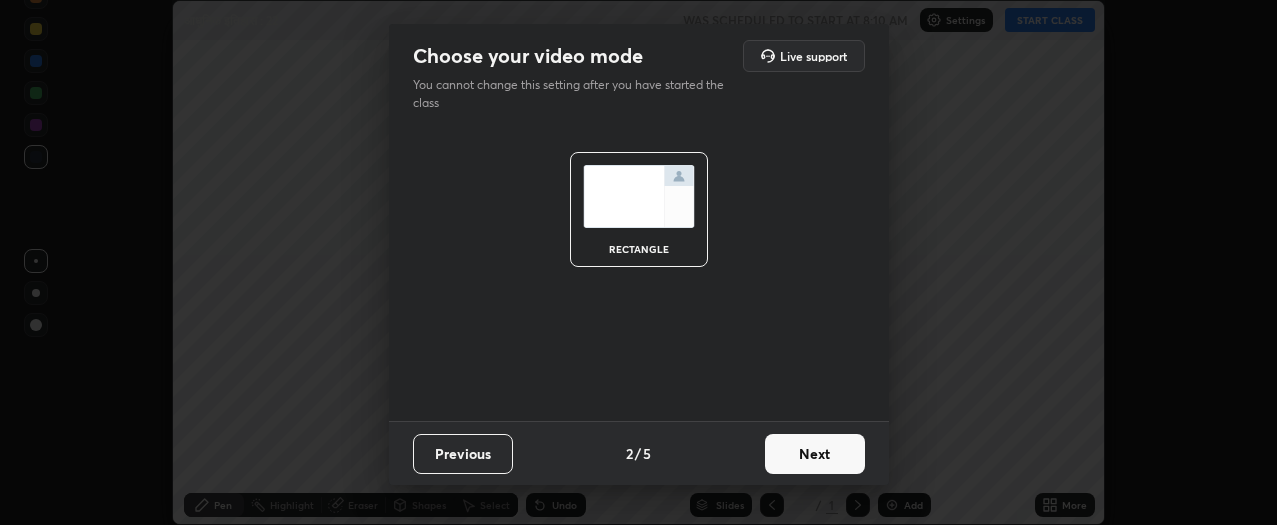 scroll, scrollTop: 0, scrollLeft: 0, axis: both 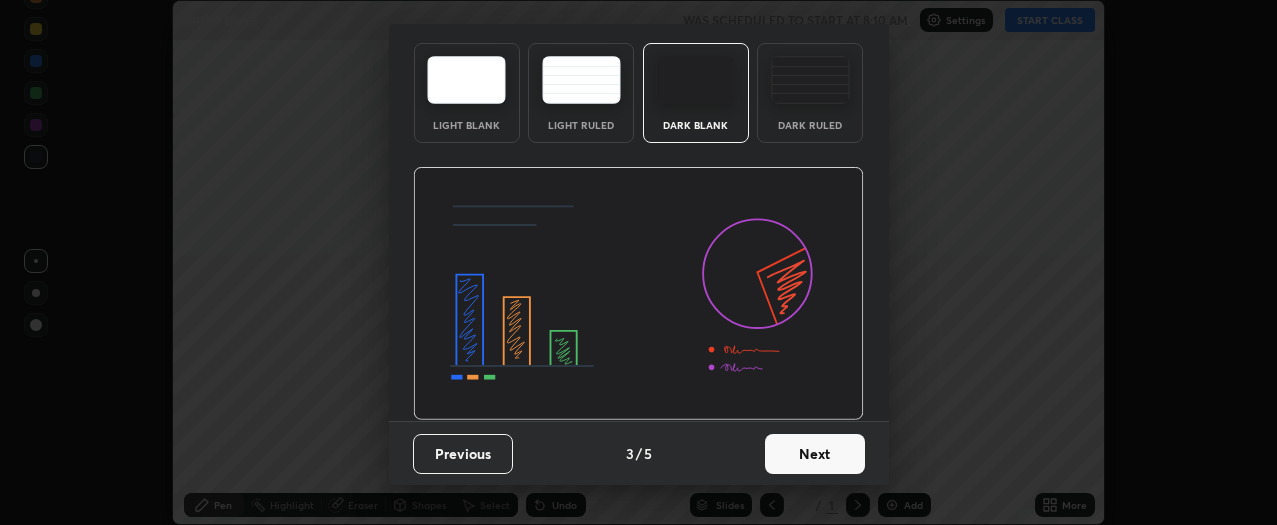 click on "Next" at bounding box center (815, 454) 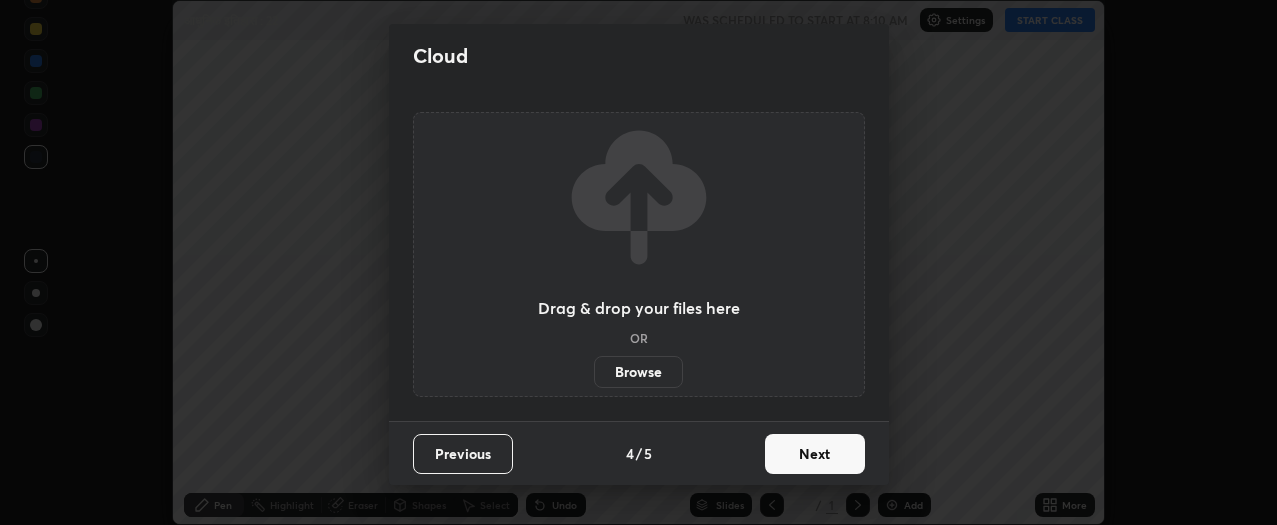 click on "Browse" at bounding box center (638, 372) 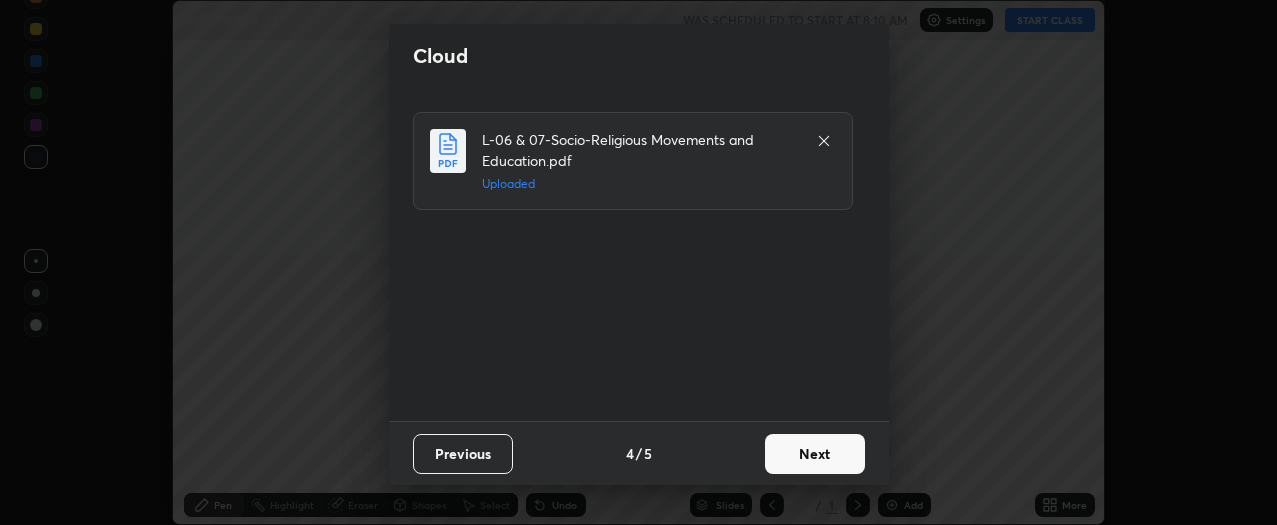 click on "Next" at bounding box center (815, 454) 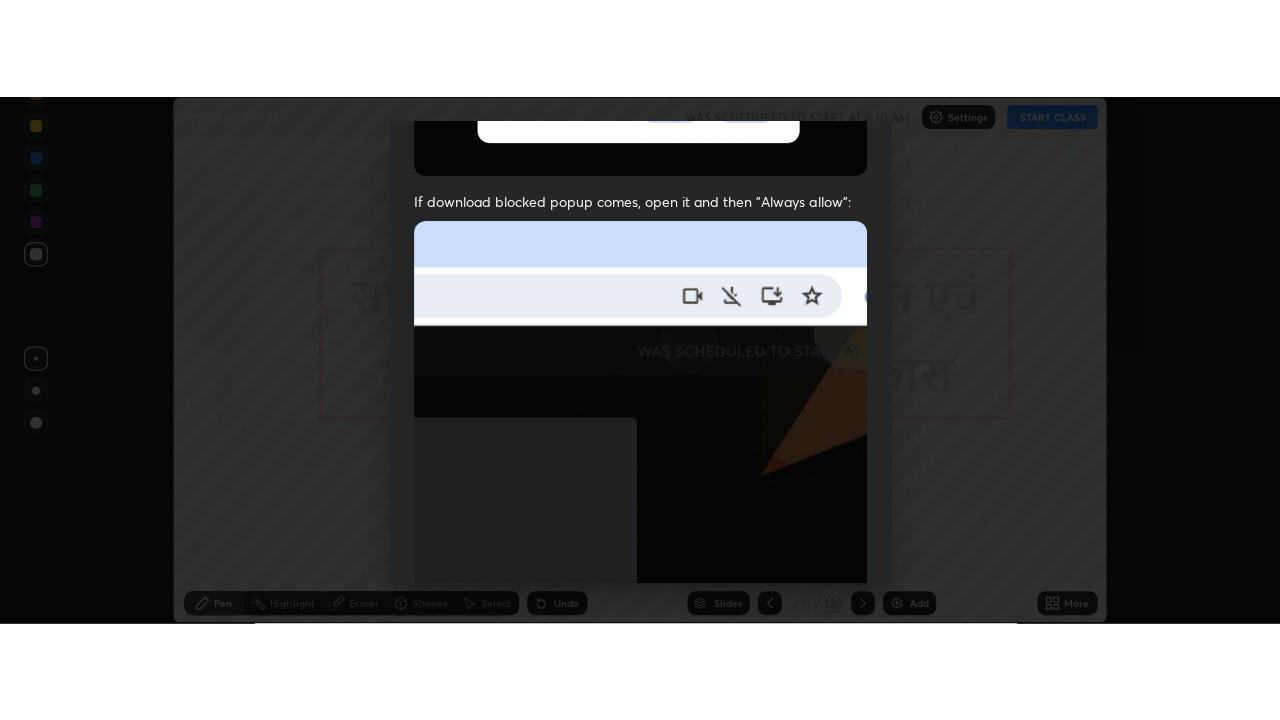 scroll, scrollTop: 539, scrollLeft: 0, axis: vertical 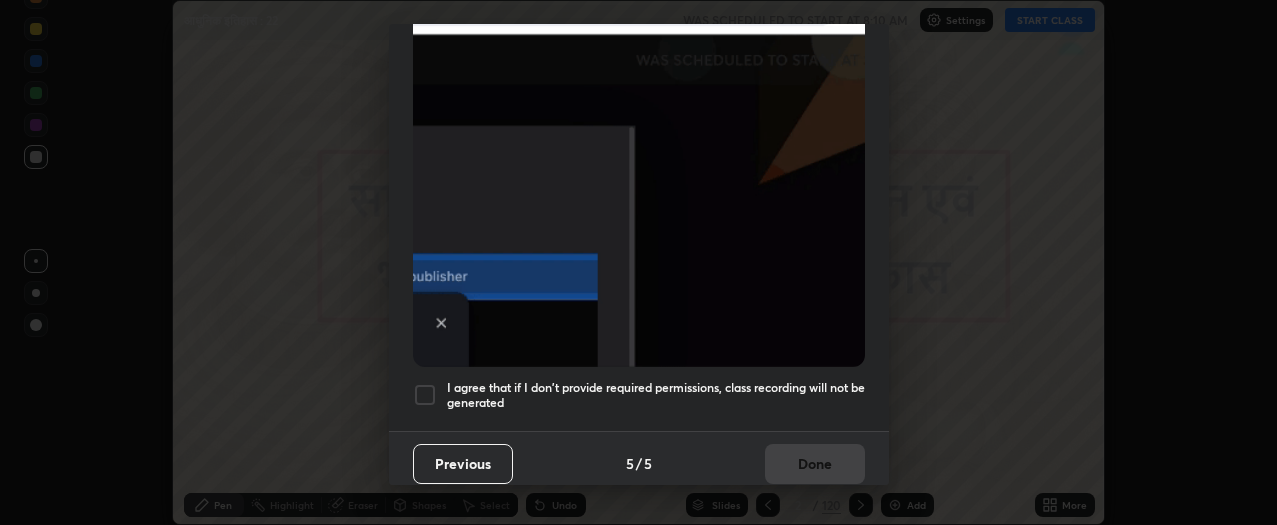 click at bounding box center [425, 395] 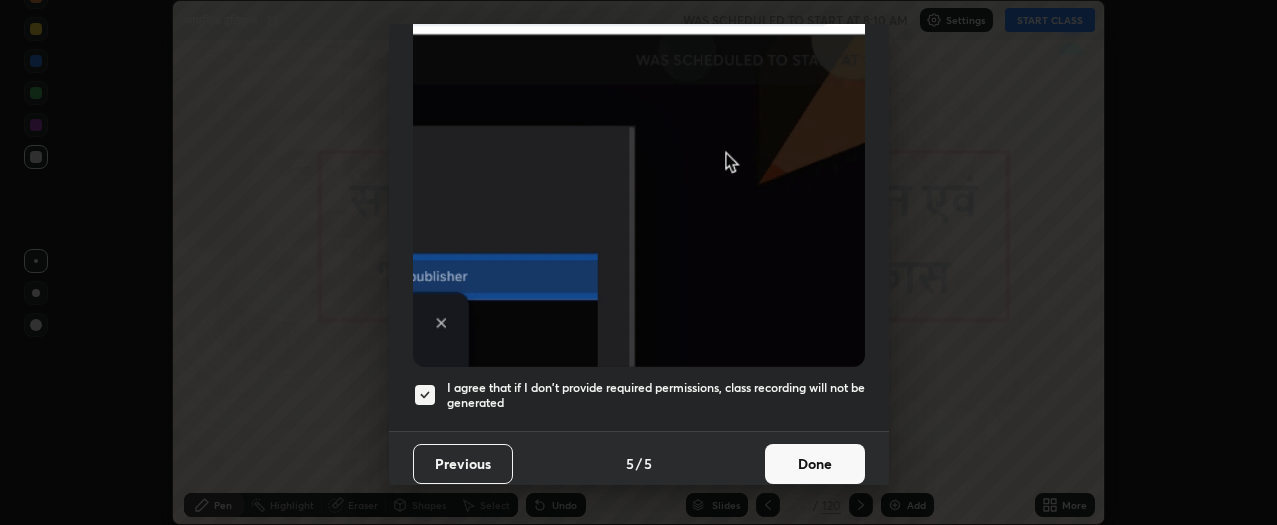 click on "Done" at bounding box center (815, 464) 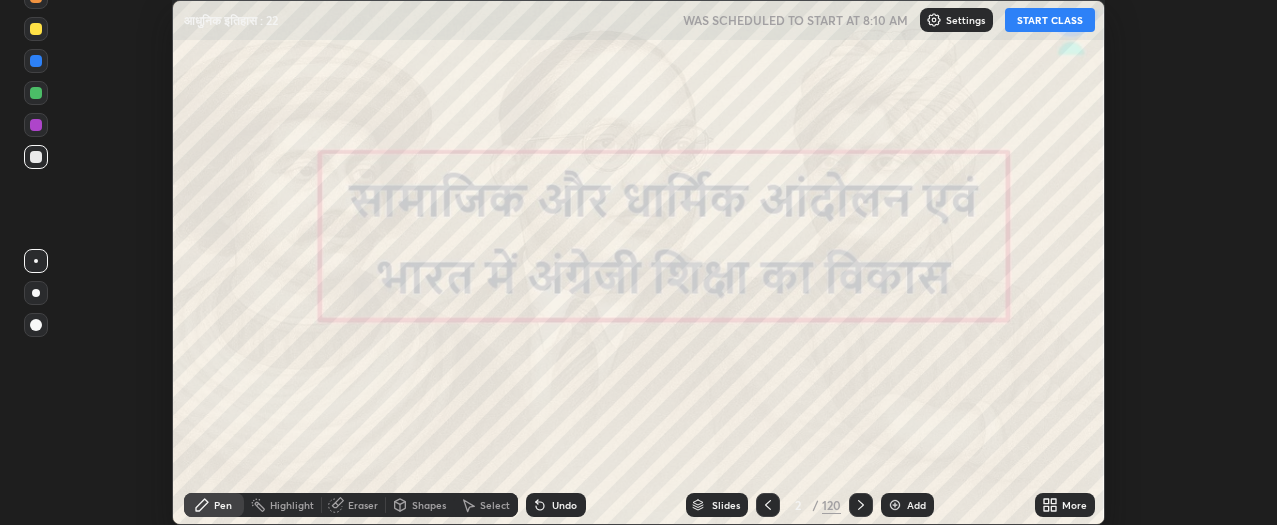 click 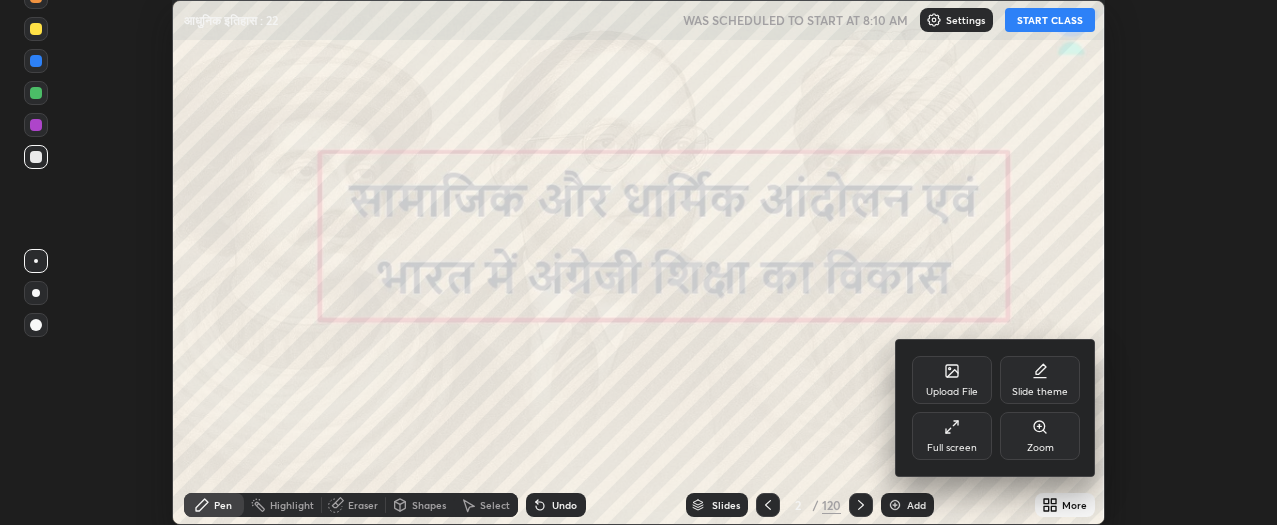 click on "Full screen" at bounding box center [952, 436] 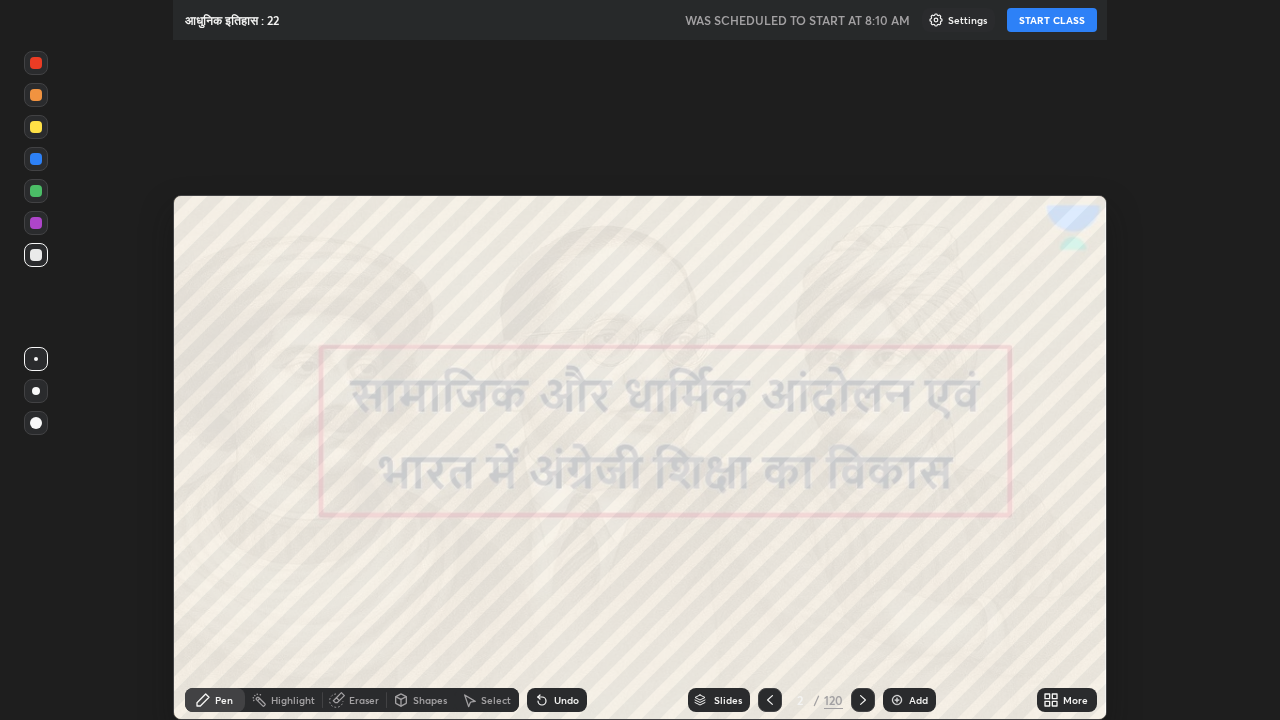 scroll, scrollTop: 99280, scrollLeft: 98720, axis: both 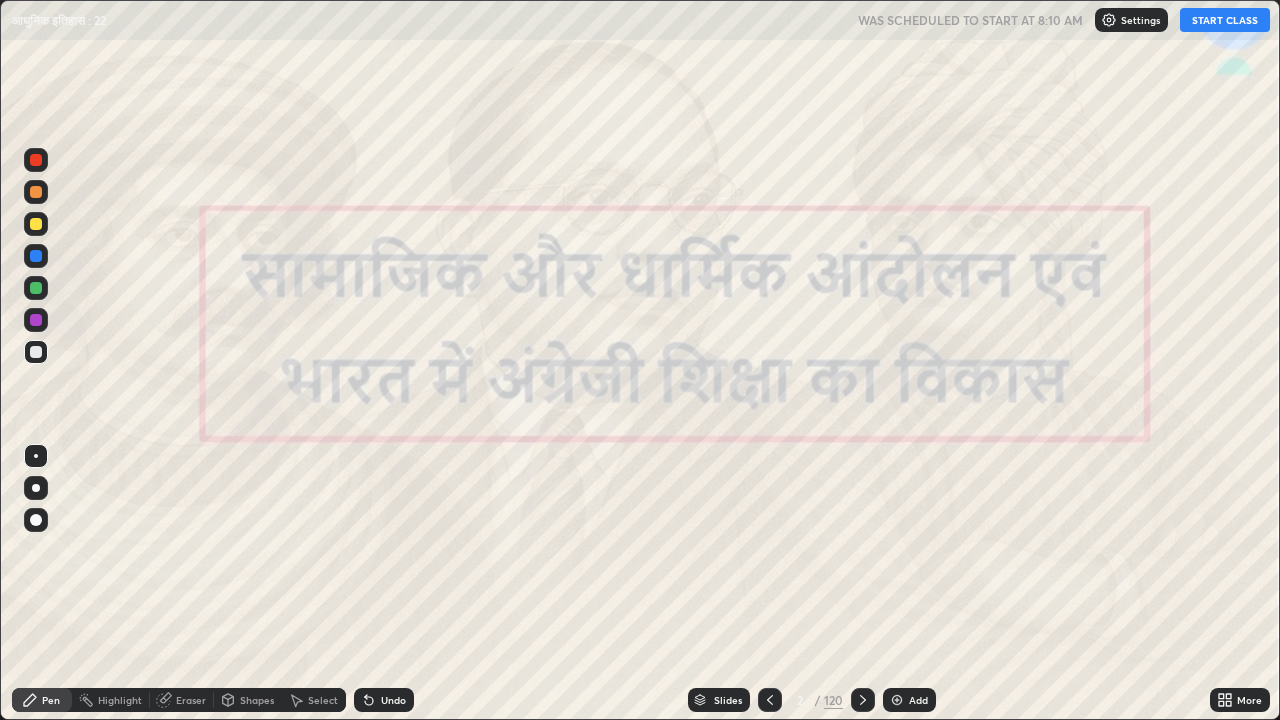 click on "START CLASS" at bounding box center (1225, 20) 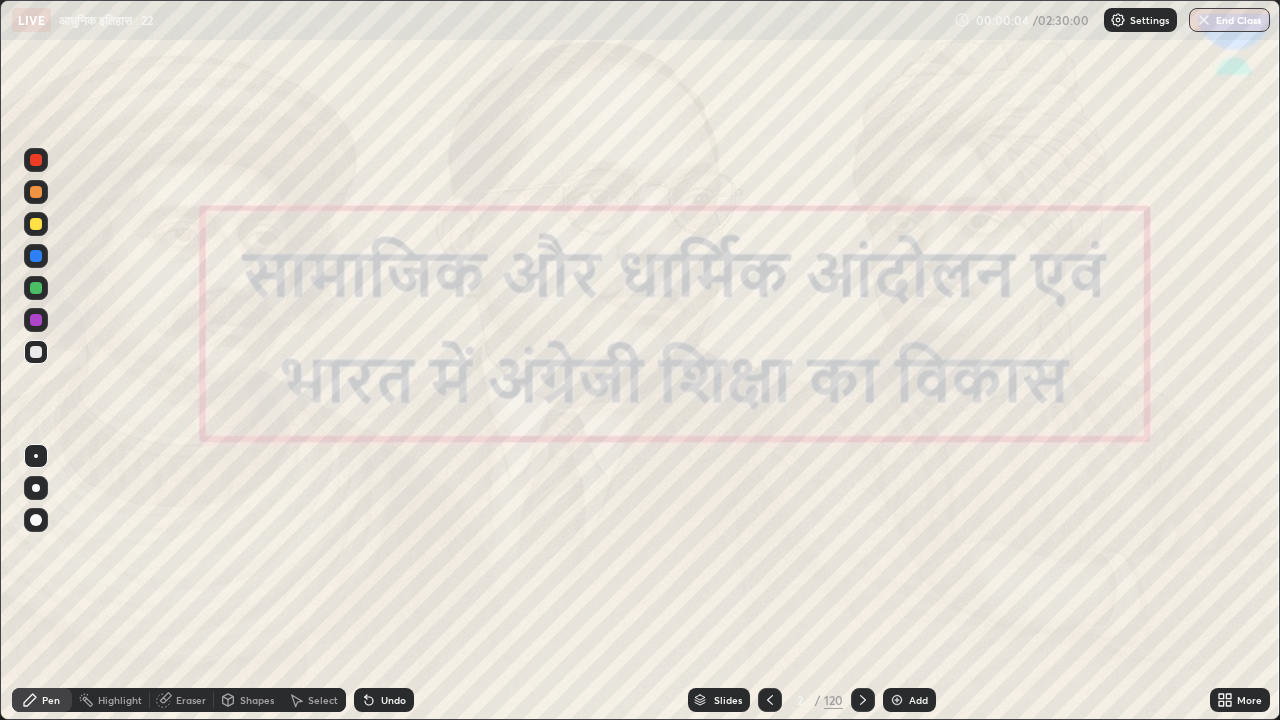 click on "Slides" at bounding box center (728, 700) 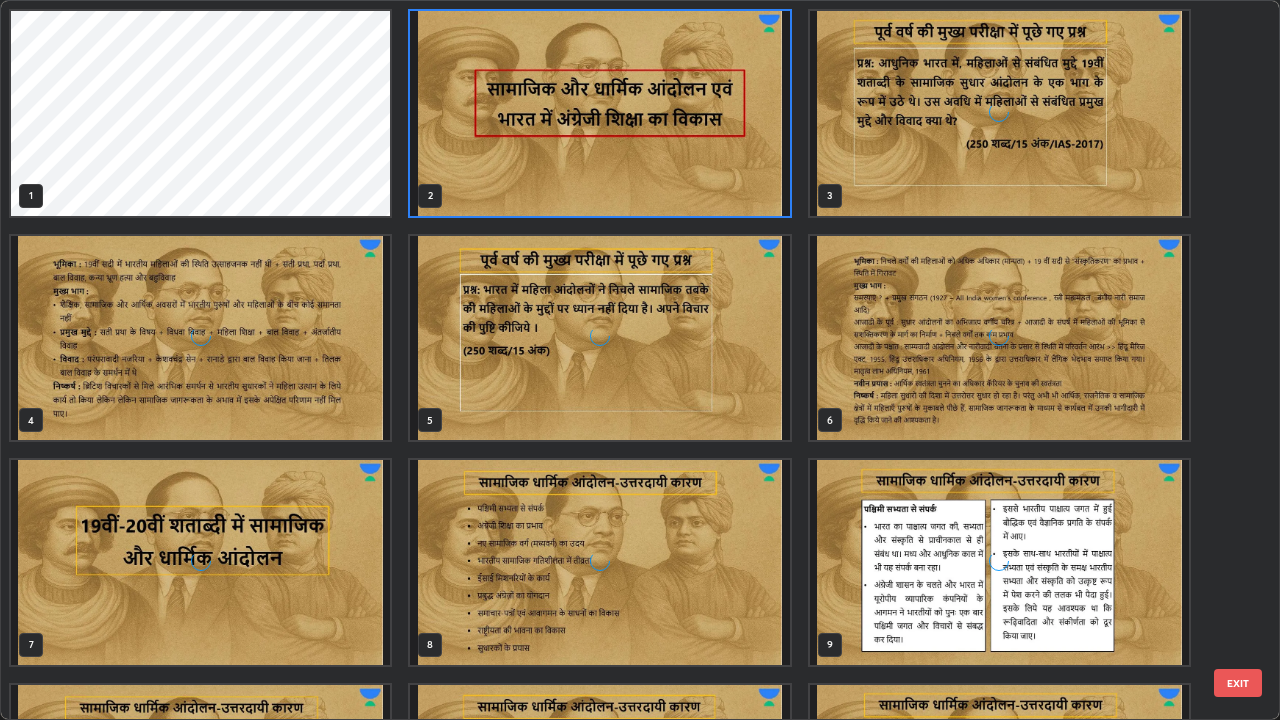 scroll, scrollTop: 7, scrollLeft: 11, axis: both 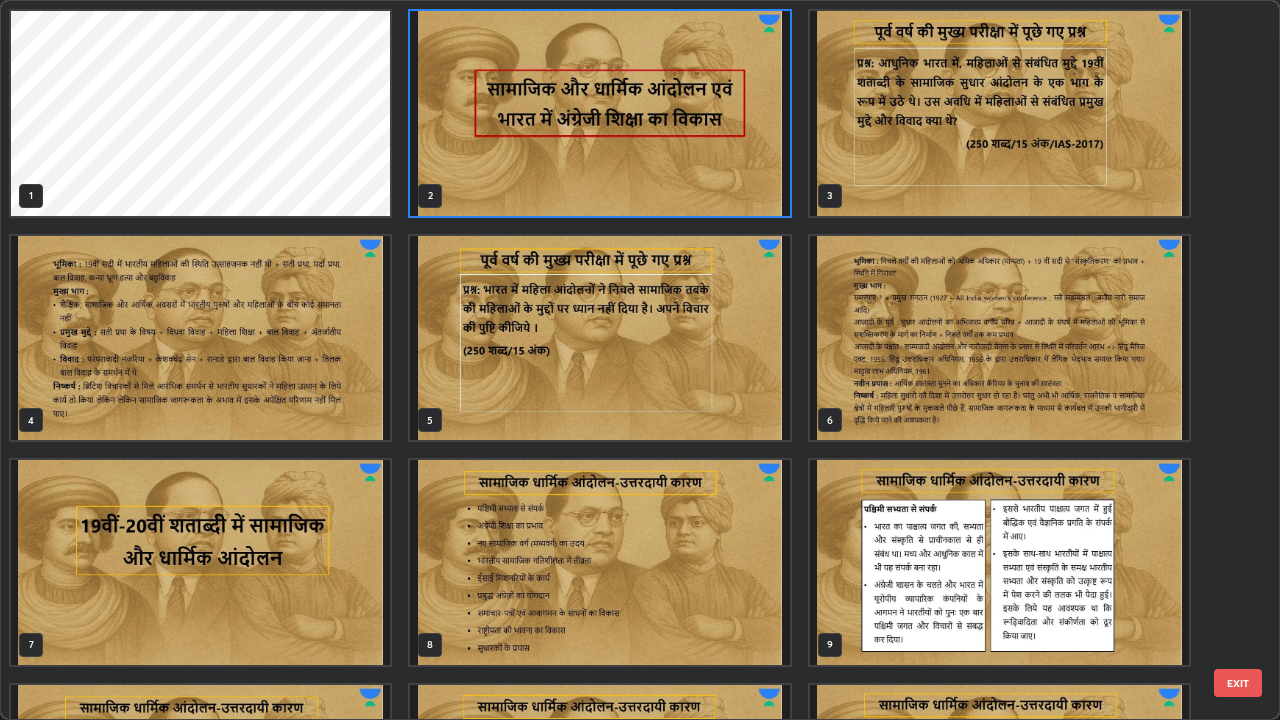 click at bounding box center [999, 113] 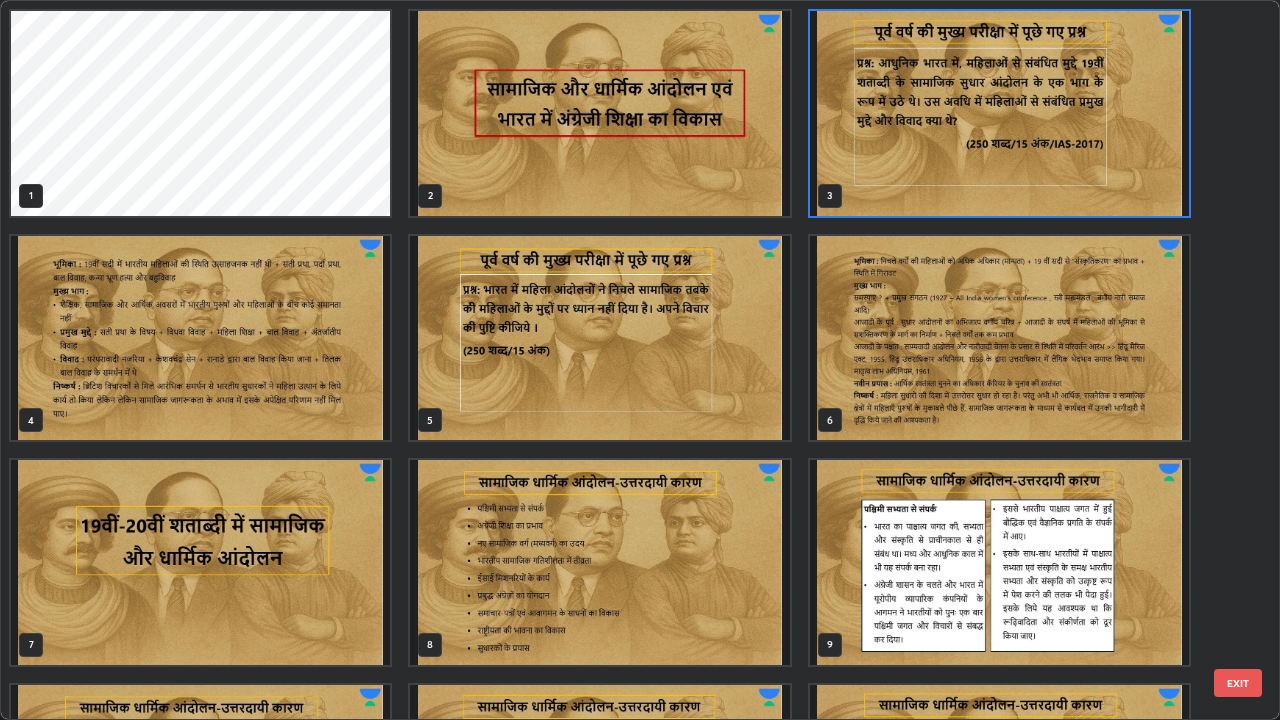 click at bounding box center (999, 113) 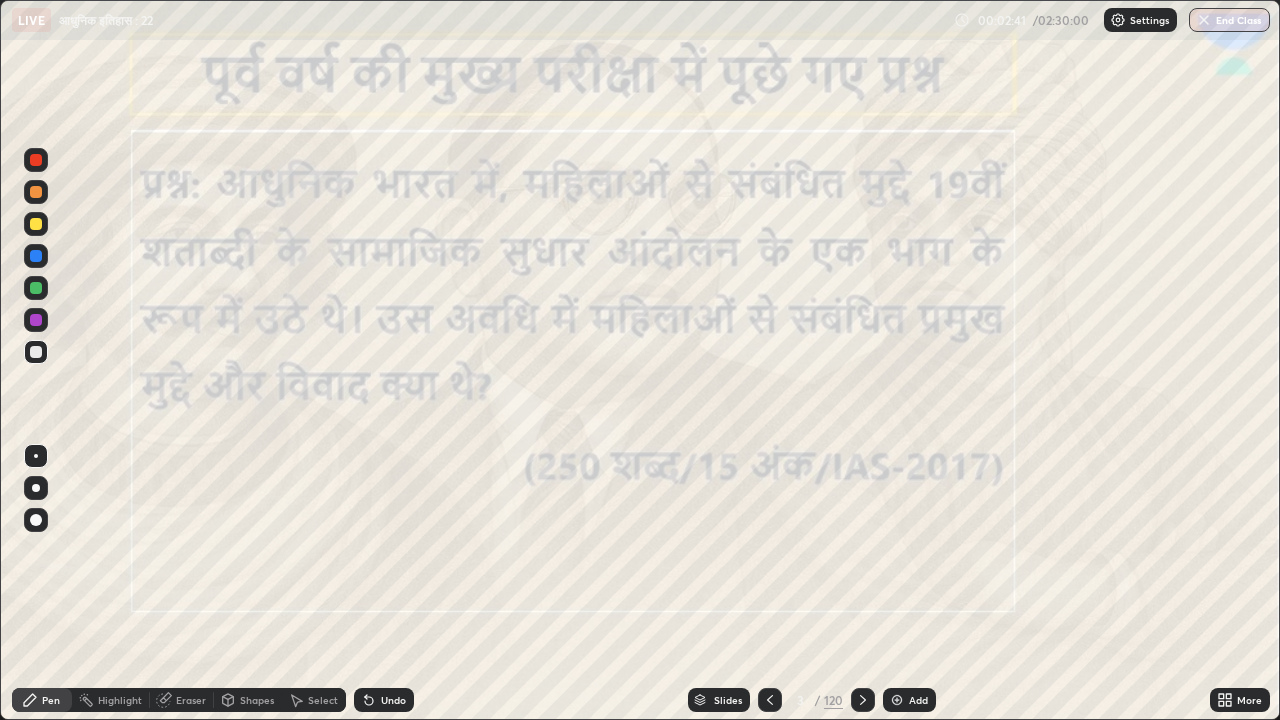 click 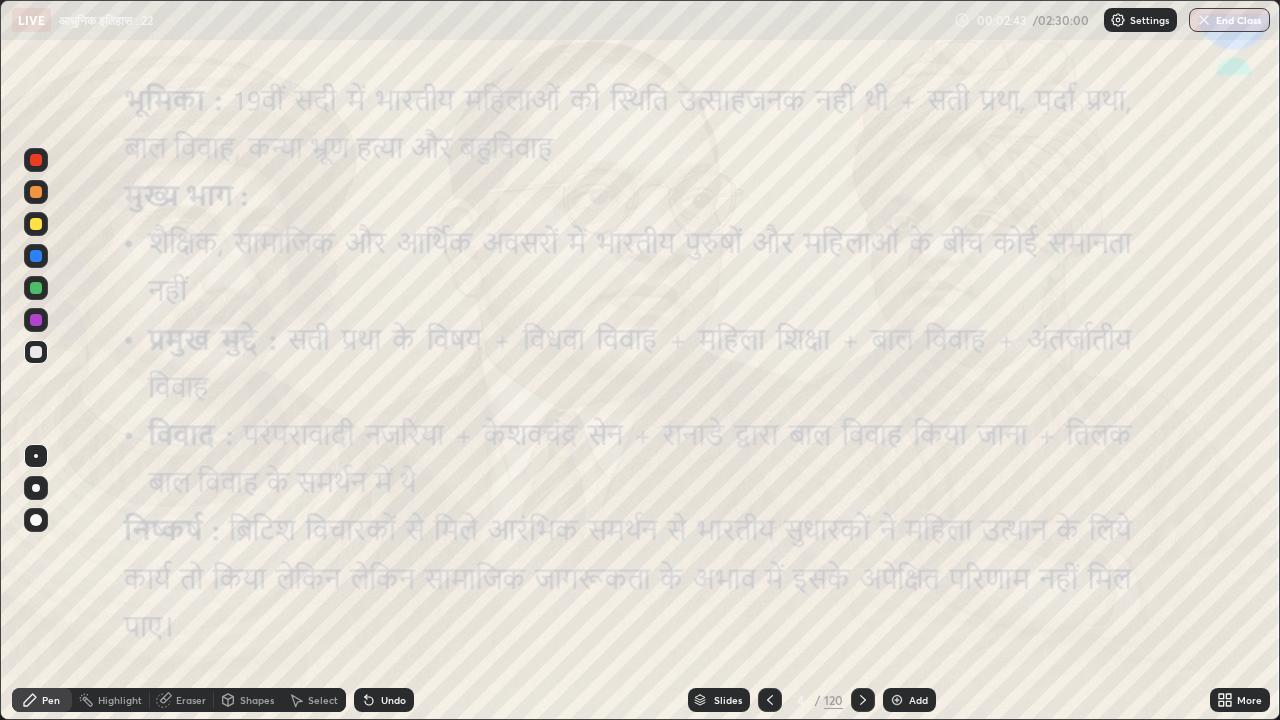 click 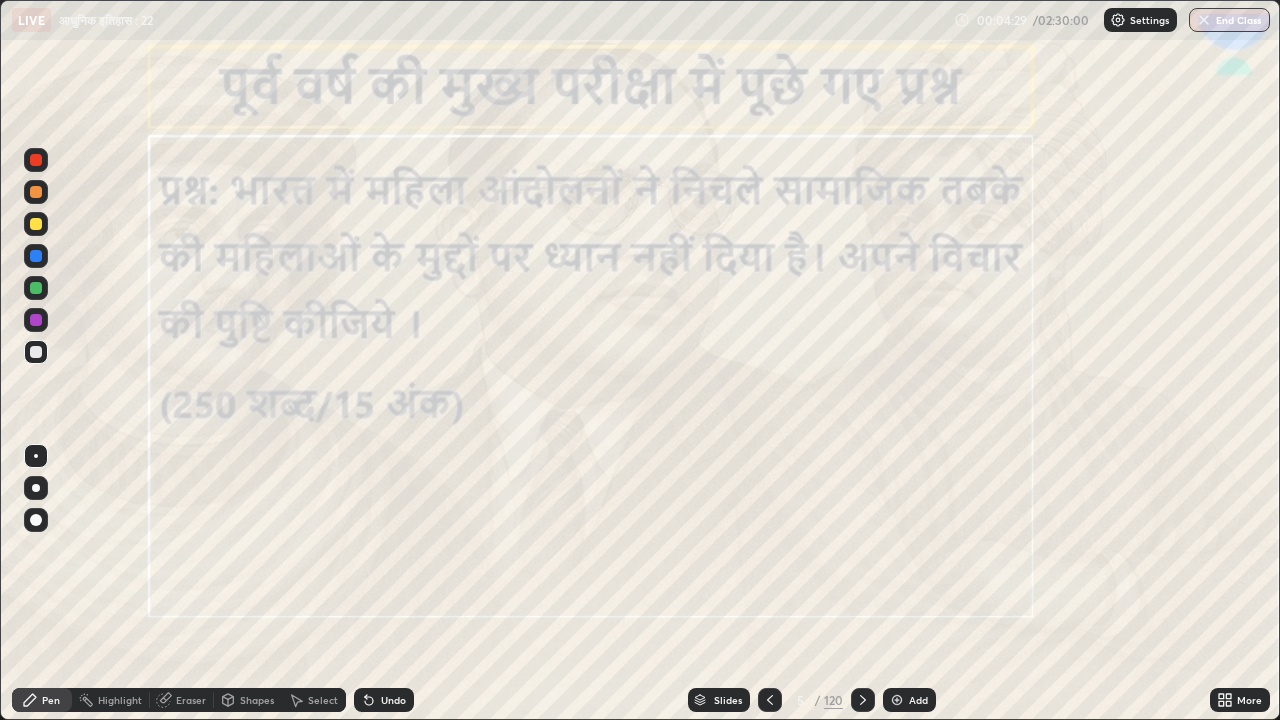 click 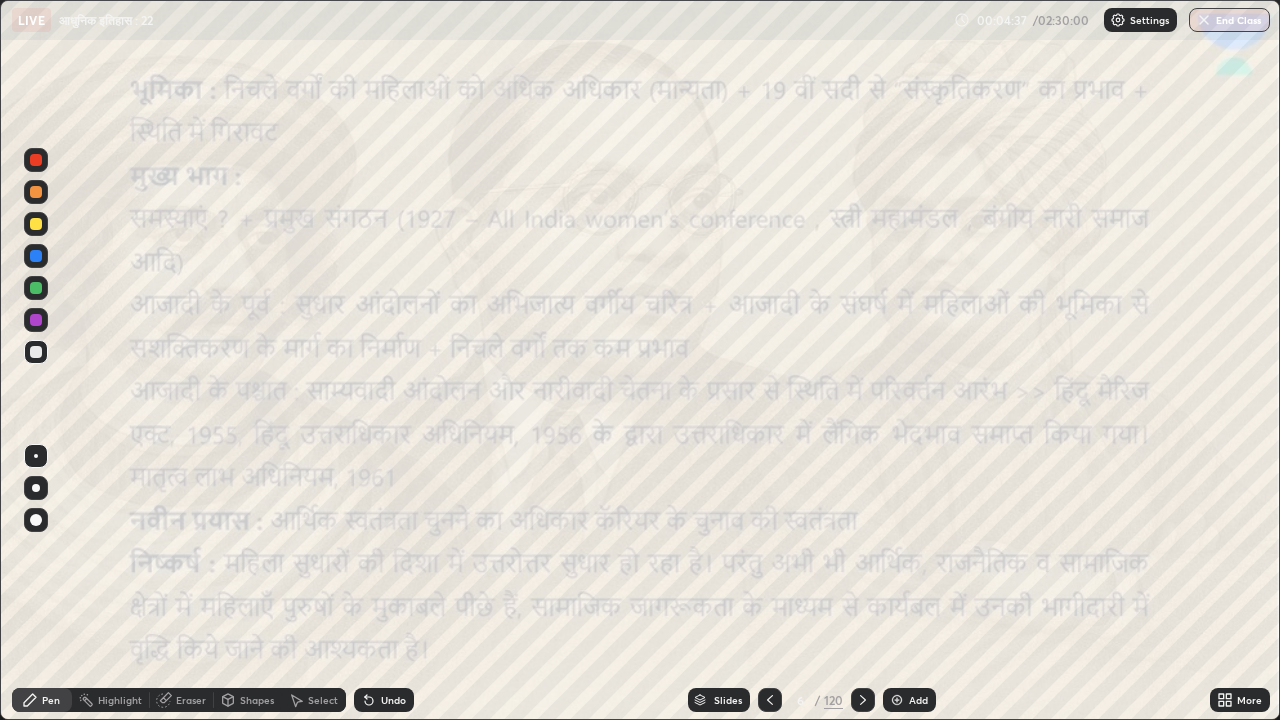 click 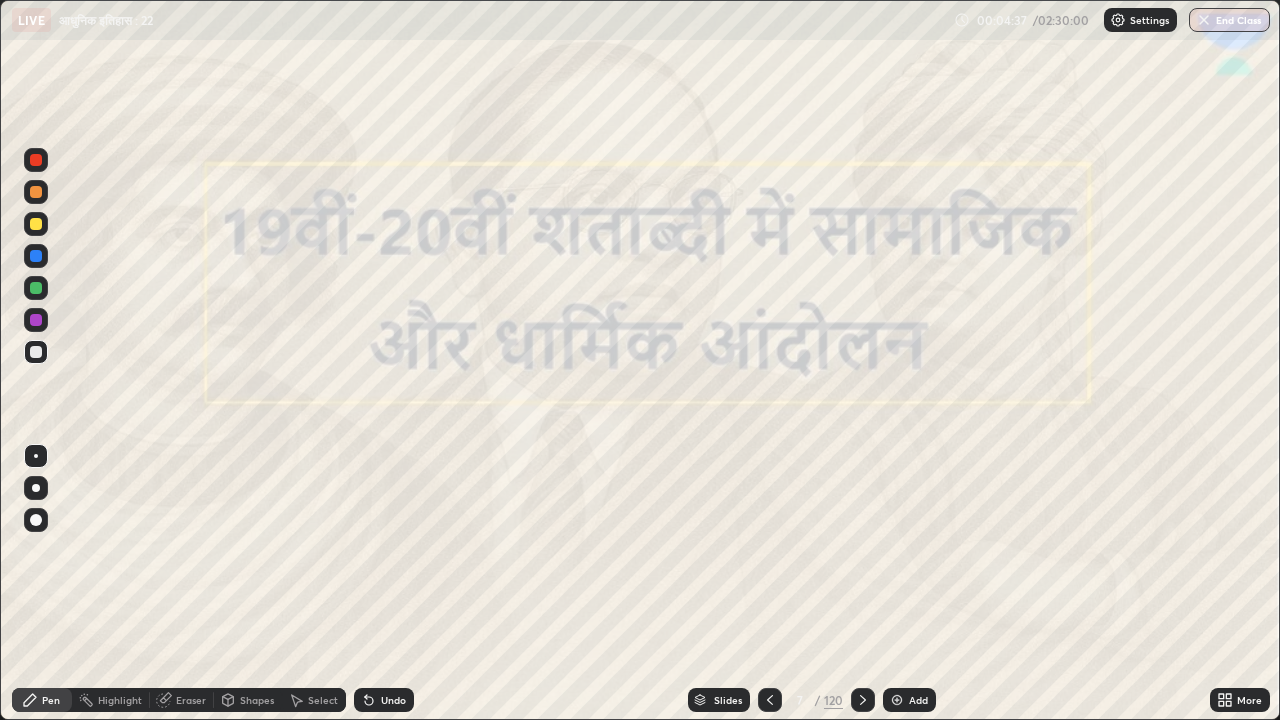 click 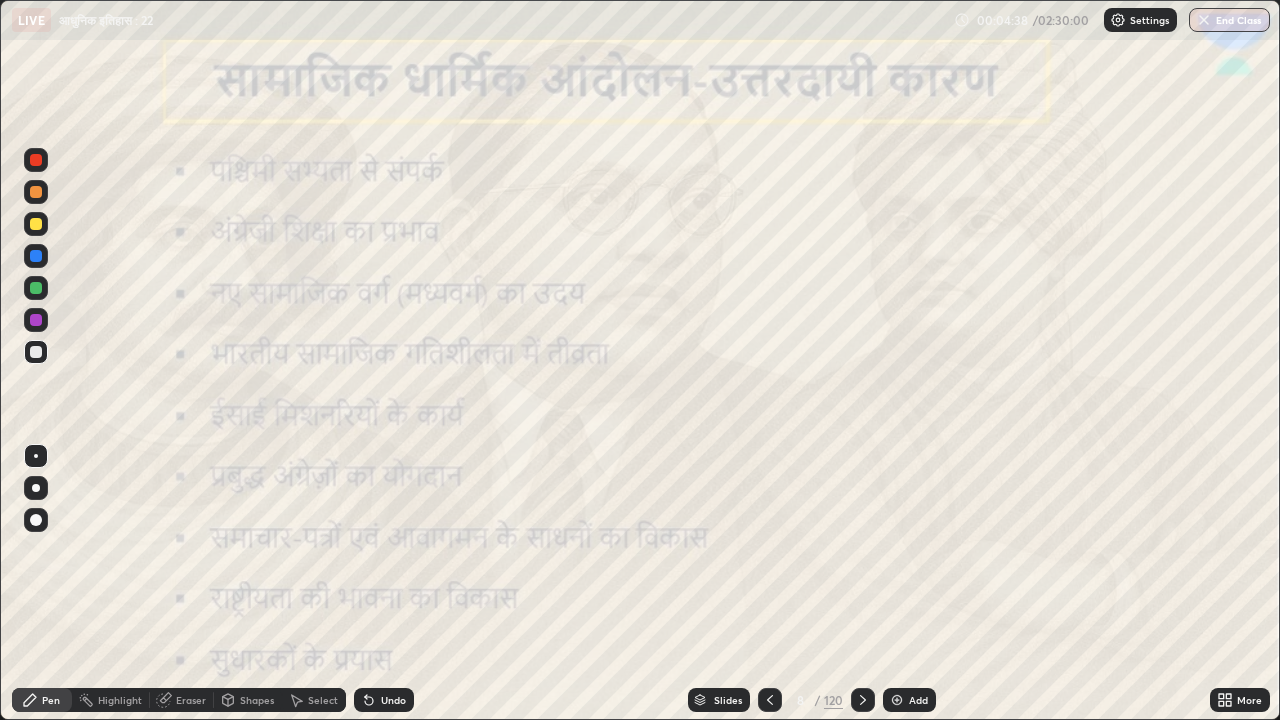 click 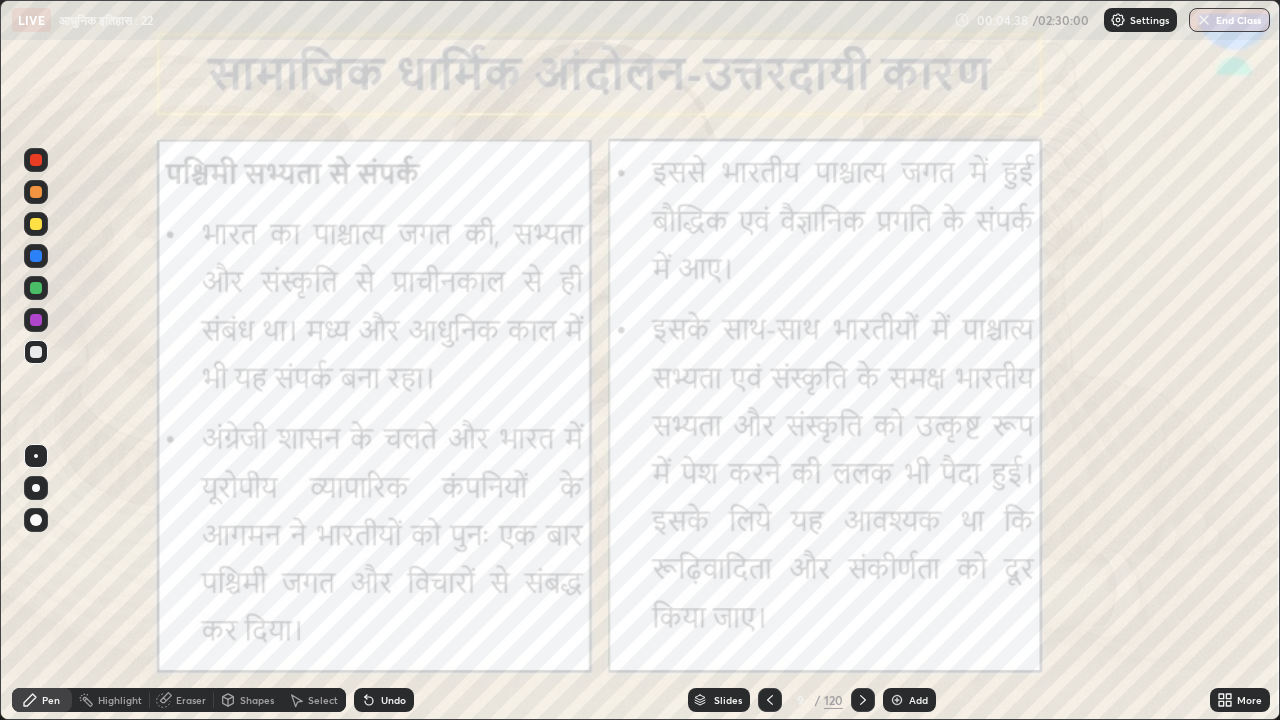 click 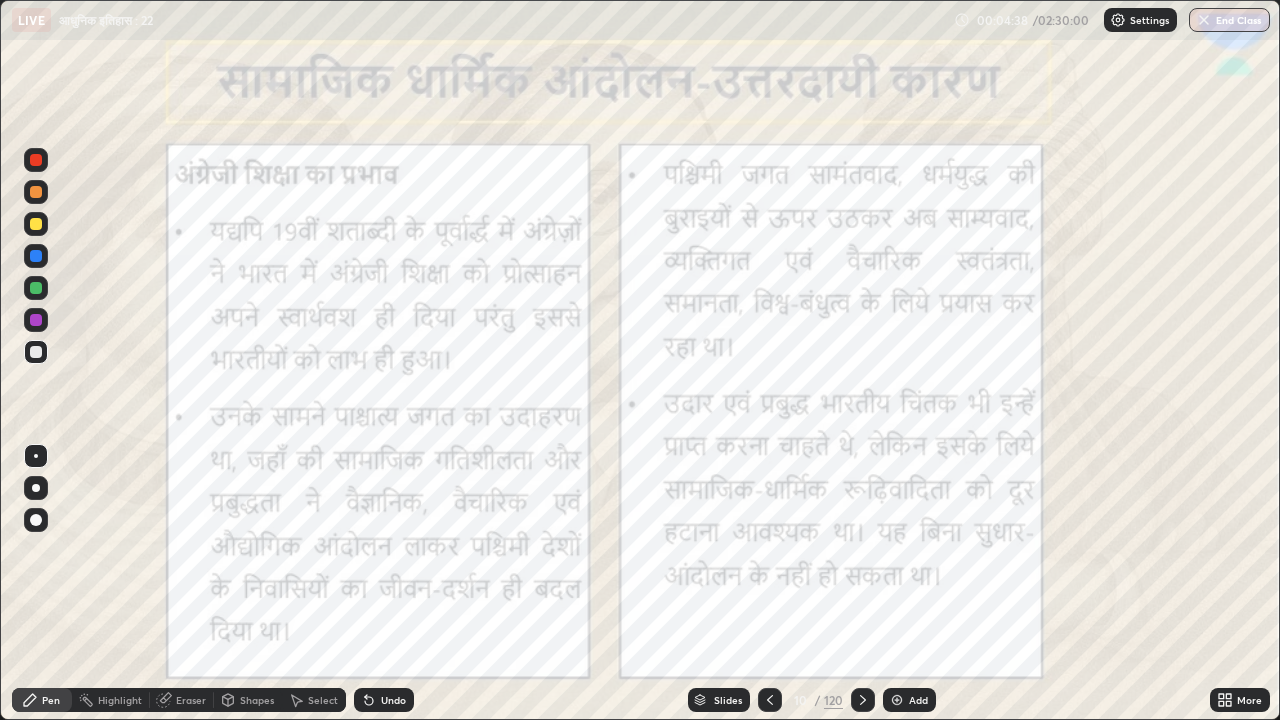 click 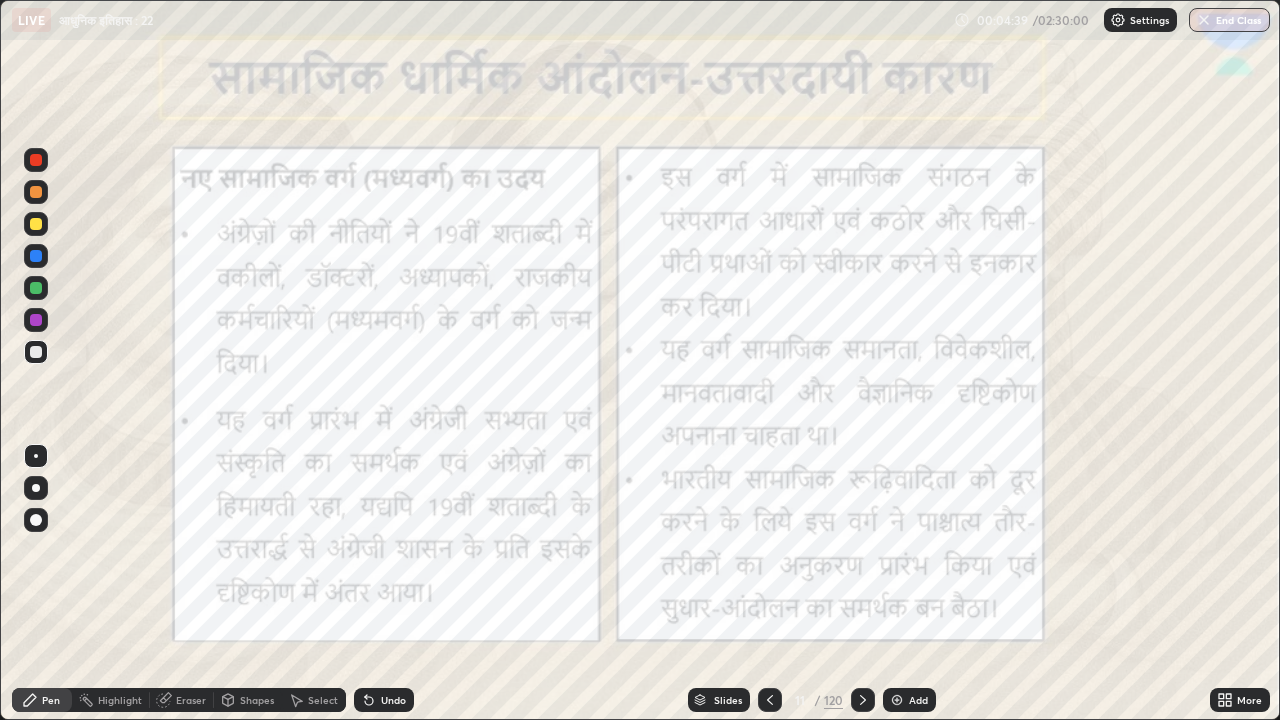 click 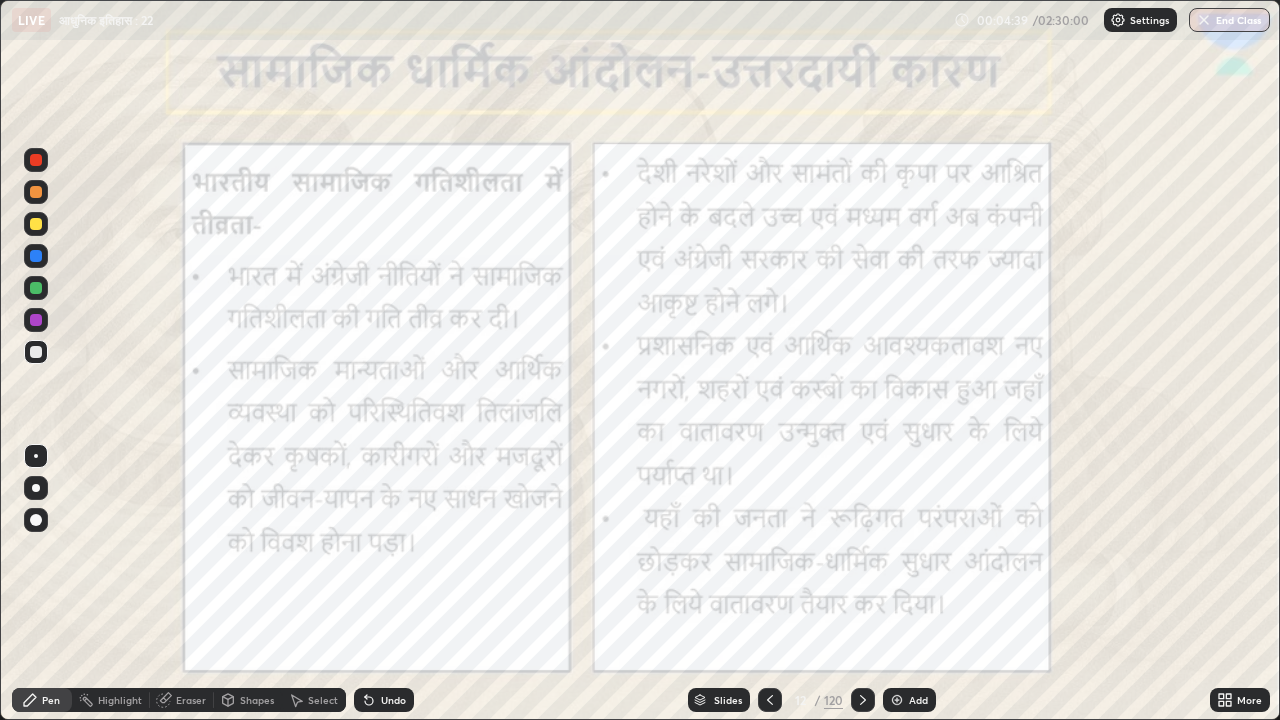 click on "Slides" at bounding box center [728, 700] 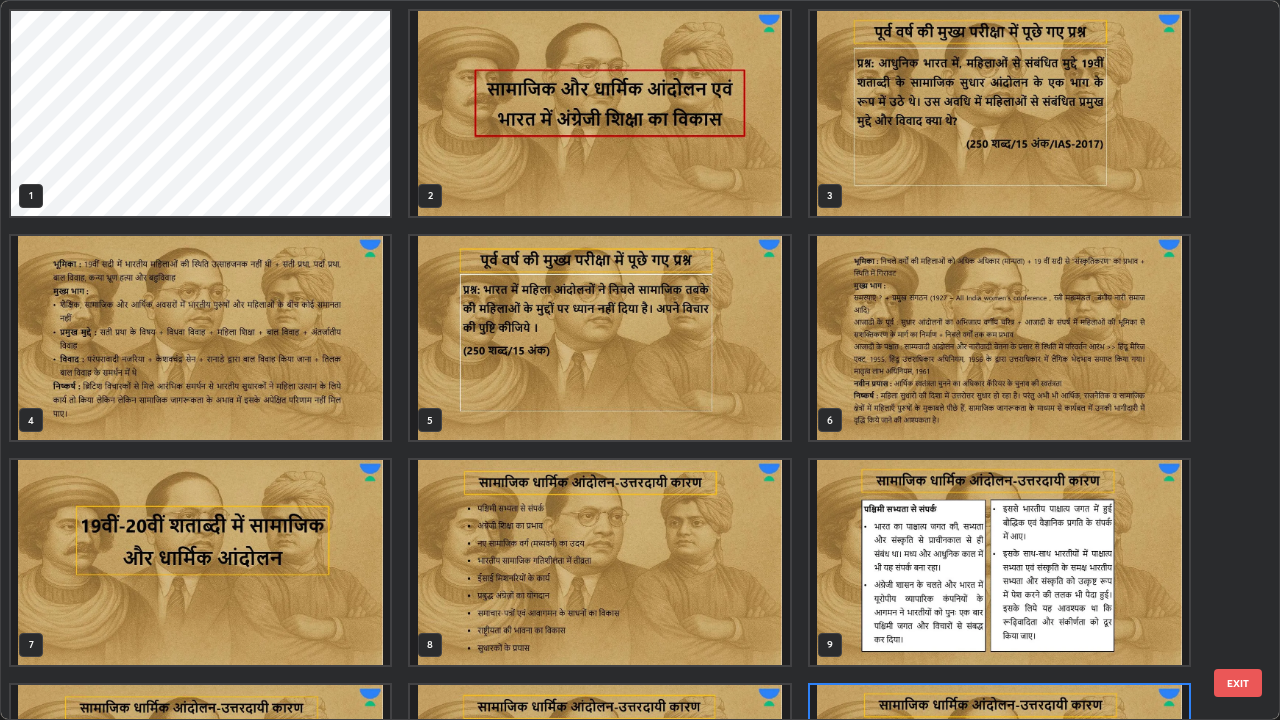 scroll, scrollTop: 180, scrollLeft: 0, axis: vertical 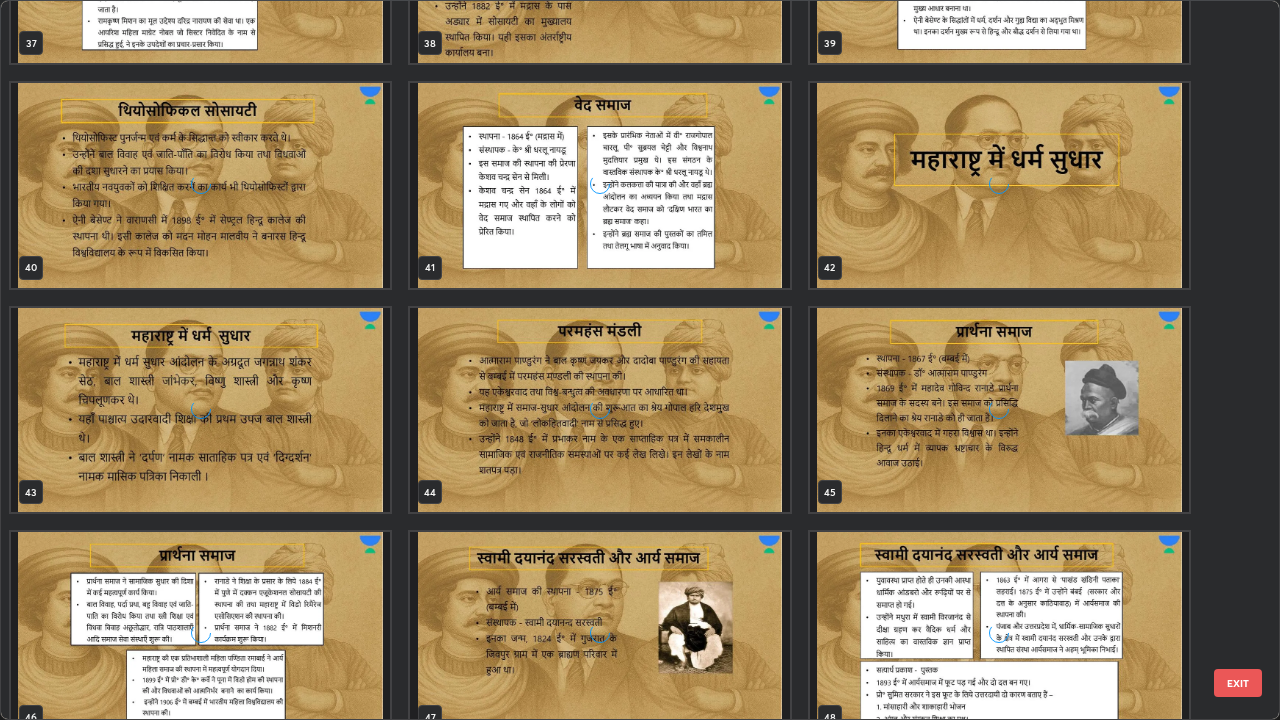 click at bounding box center (999, 410) 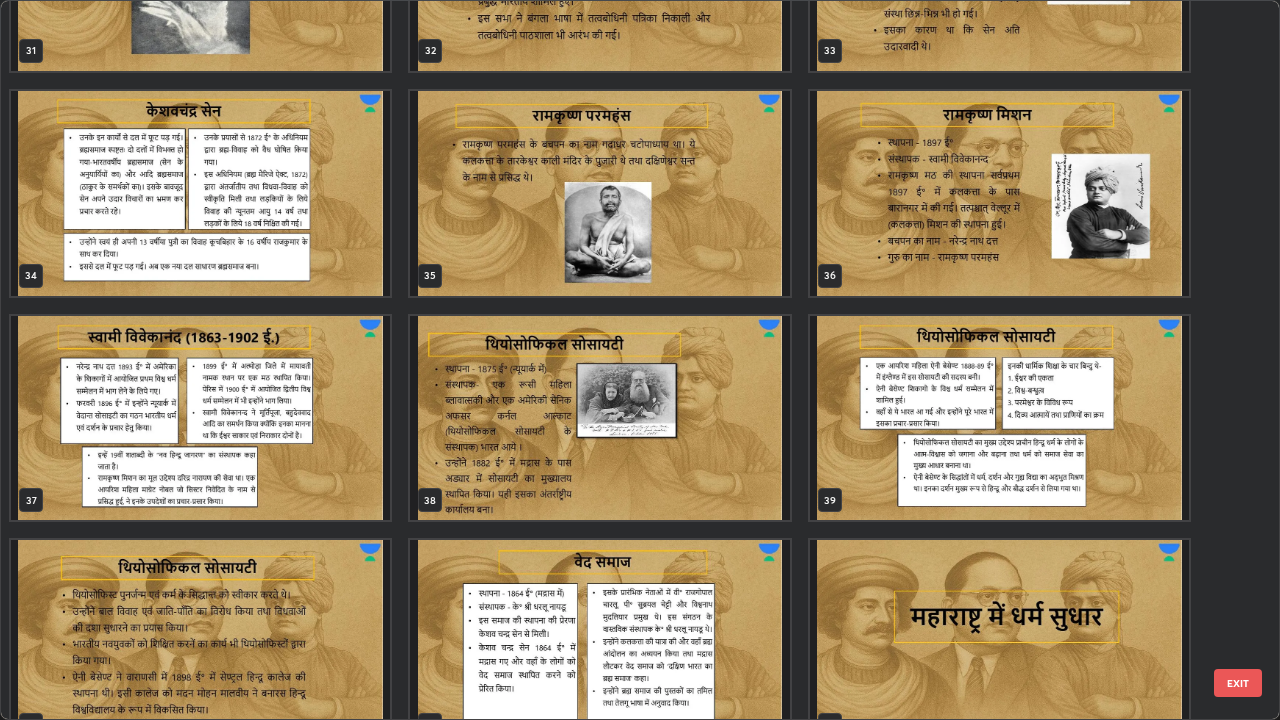 scroll, scrollTop: 2389, scrollLeft: 0, axis: vertical 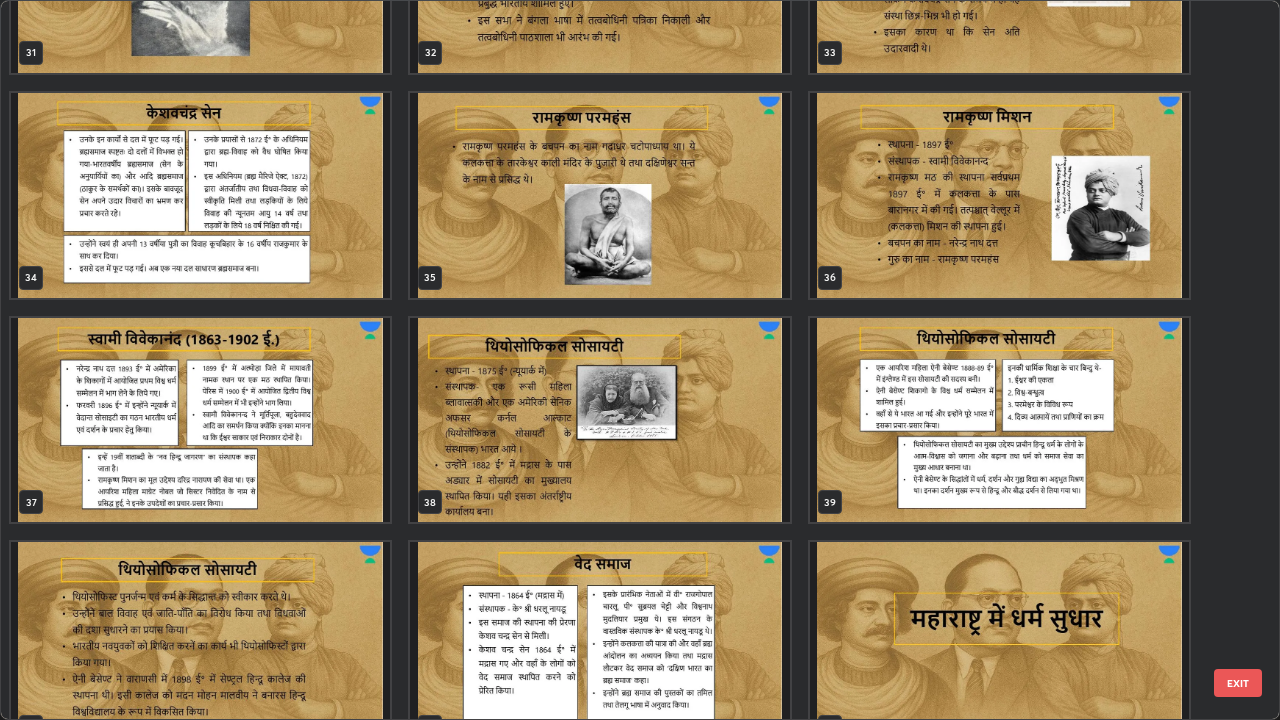 click at bounding box center (200, 420) 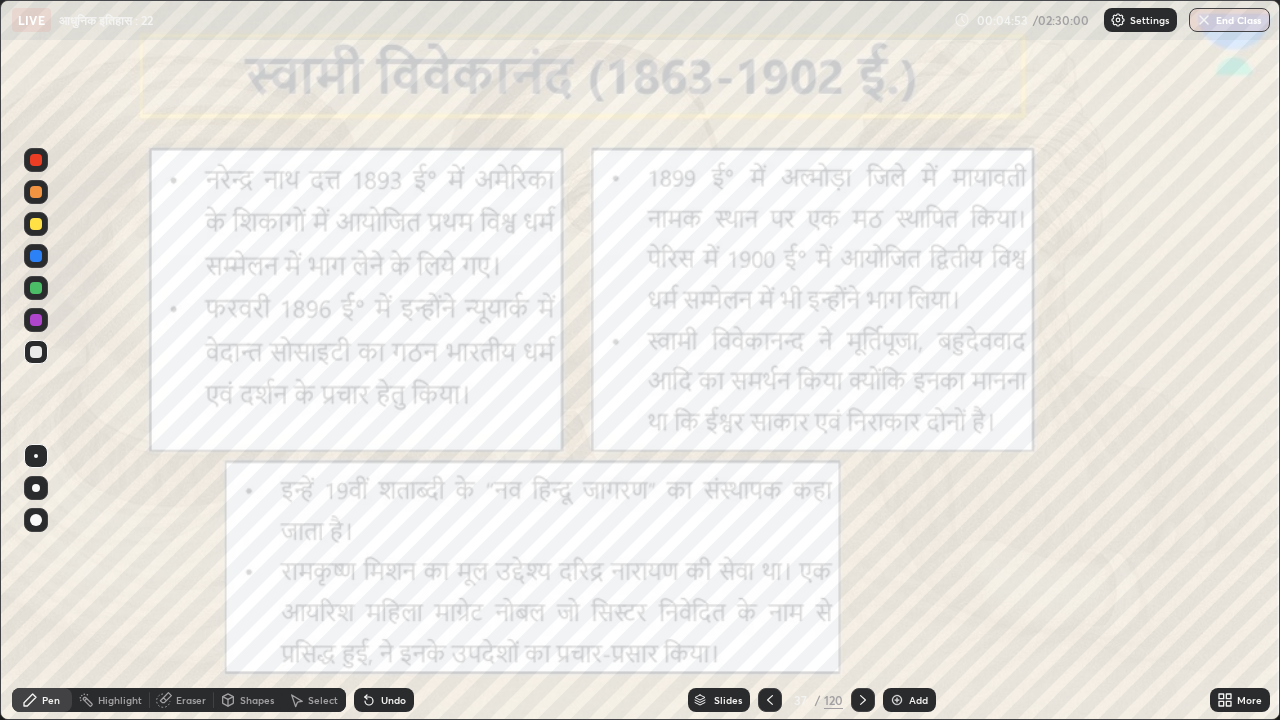 click on "Add" at bounding box center (909, 700) 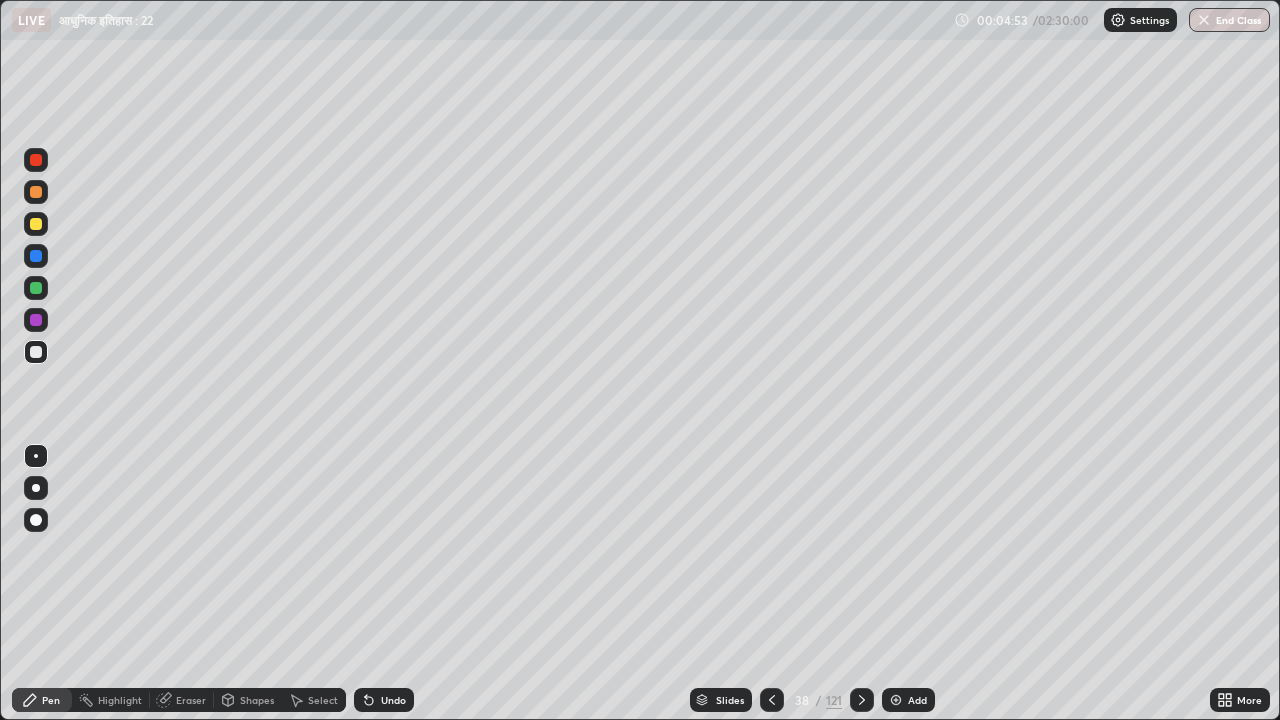 click on "Add" at bounding box center (908, 700) 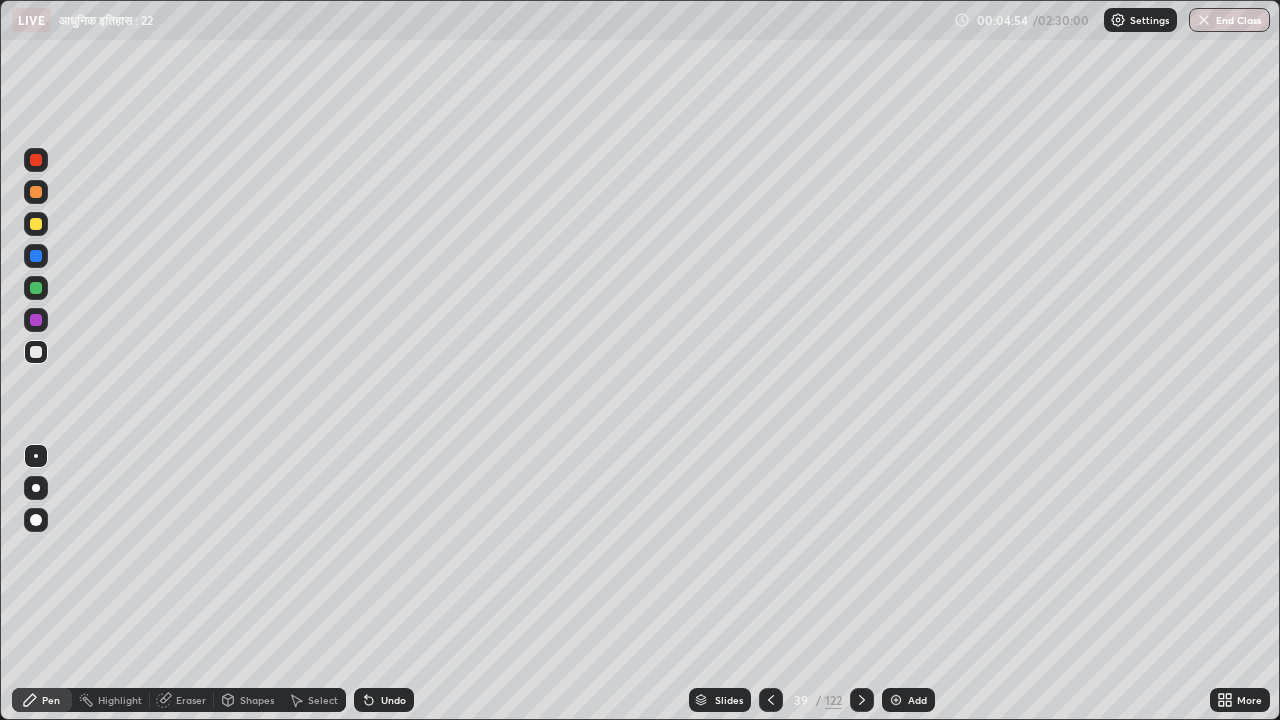 click at bounding box center (896, 700) 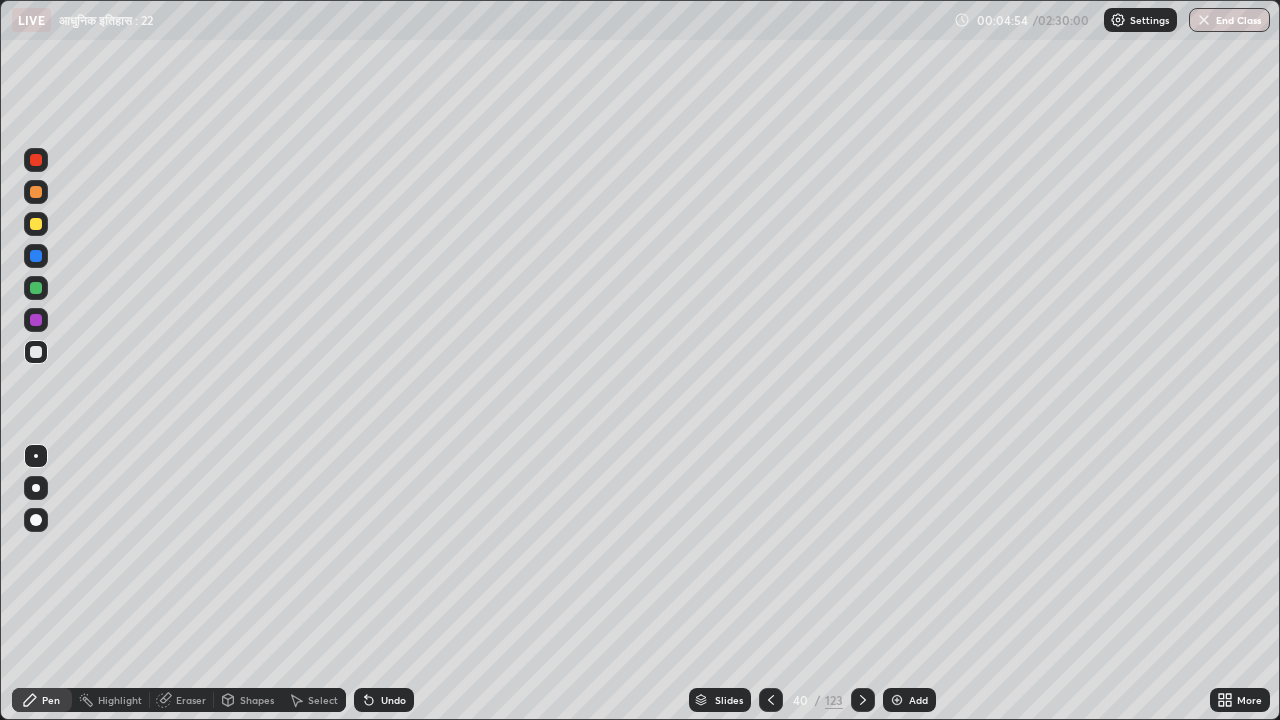 click at bounding box center (897, 700) 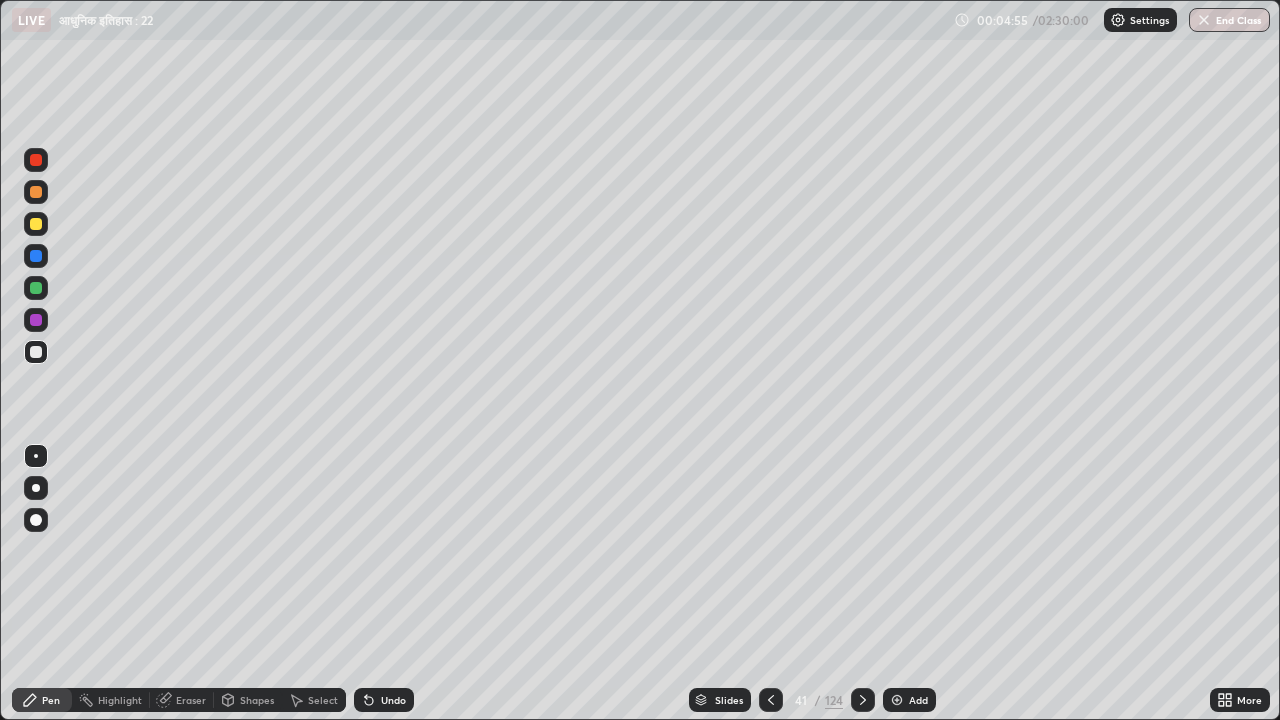click 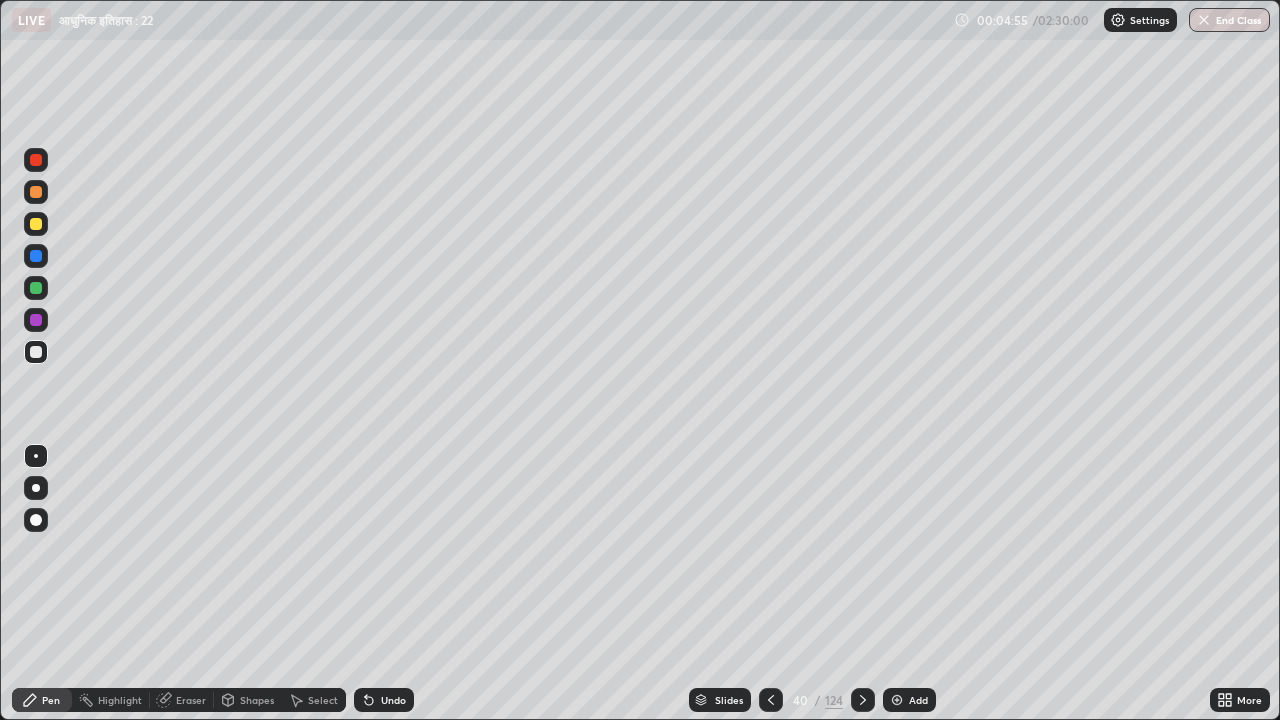 click 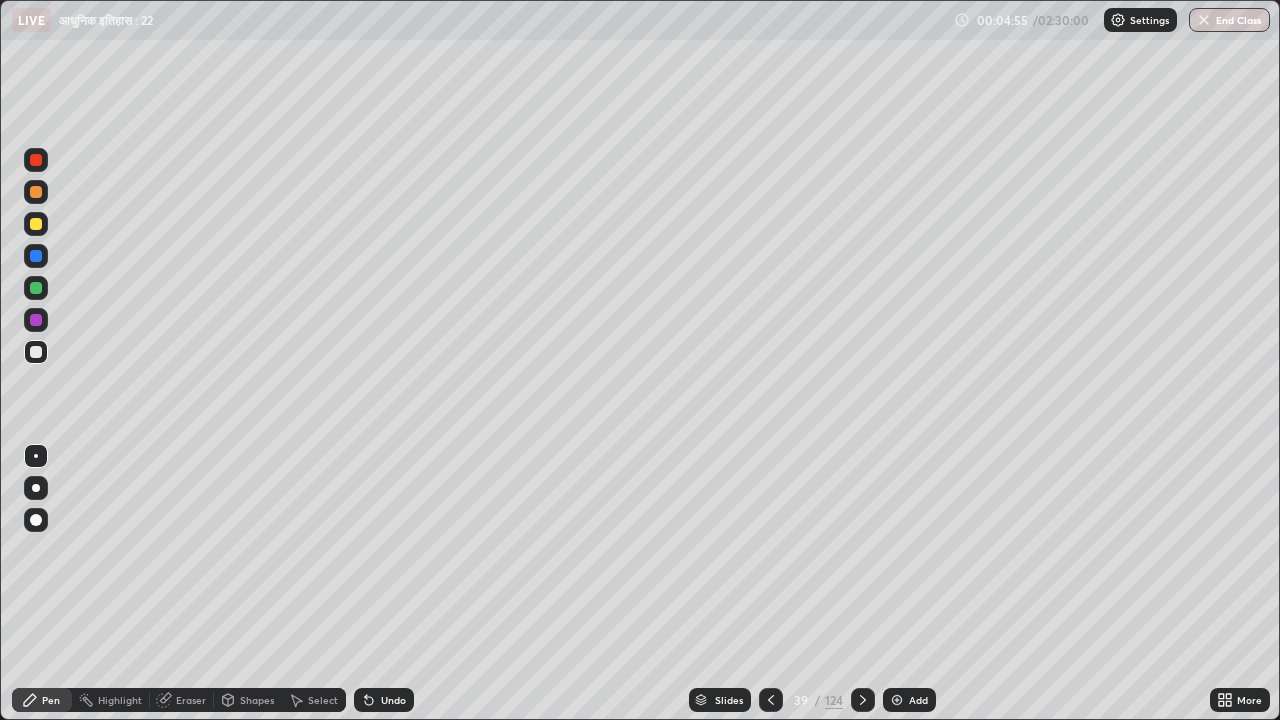 click 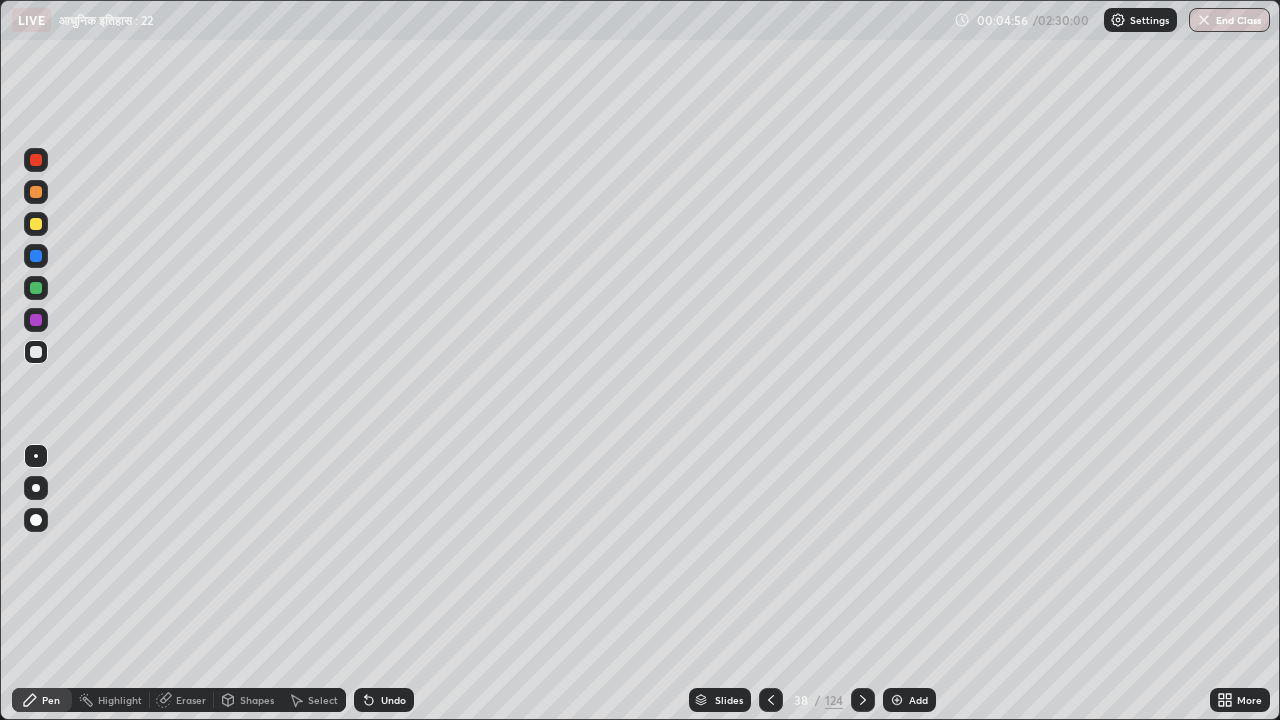 click 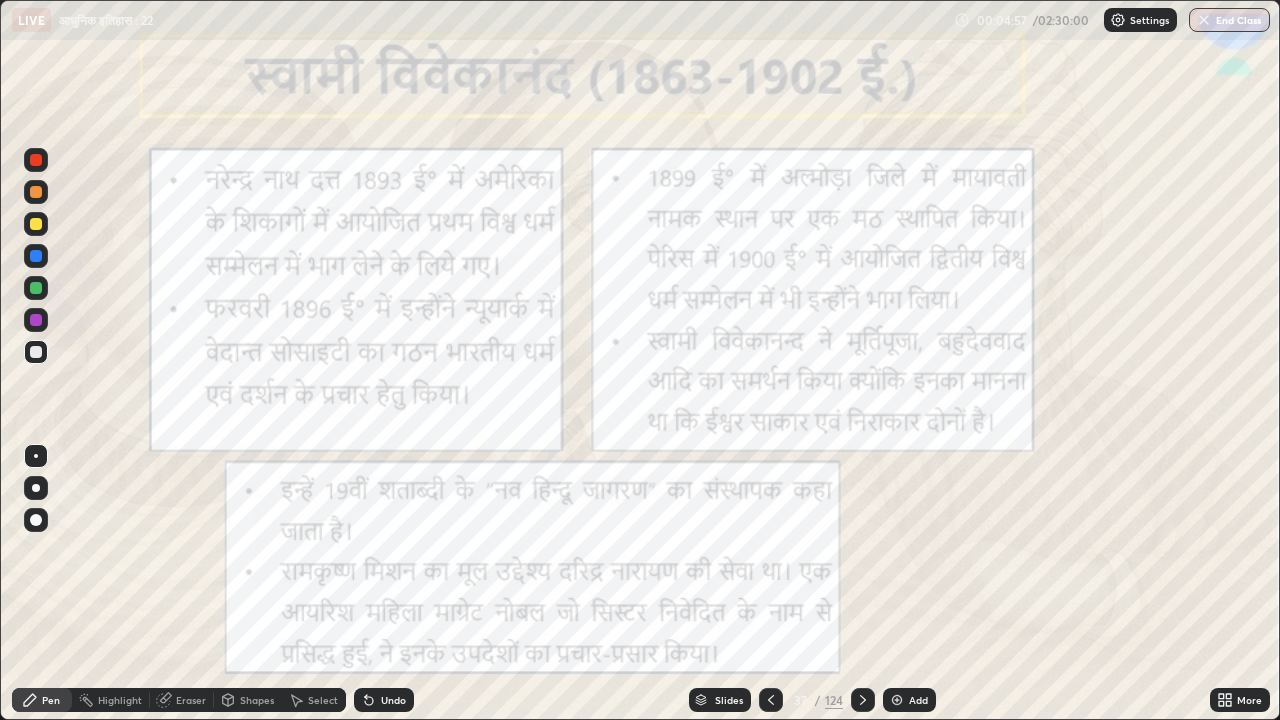 click 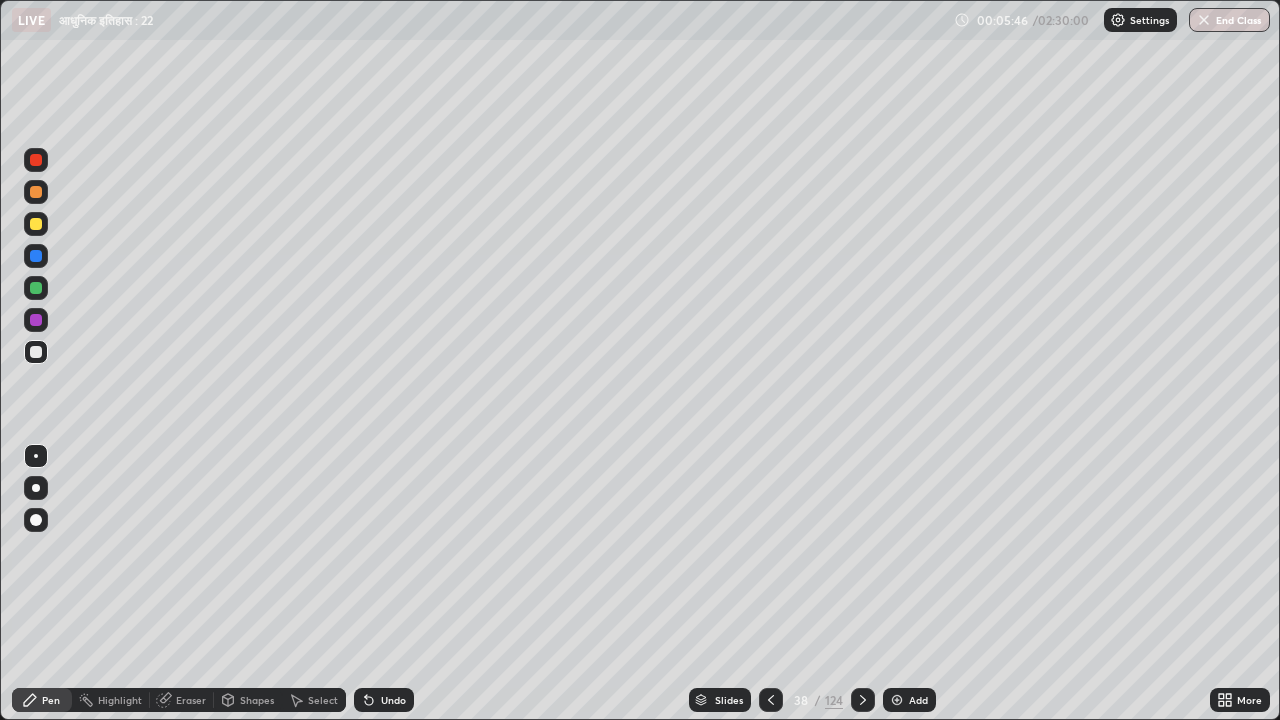click on "Undo" at bounding box center (393, 700) 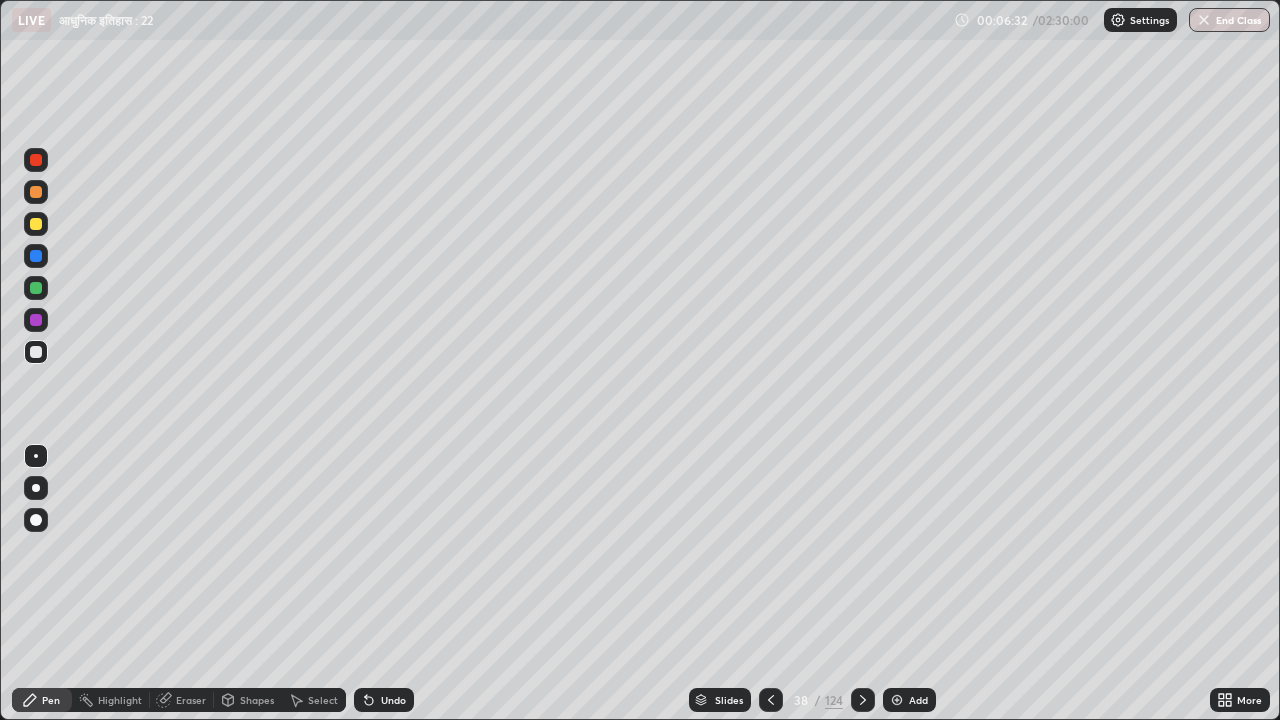 click 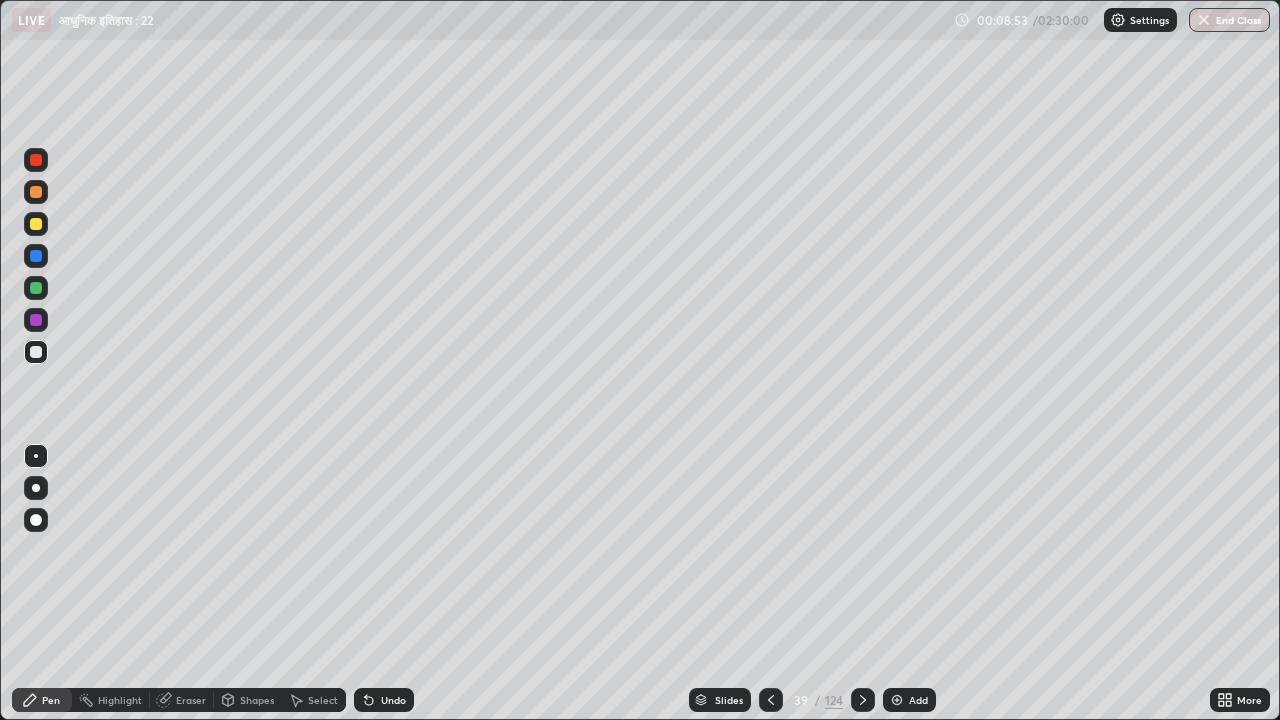 click 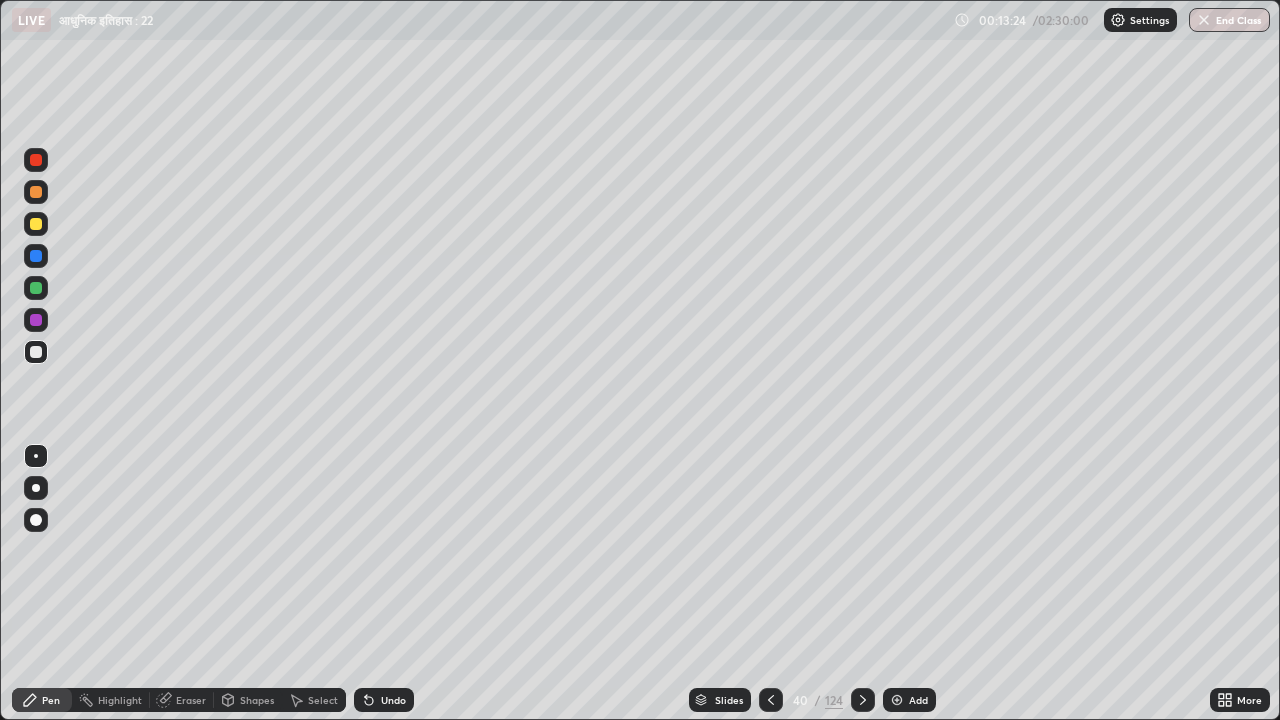 click 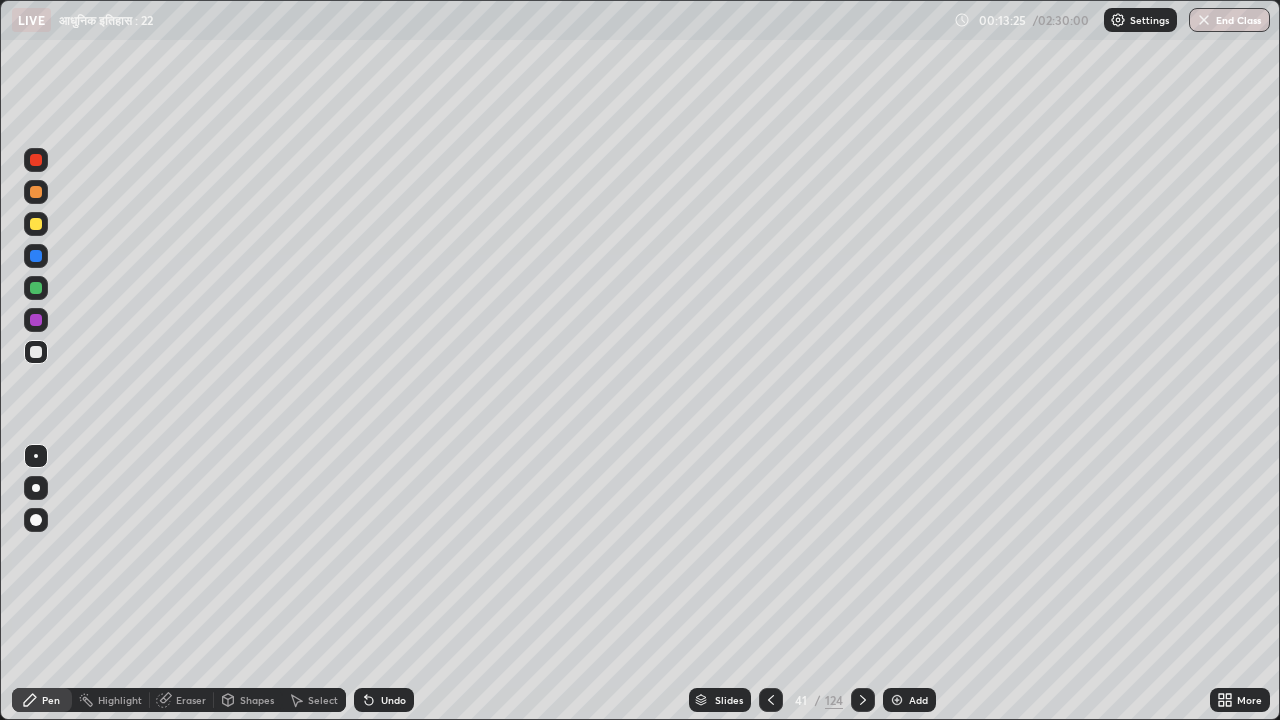 click 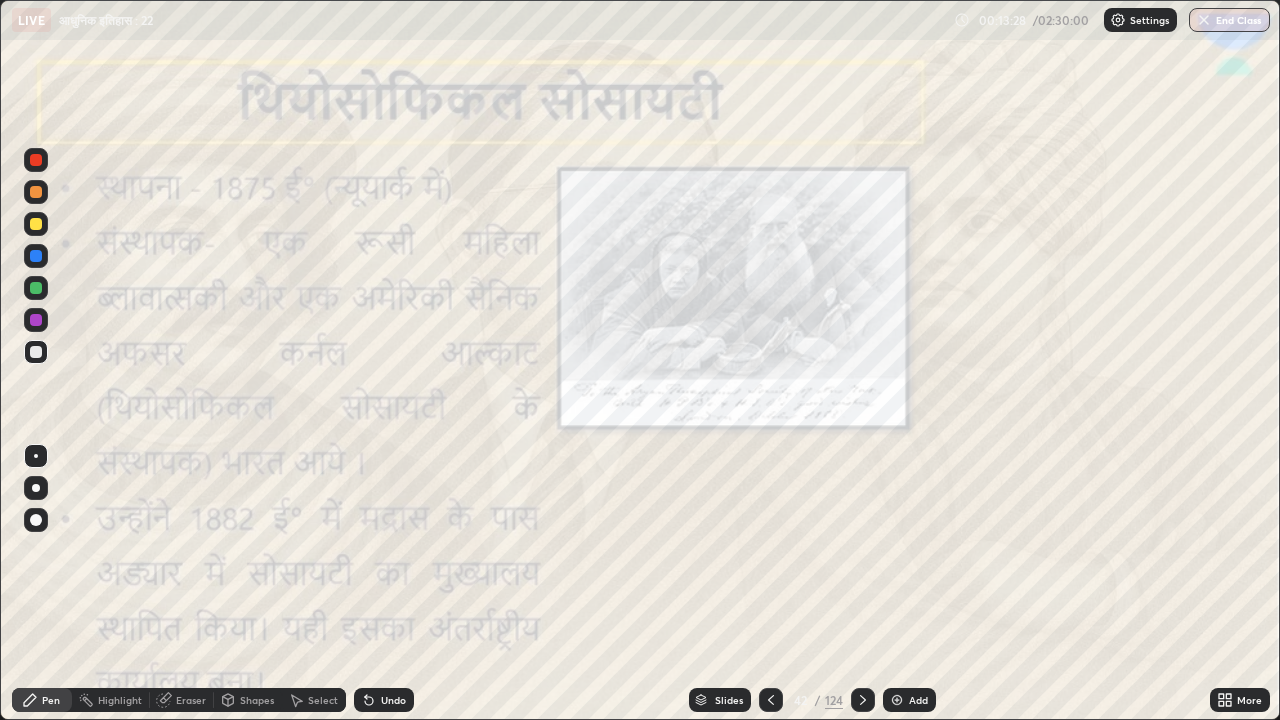 click 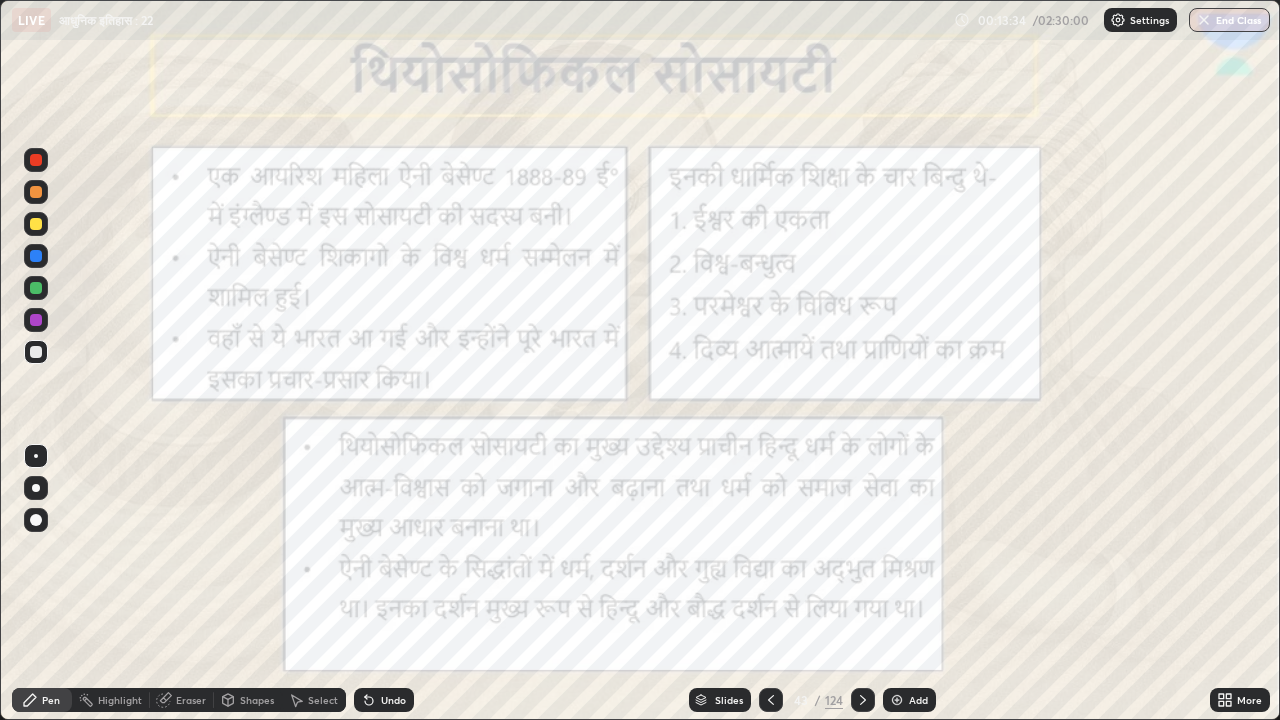 click at bounding box center [36, 160] 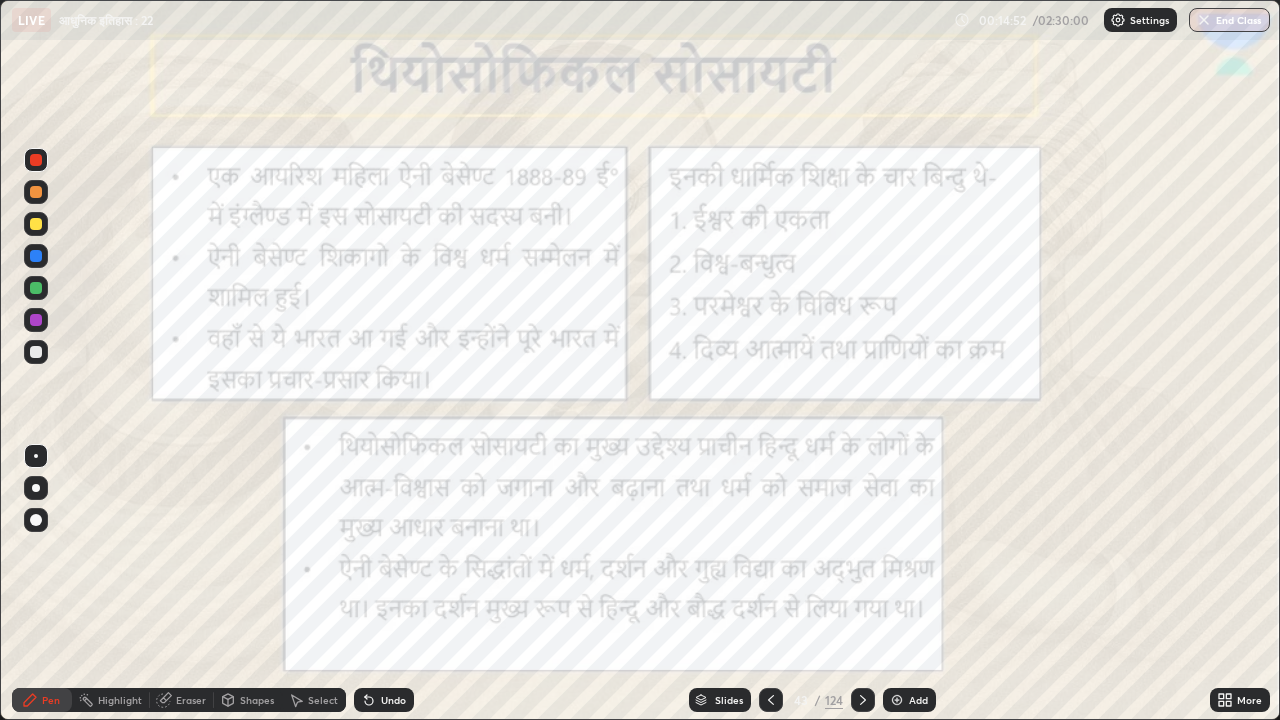 click 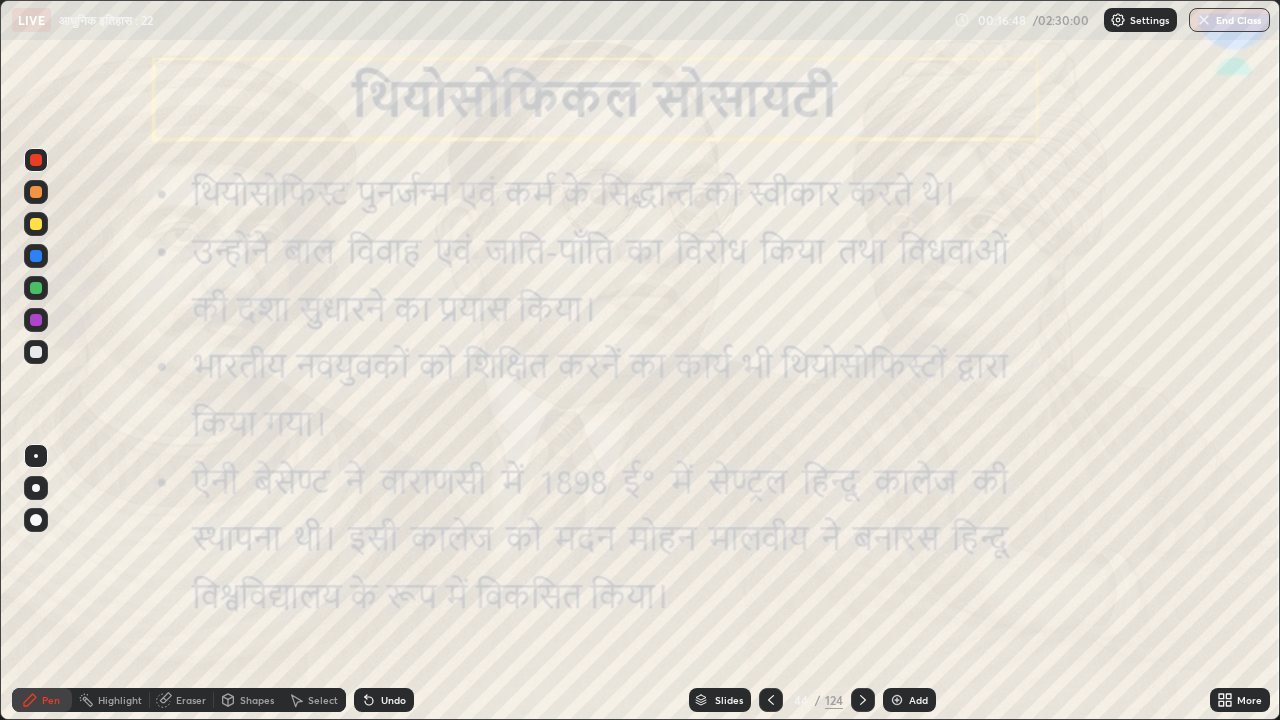 click at bounding box center (863, 700) 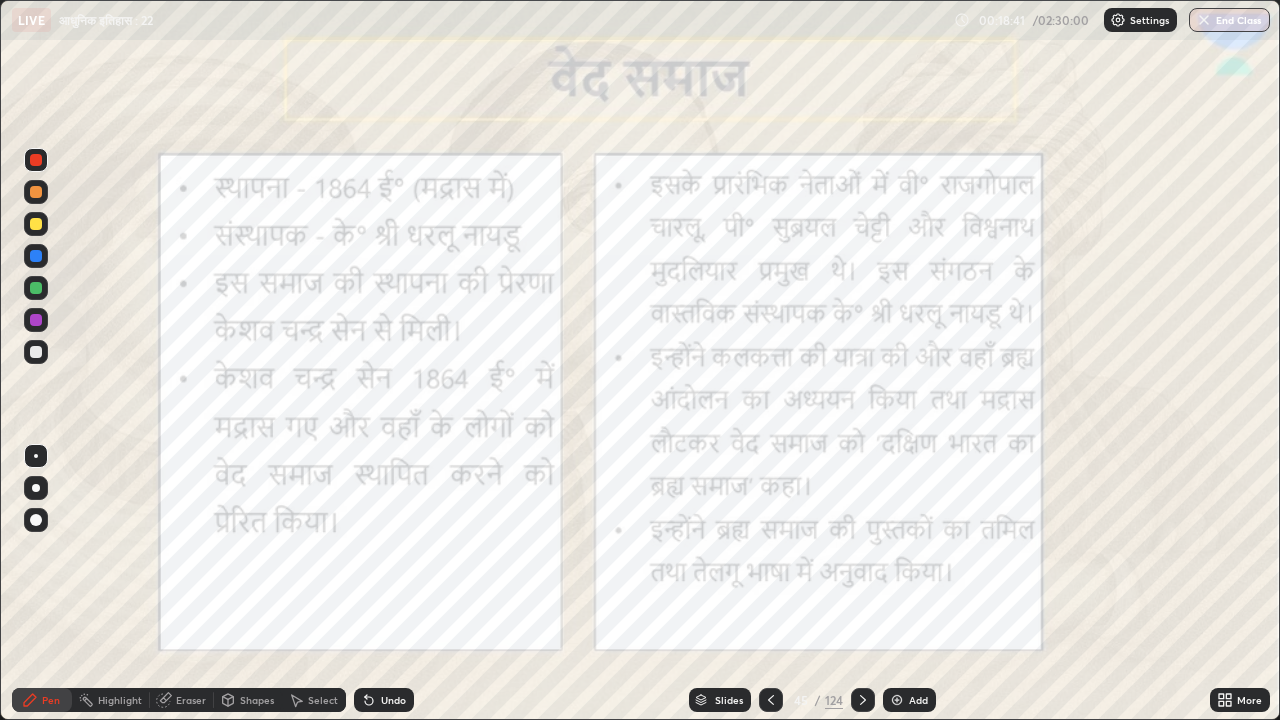click at bounding box center [863, 700] 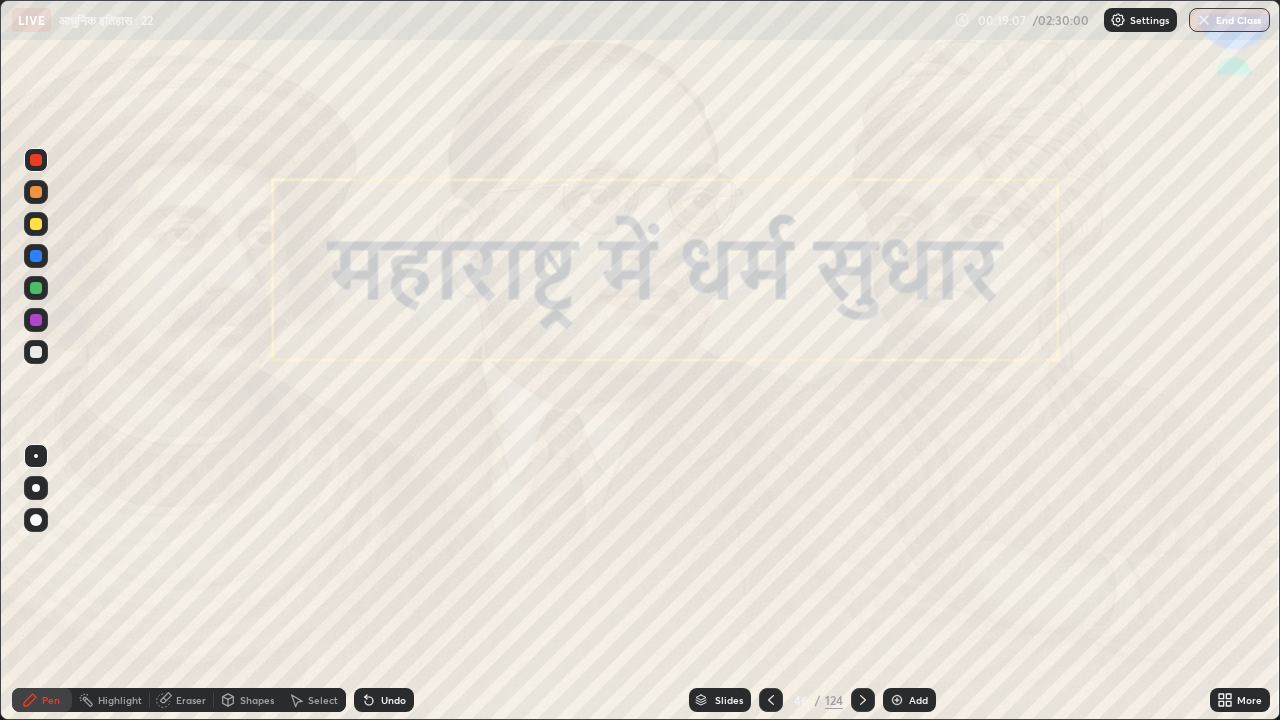 click on "Undo" at bounding box center (384, 700) 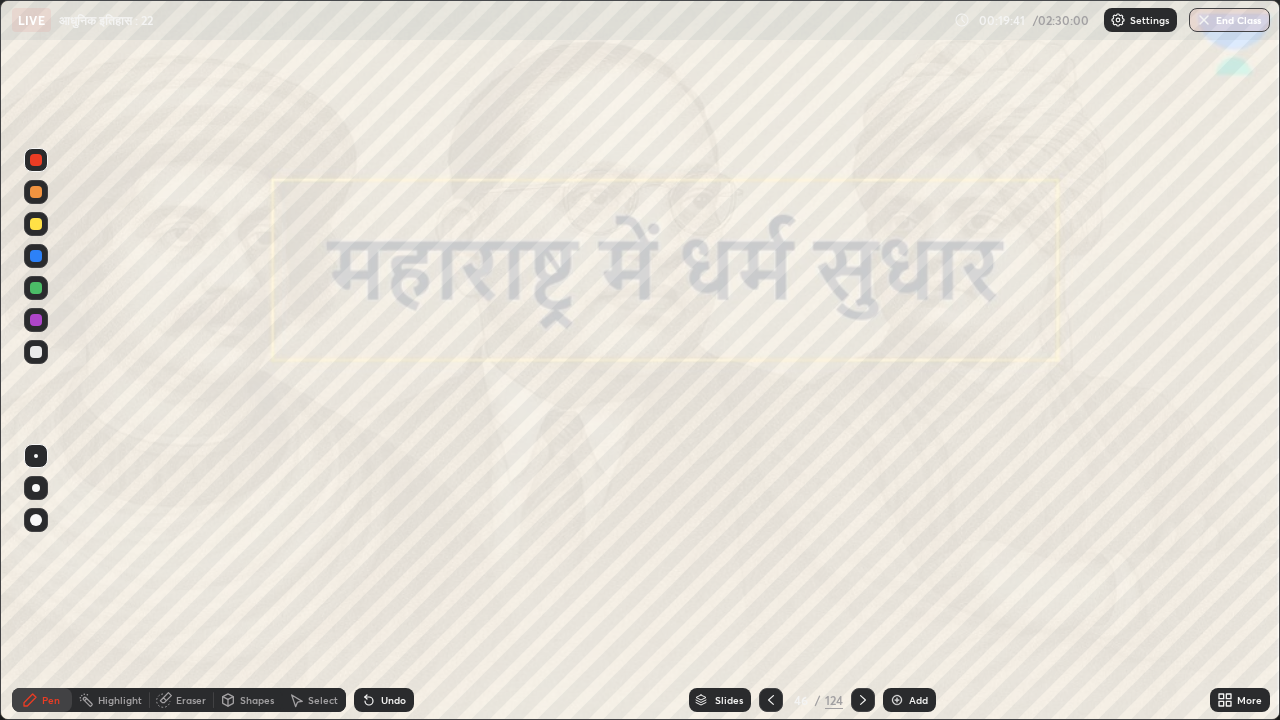 click on "Undo" at bounding box center [393, 700] 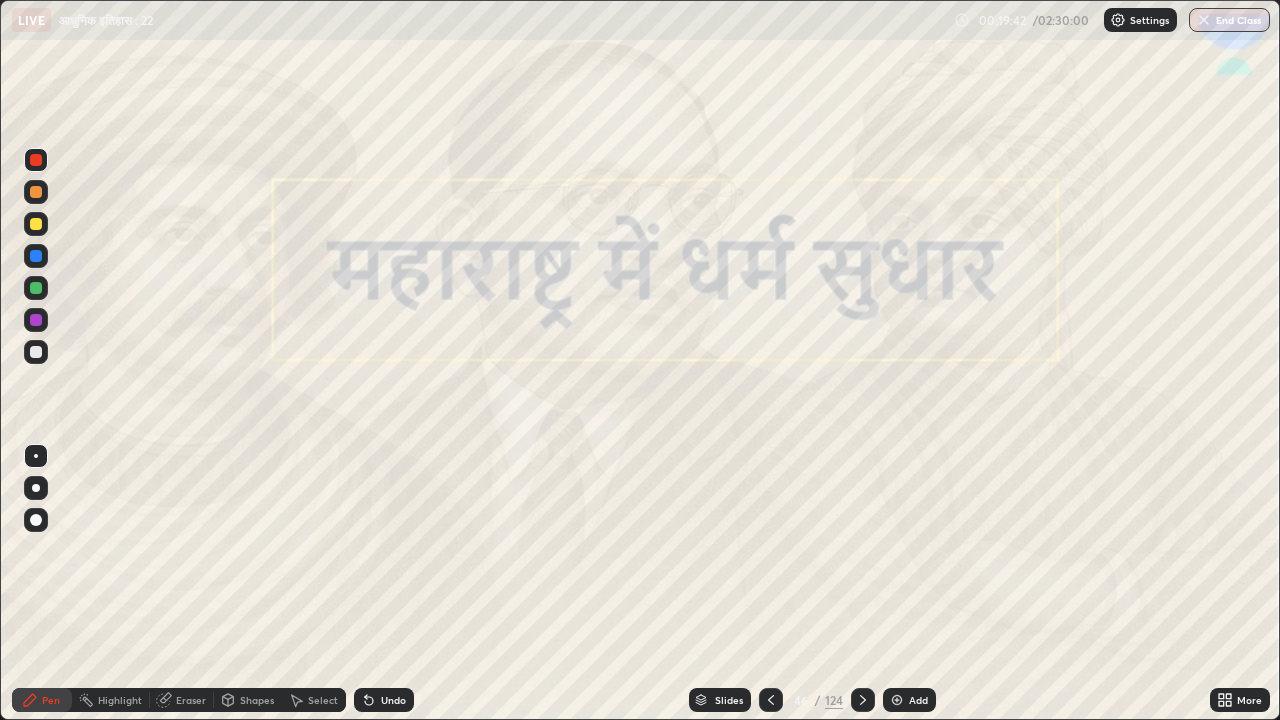 click on "Undo" at bounding box center [393, 700] 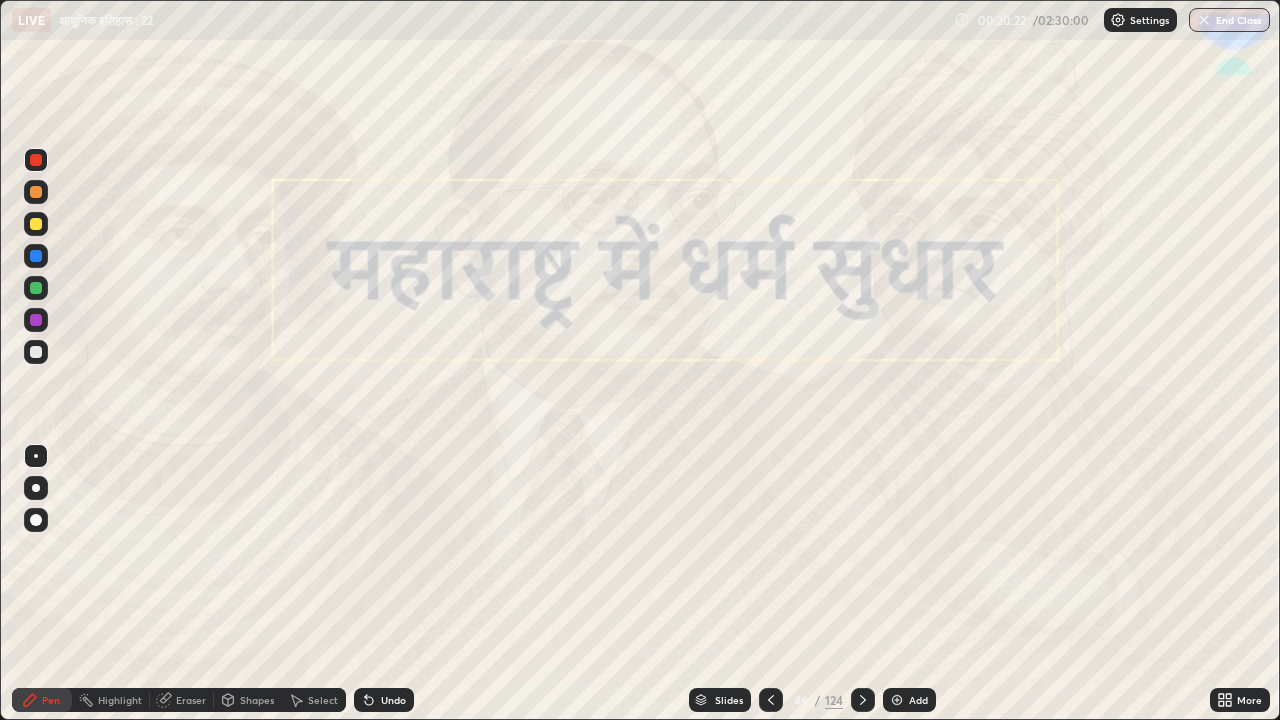 click 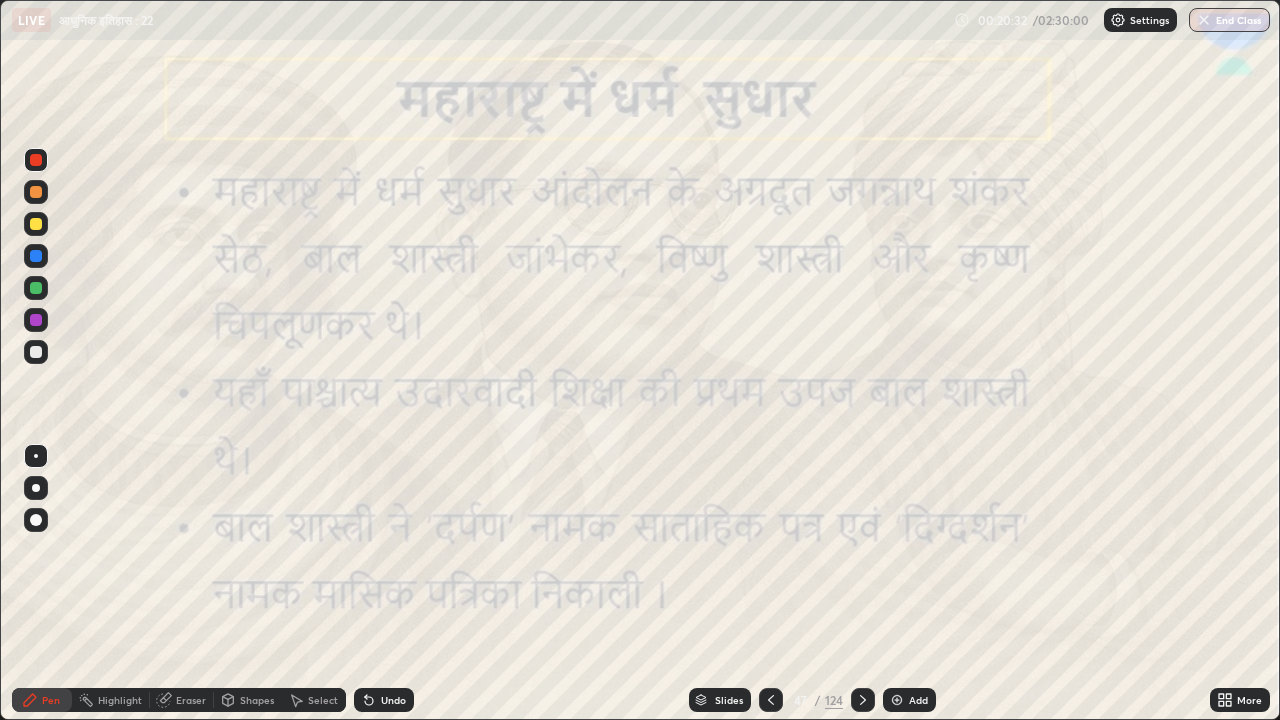 click at bounding box center [36, 320] 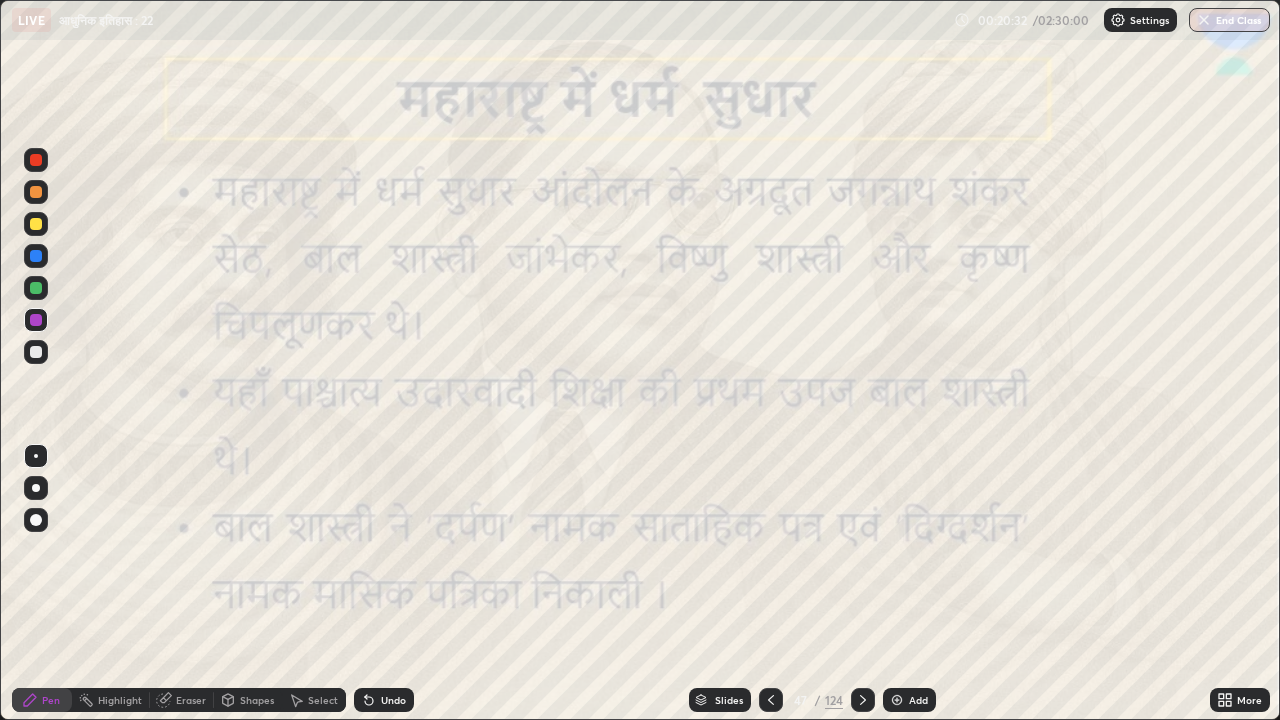 click at bounding box center [36, 320] 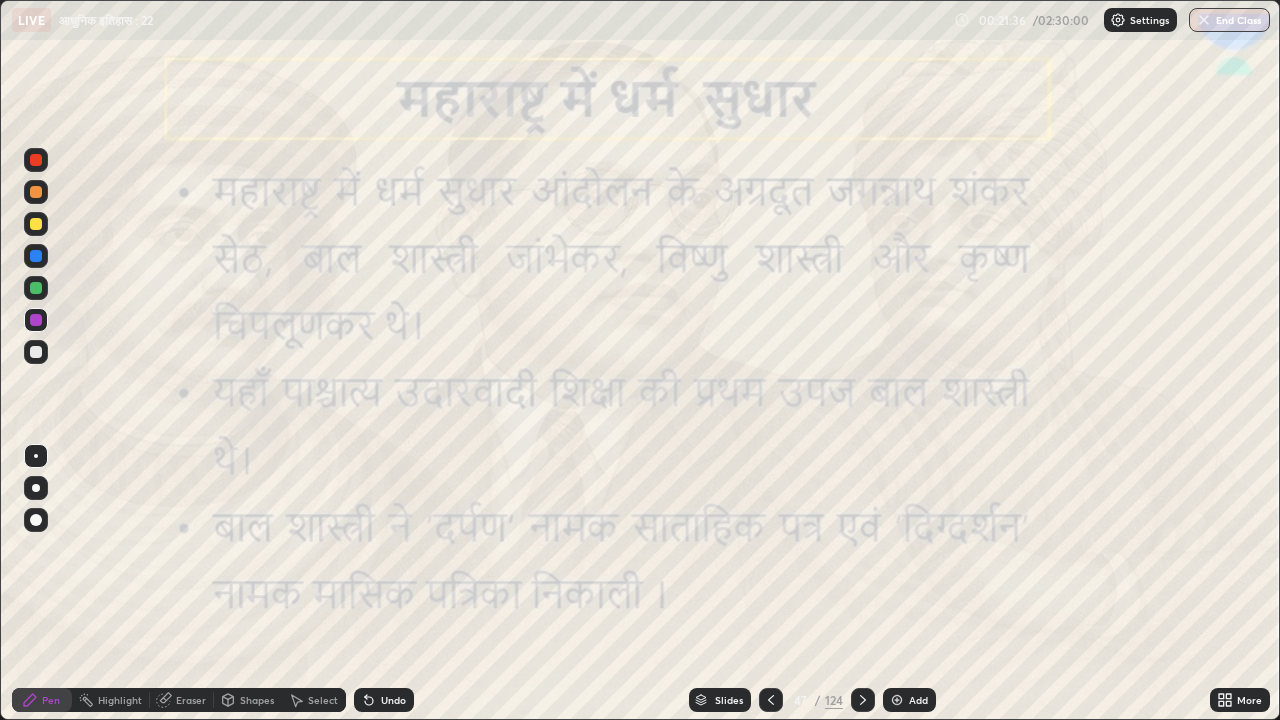 click 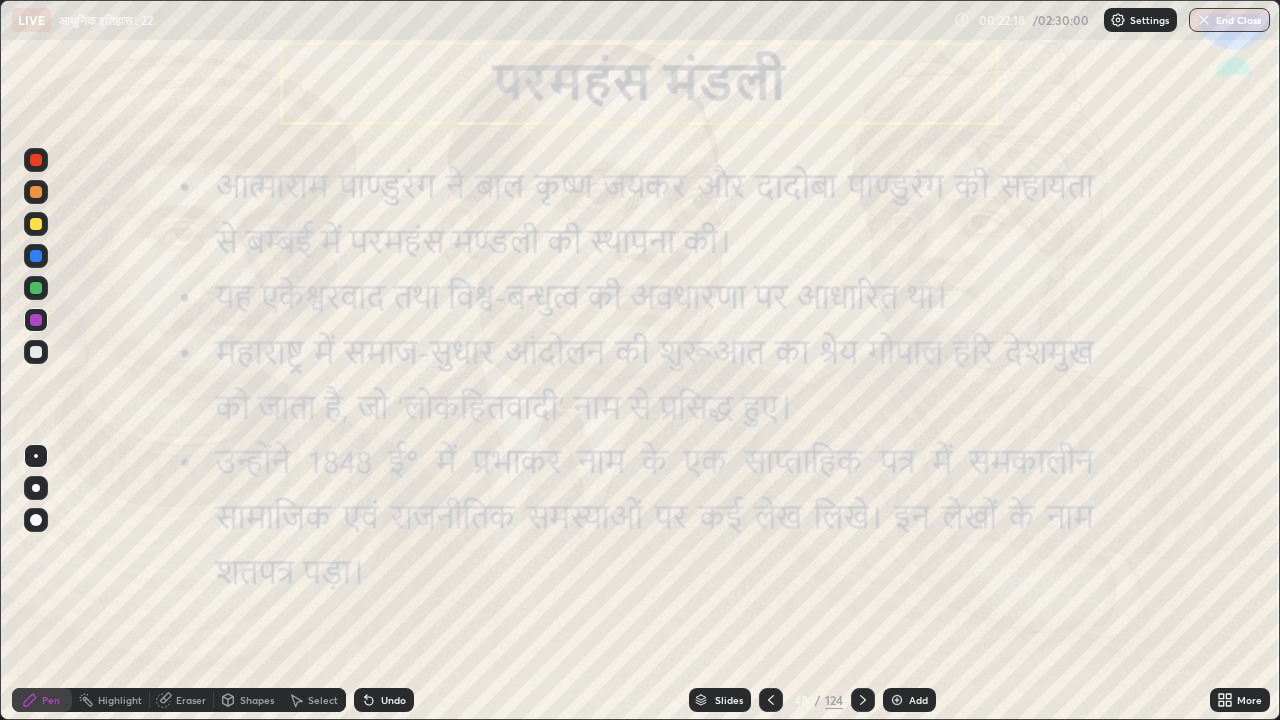 click 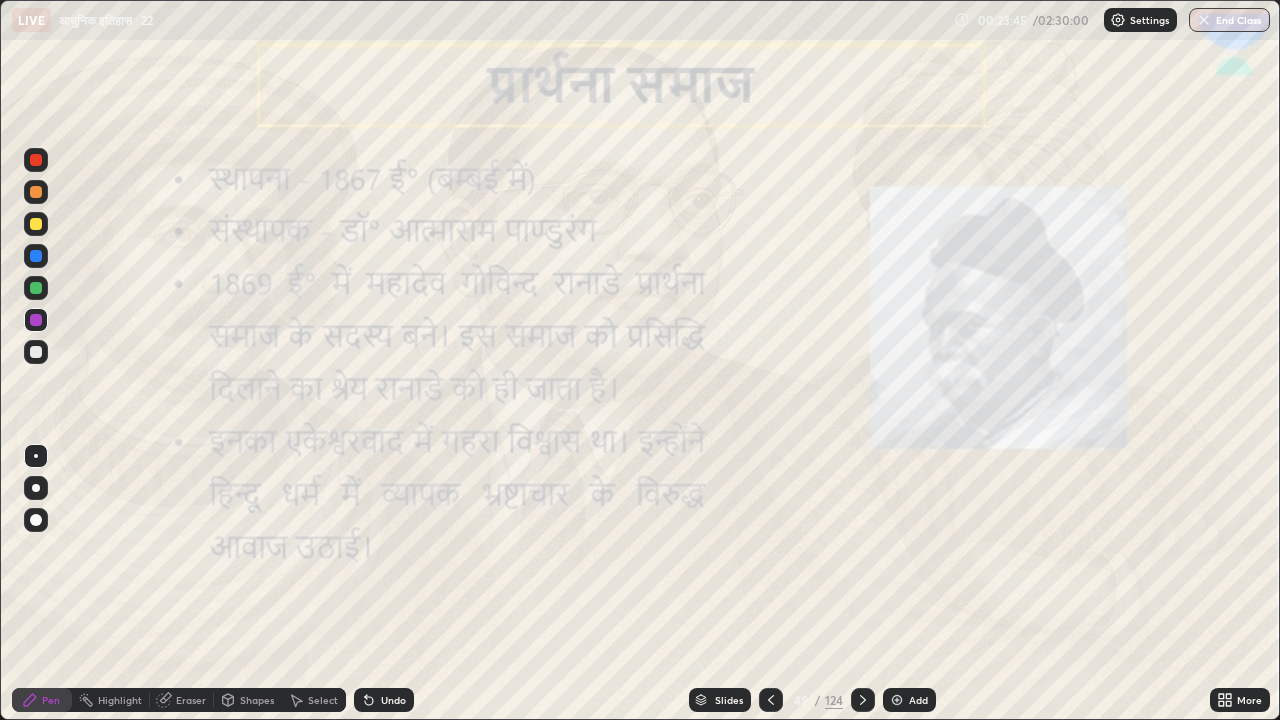 click on "Add" at bounding box center [918, 700] 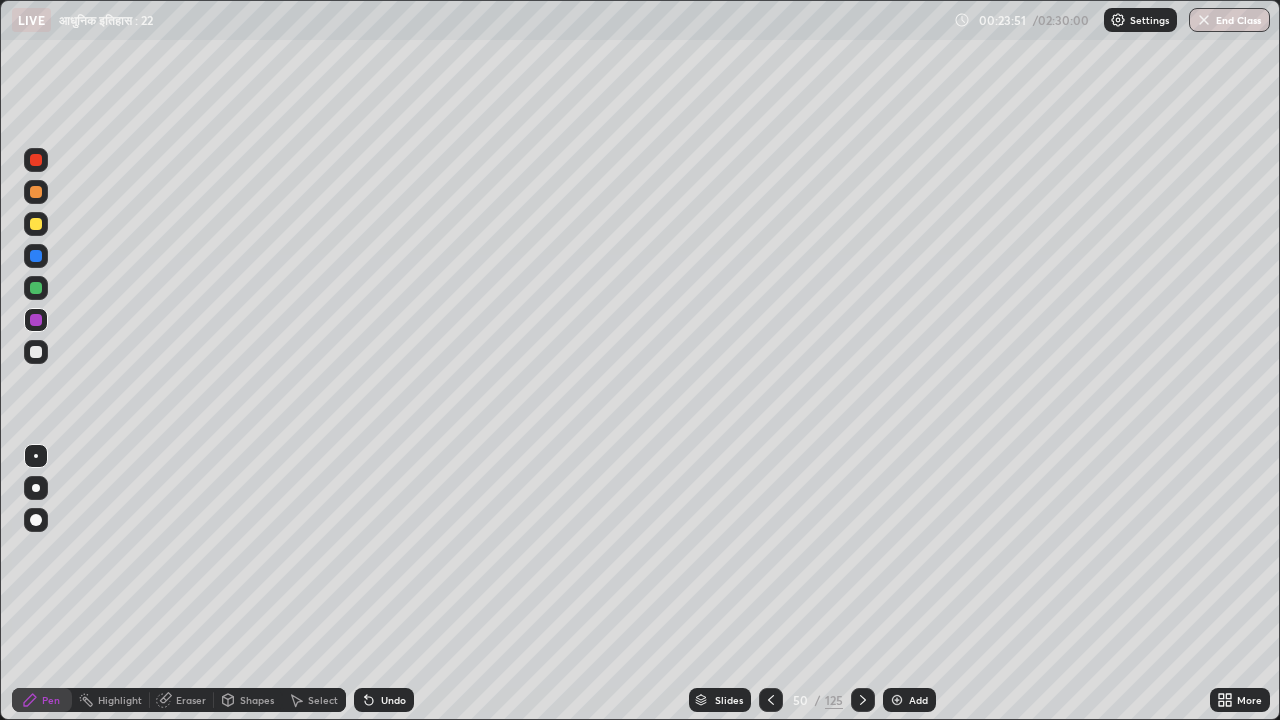 click on "Undo" at bounding box center [393, 700] 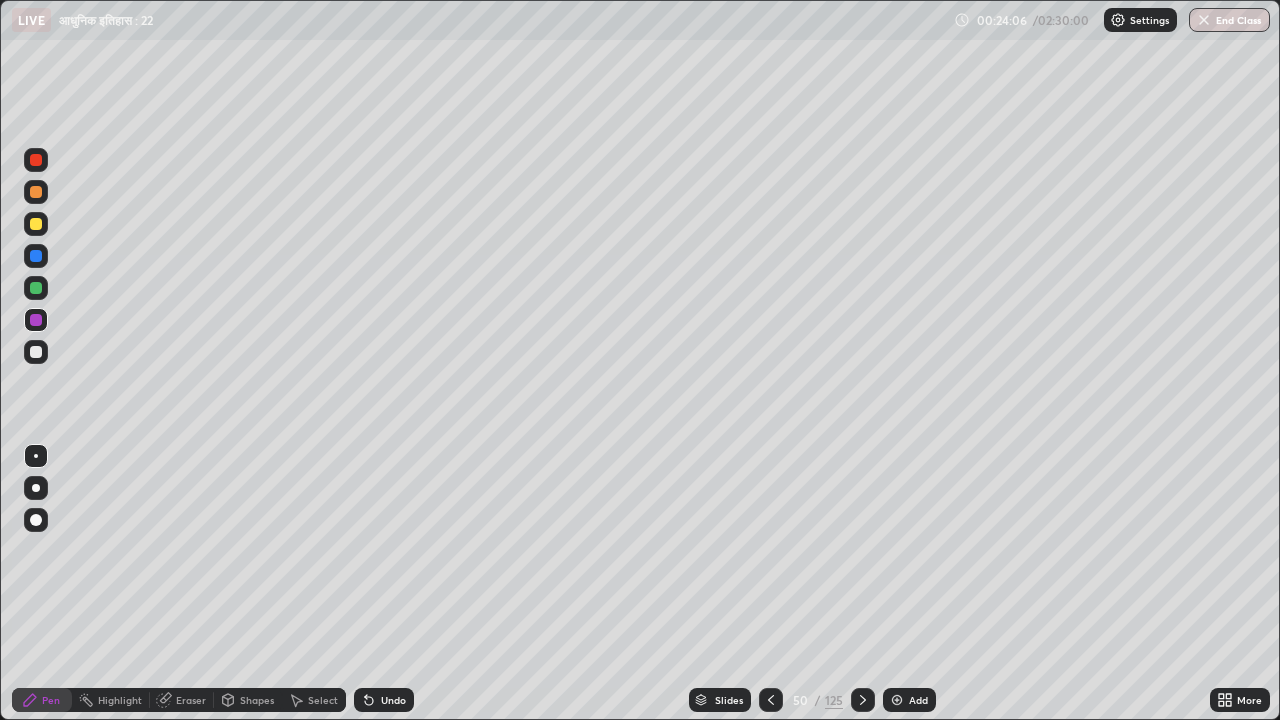 click on "Undo" at bounding box center (384, 700) 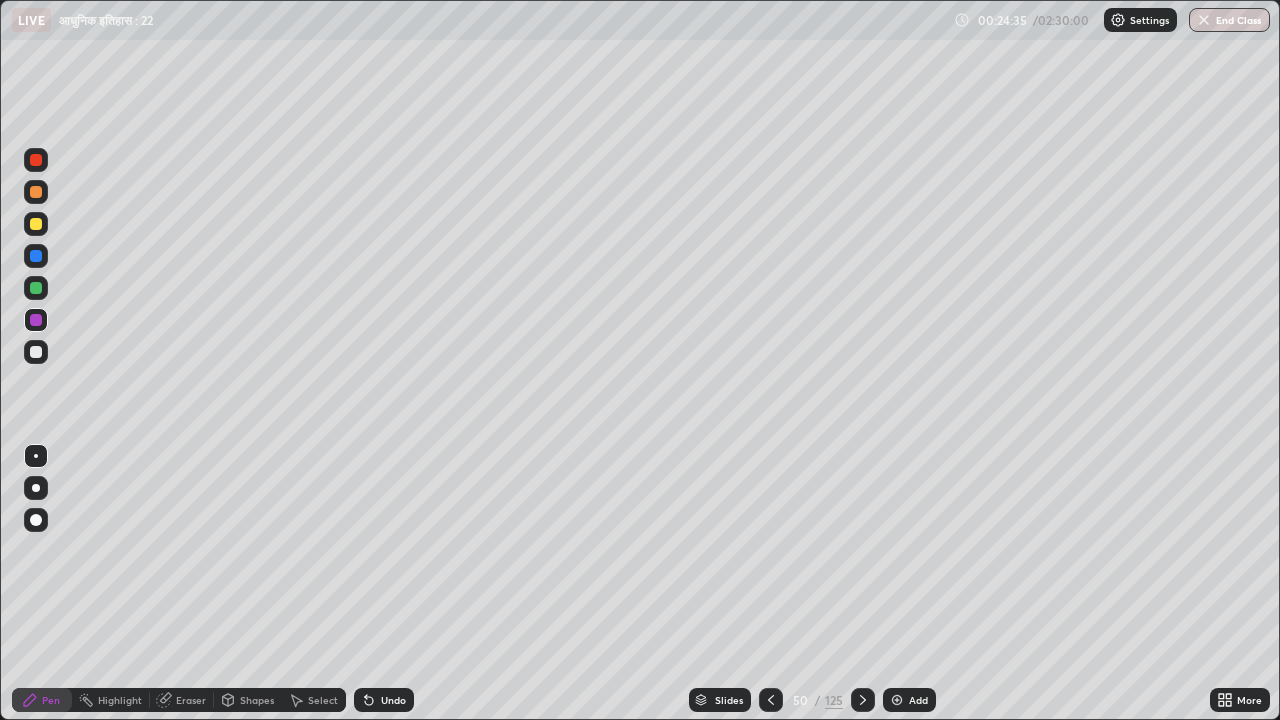 click at bounding box center [36, 352] 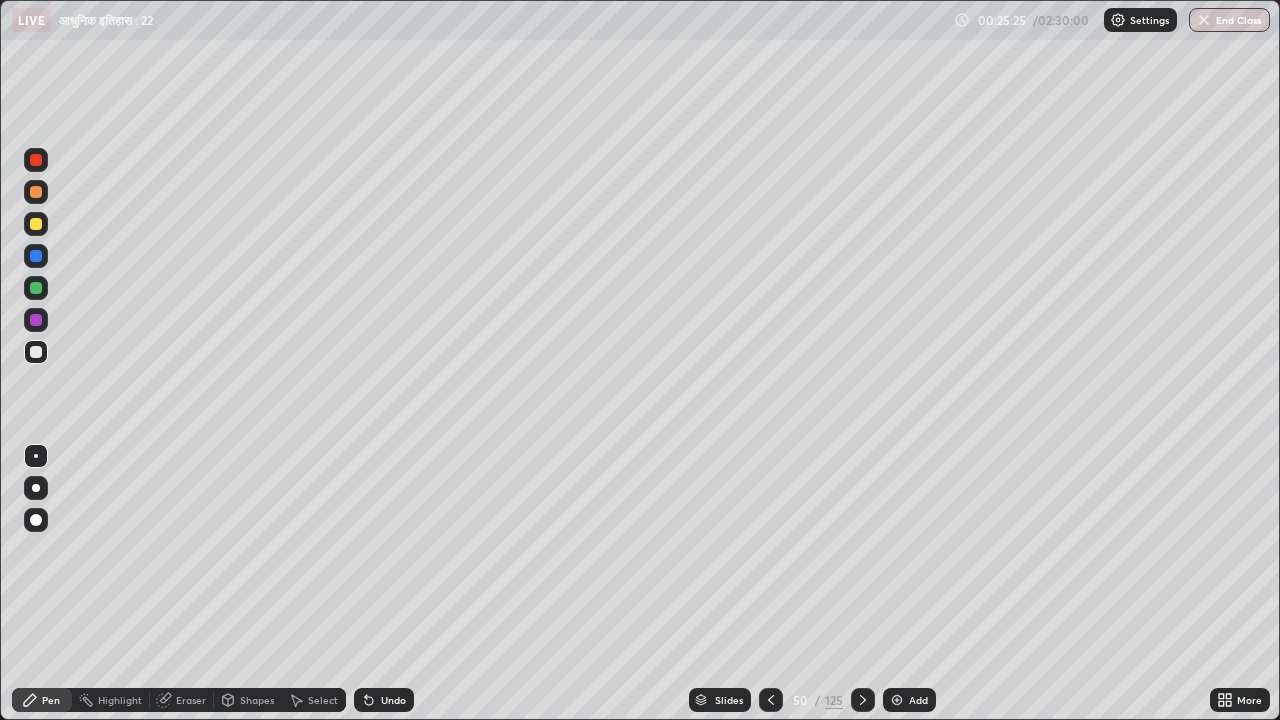 click on "Undo" at bounding box center (384, 700) 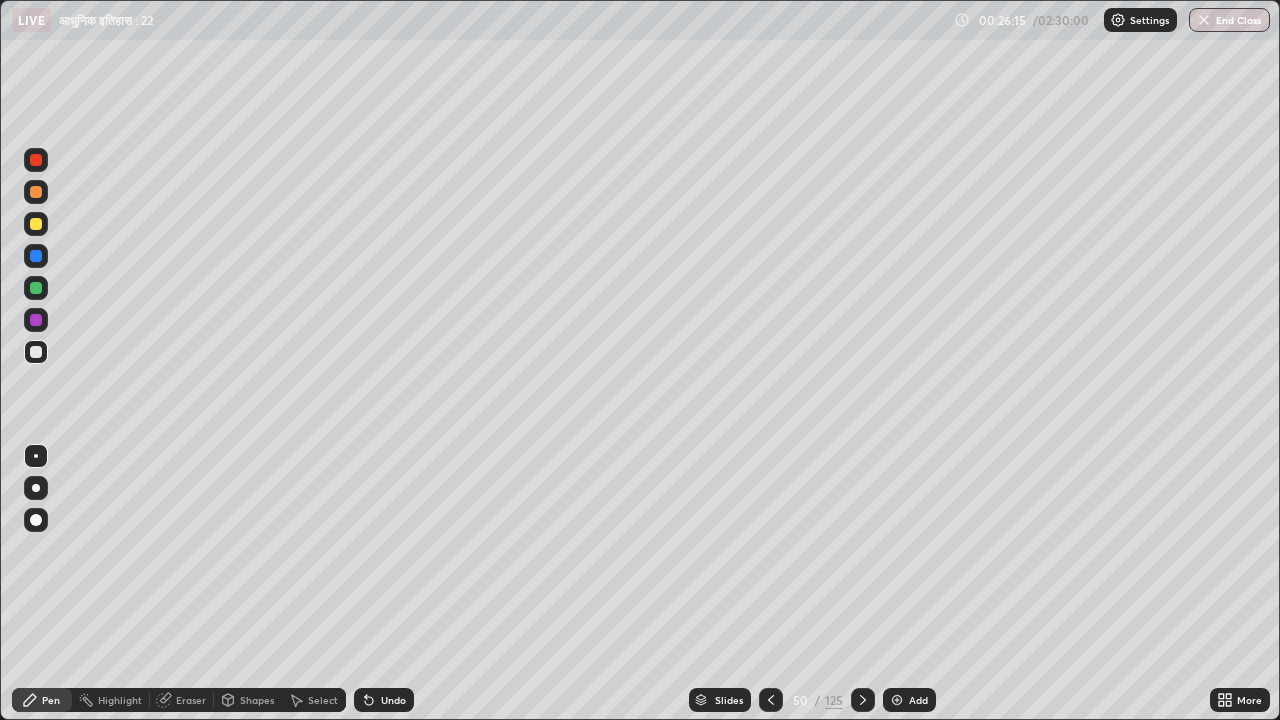 click 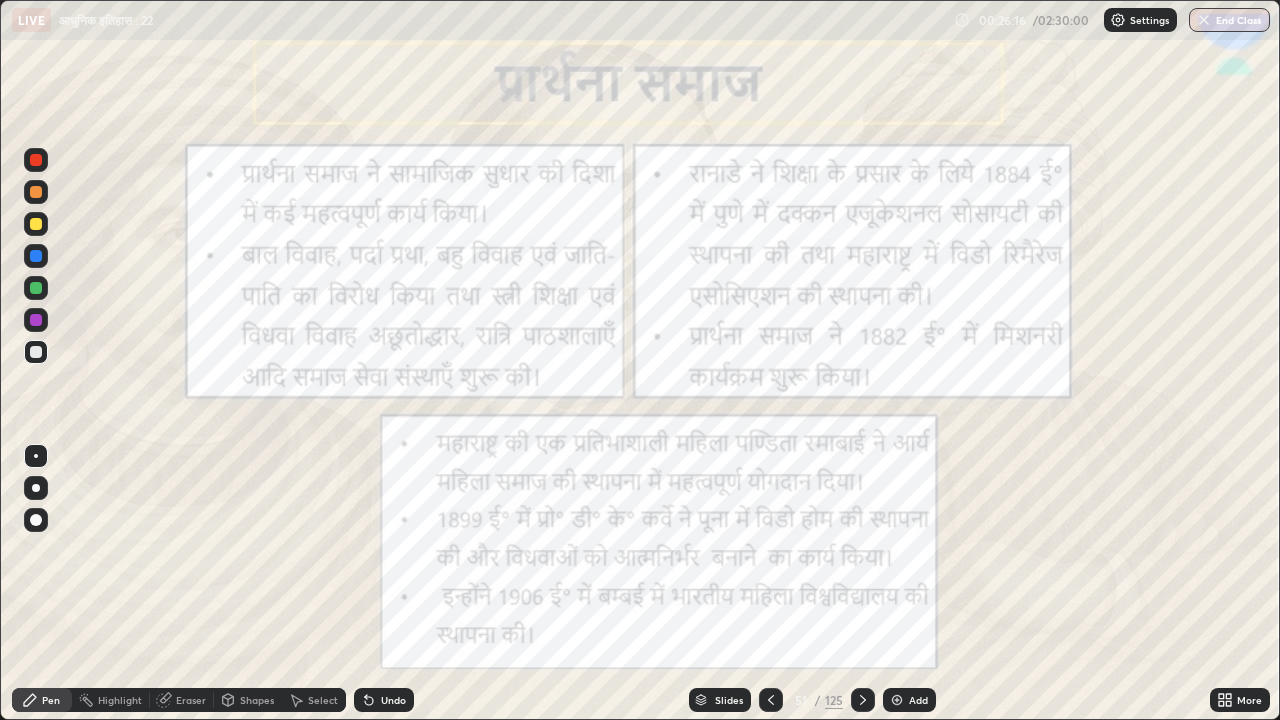 click 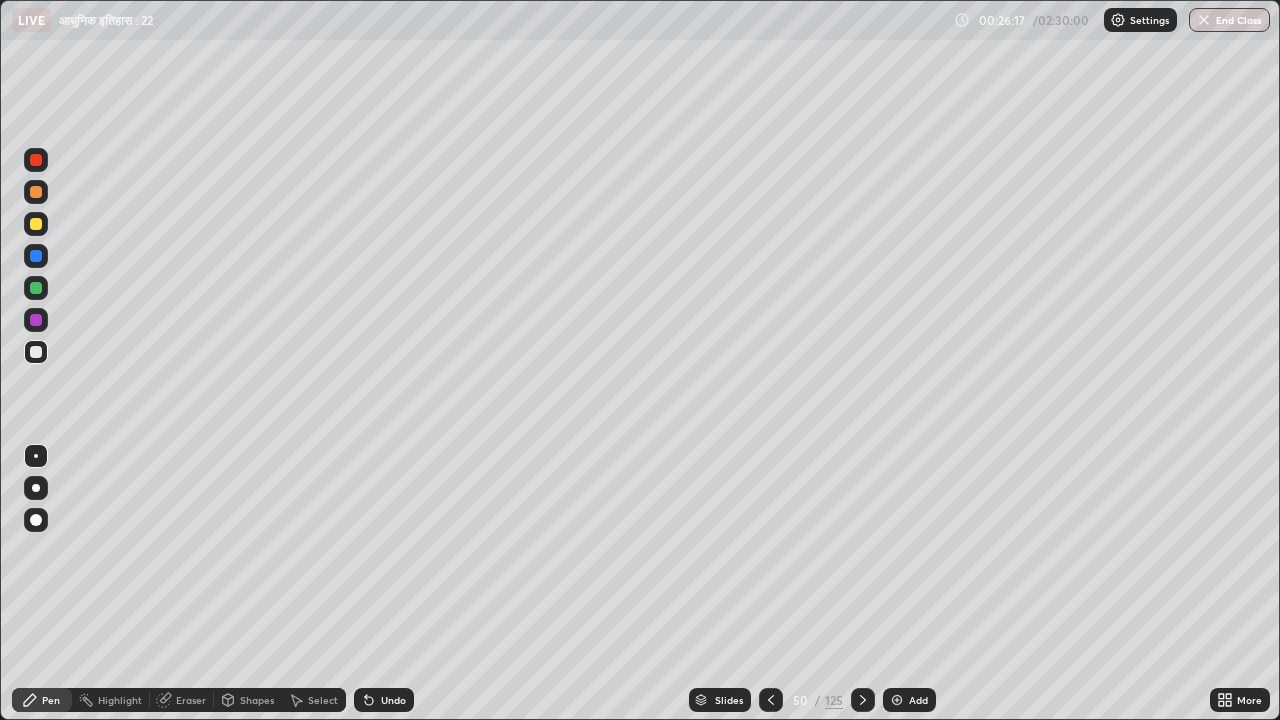 click on "Add" at bounding box center (909, 700) 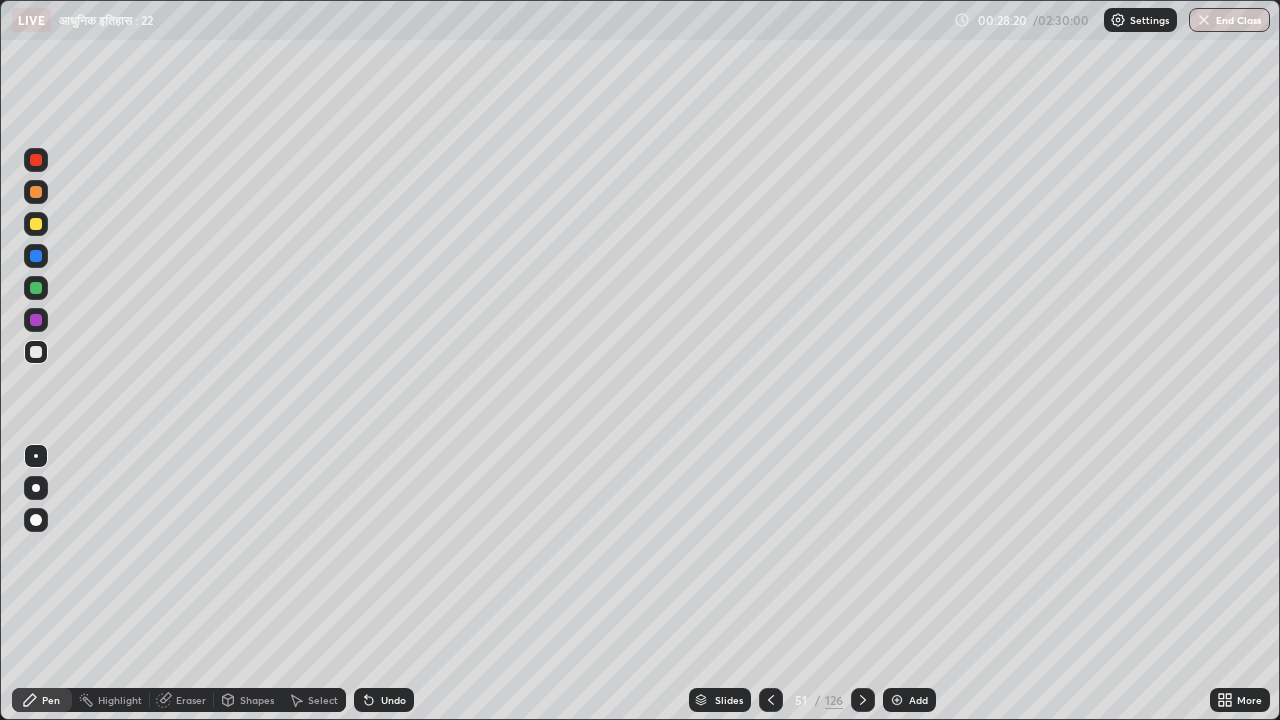 click on "Undo" at bounding box center (393, 700) 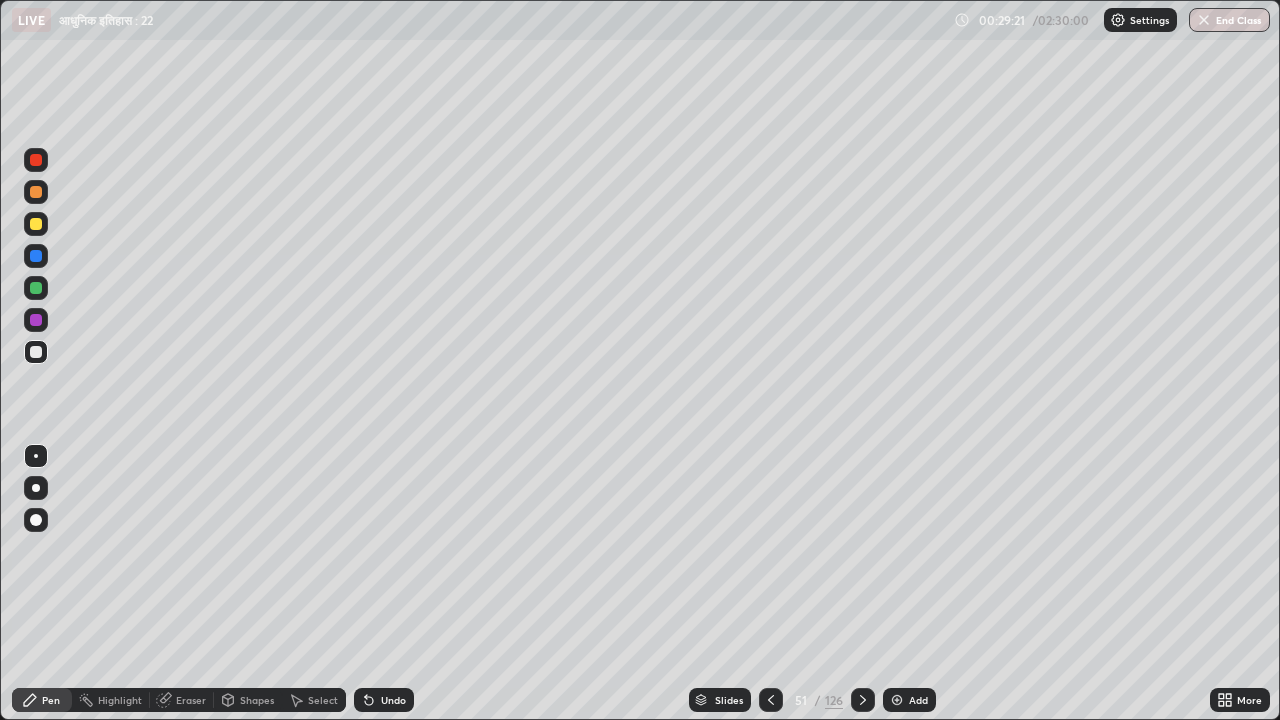 click at bounding box center (863, 700) 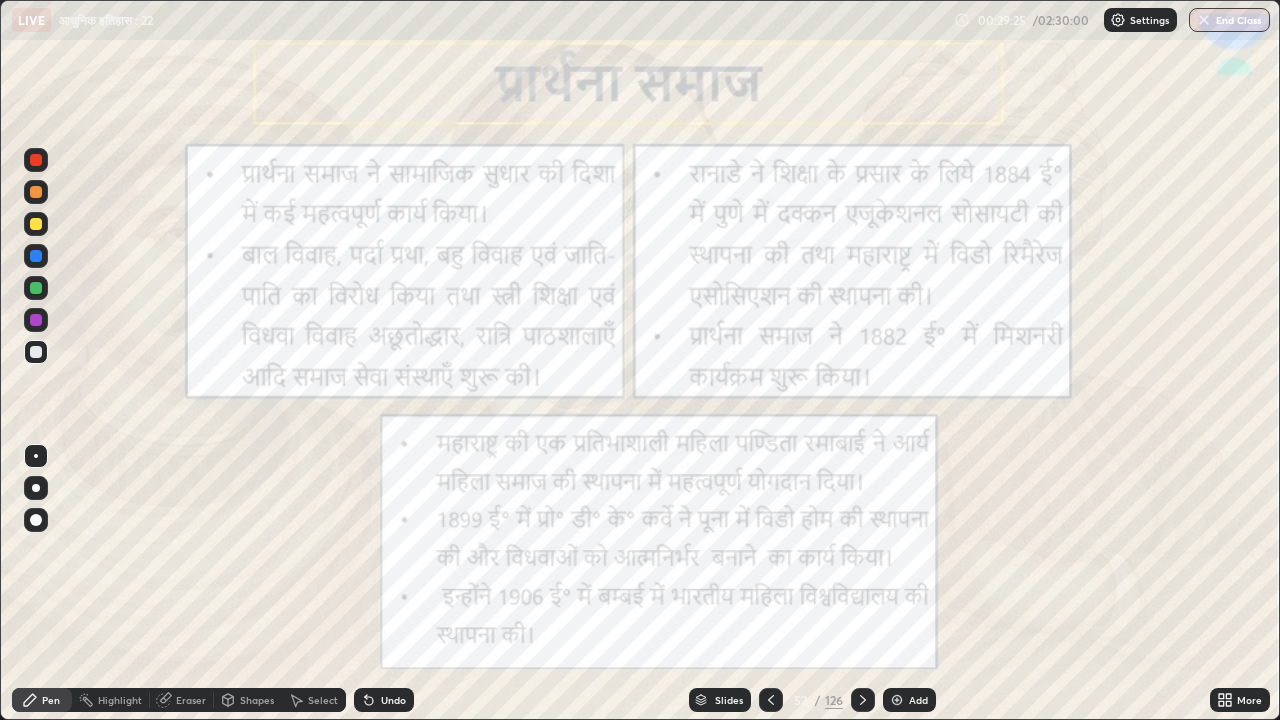 click at bounding box center [36, 160] 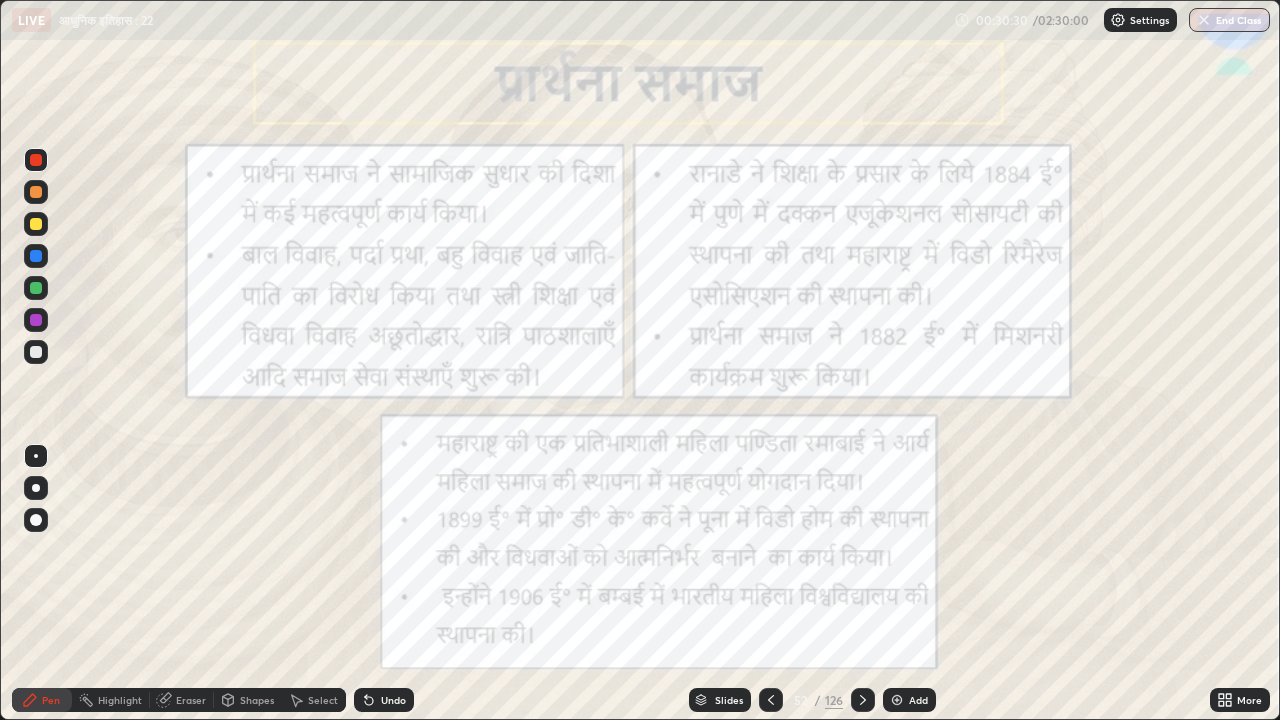 click 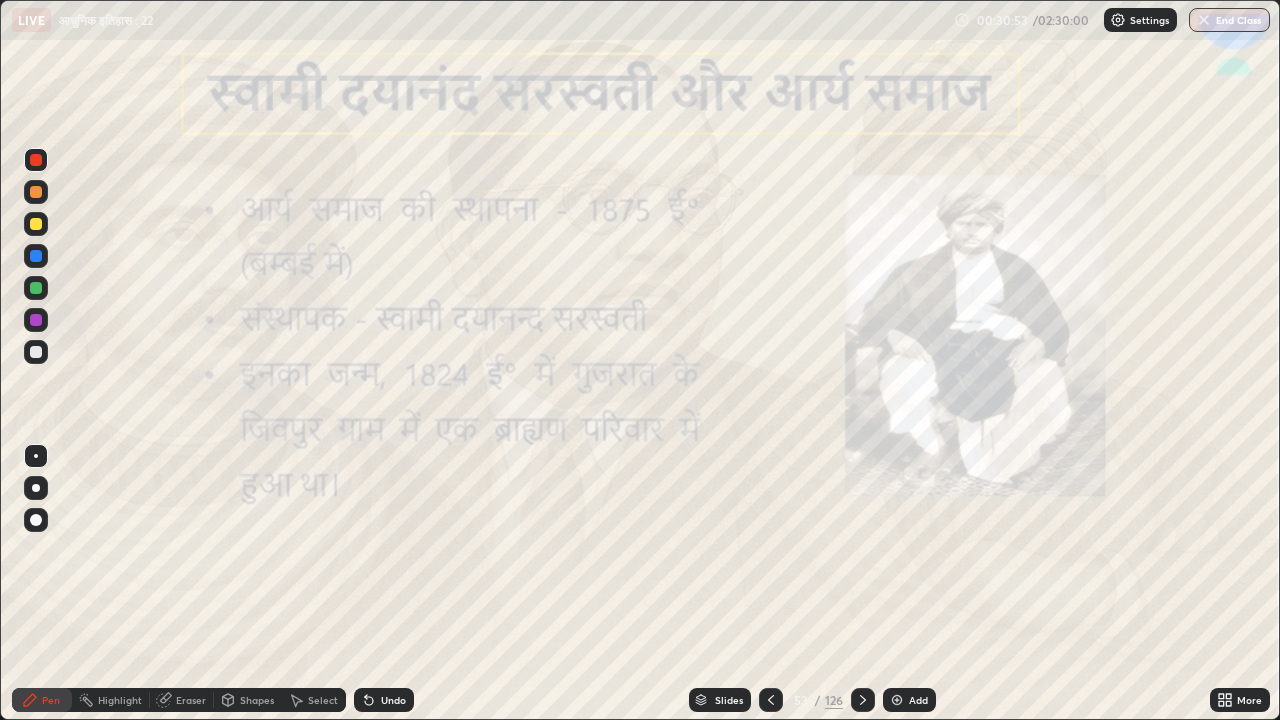 click on "Undo" at bounding box center (384, 700) 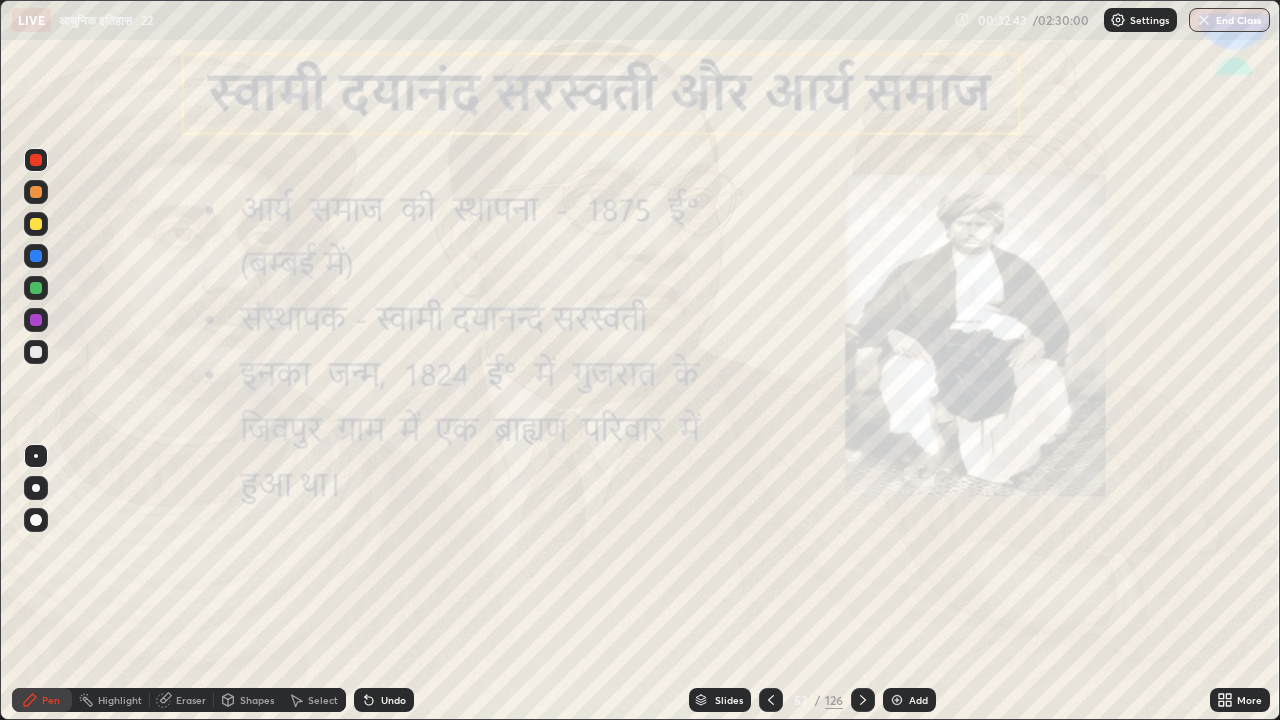 click 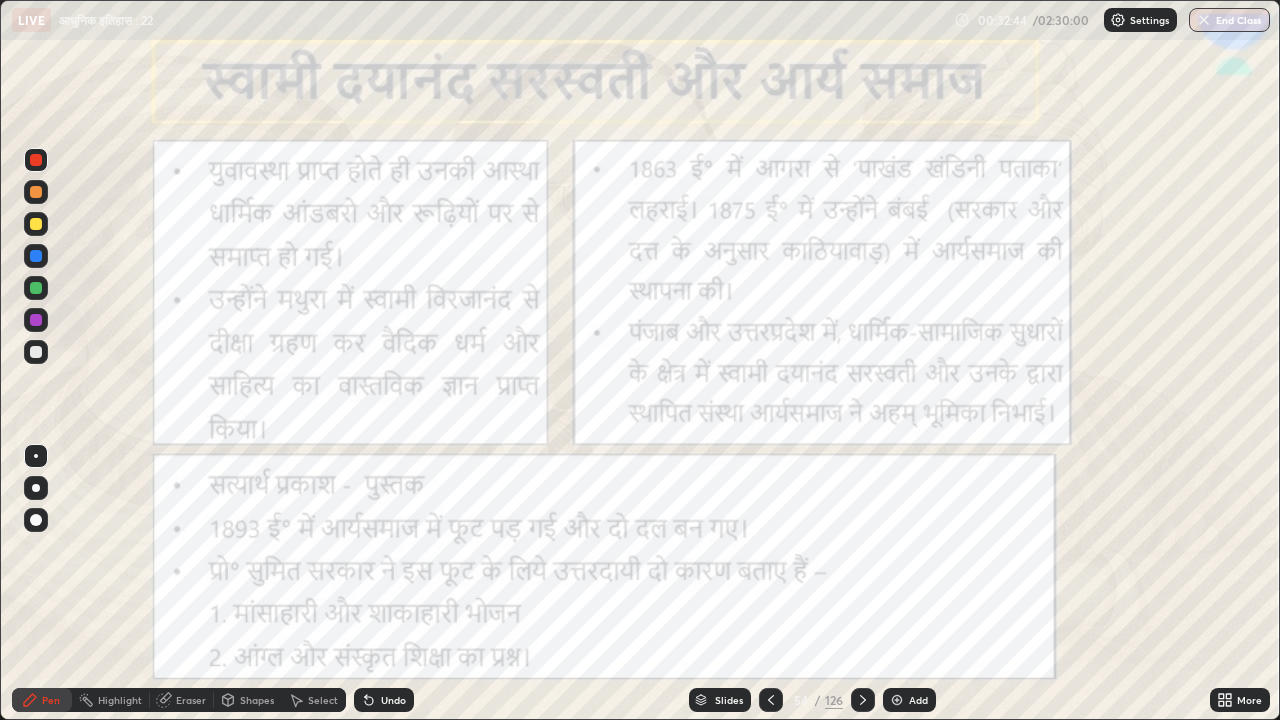 click 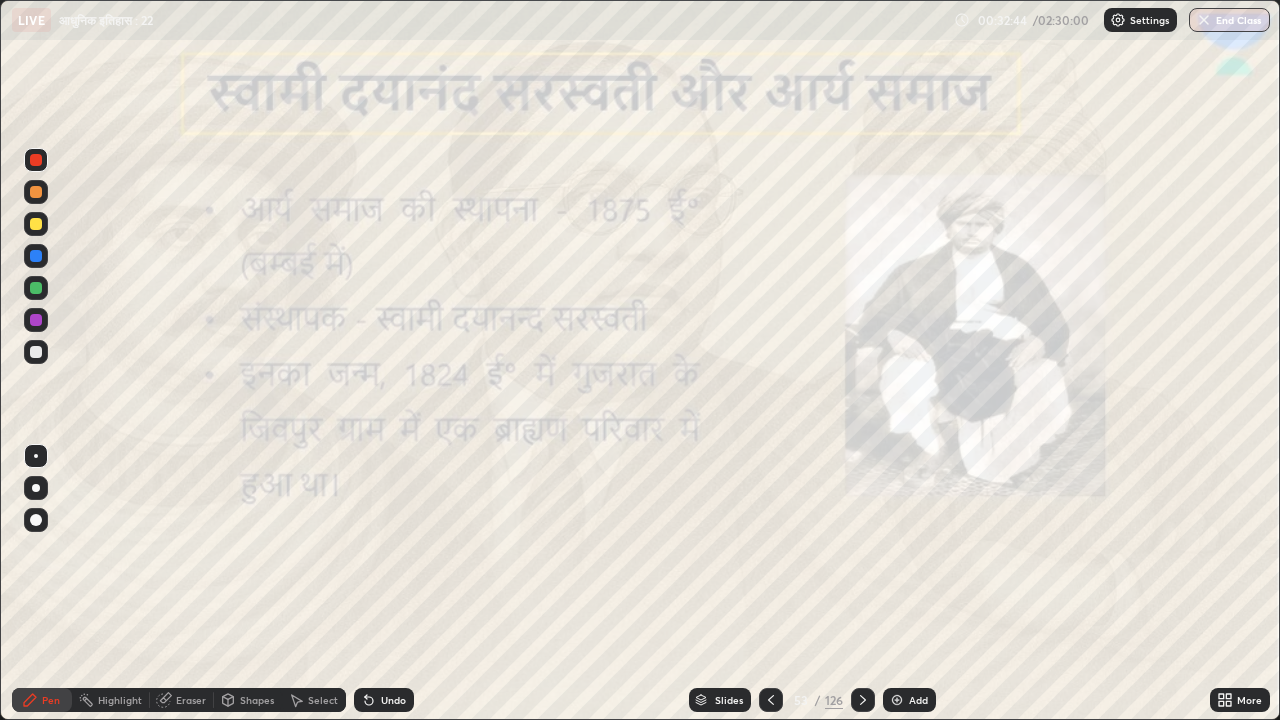 click at bounding box center [897, 700] 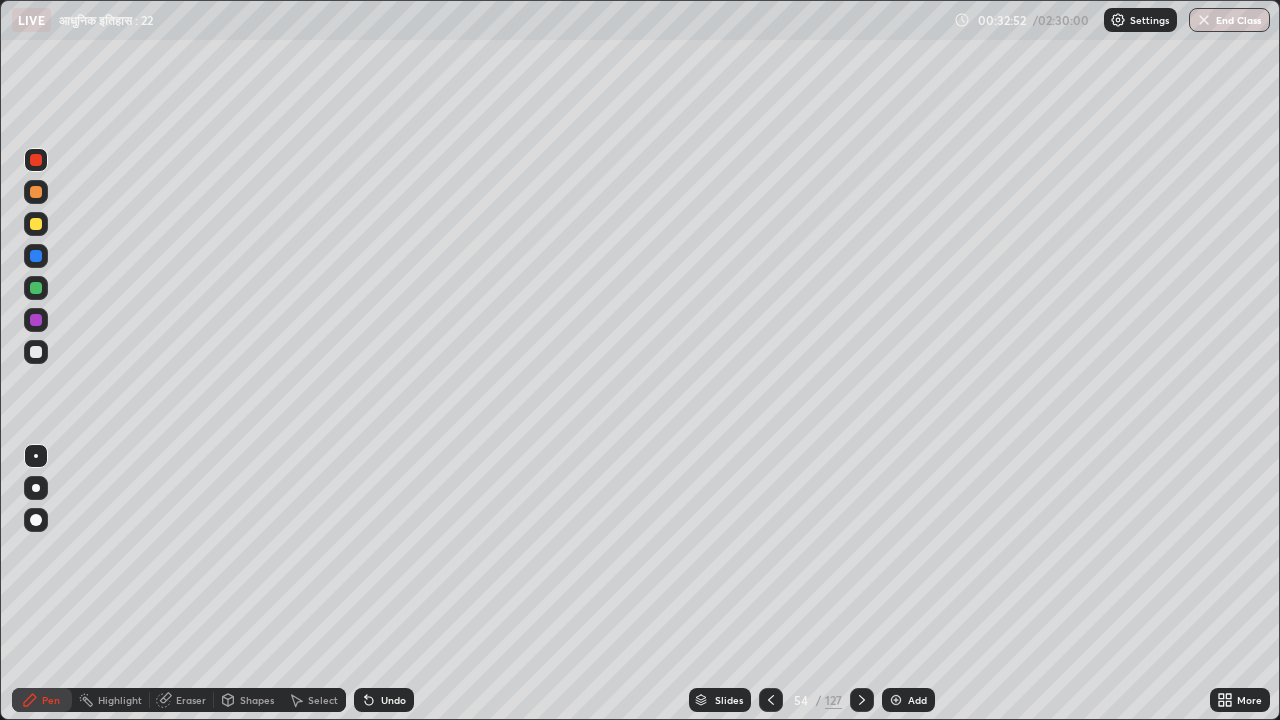 click on "Undo" at bounding box center [393, 700] 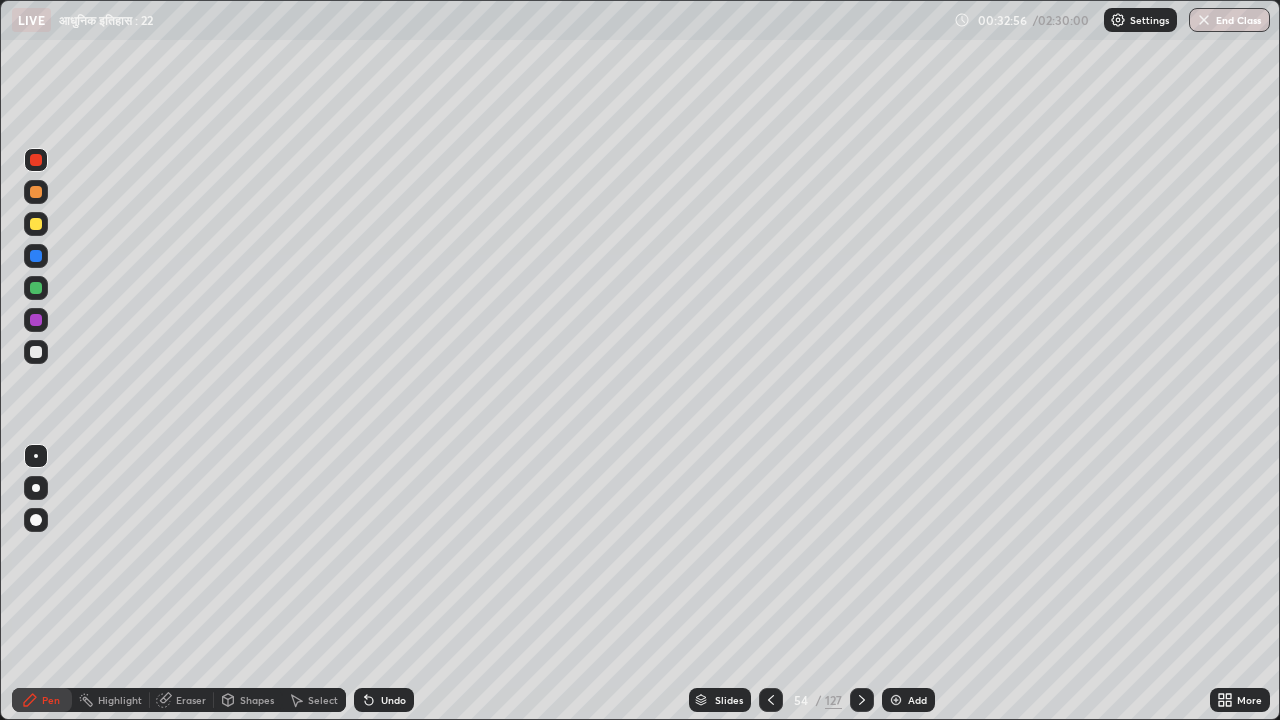 click on "Undo" at bounding box center (384, 700) 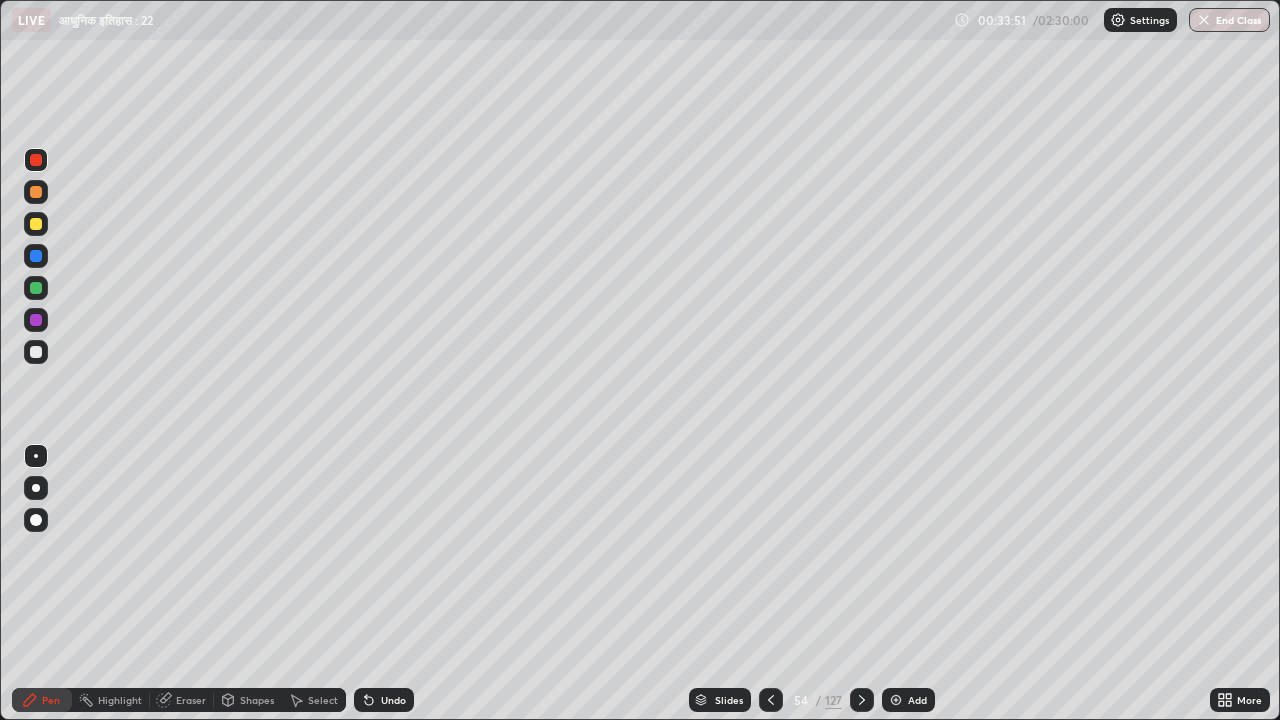 click at bounding box center (862, 700) 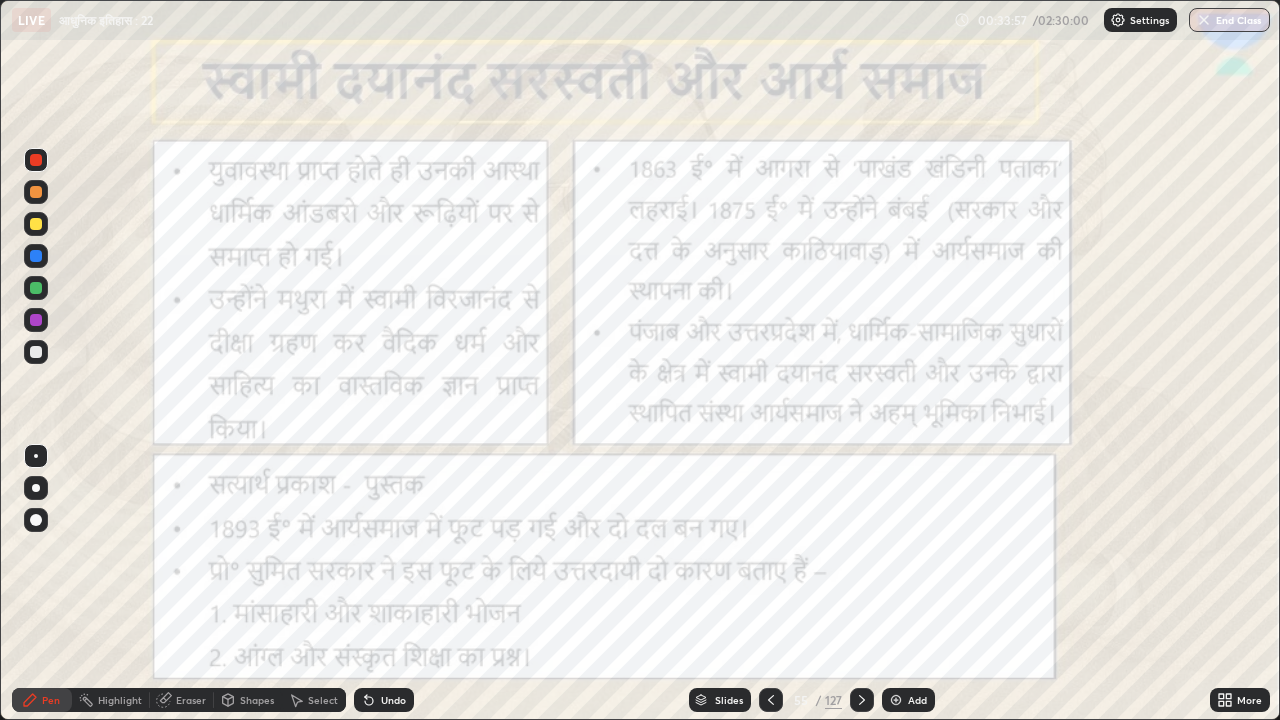 click at bounding box center [36, 160] 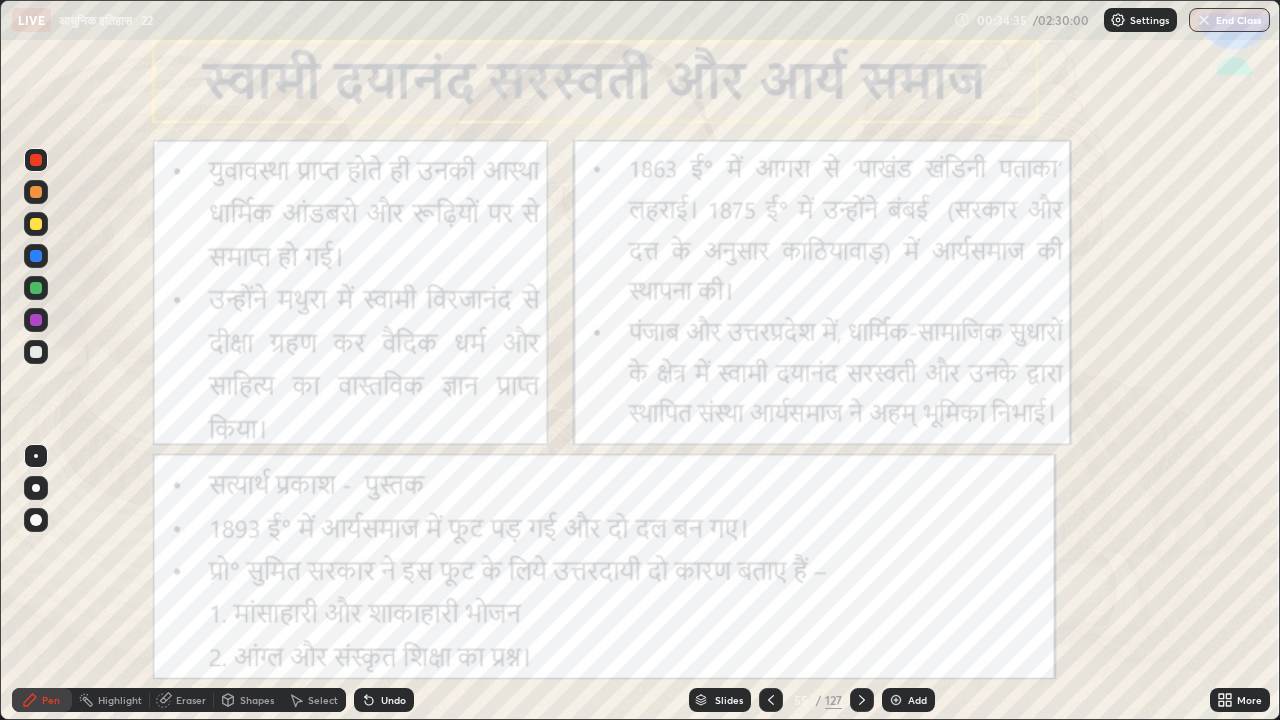 click at bounding box center (862, 700) 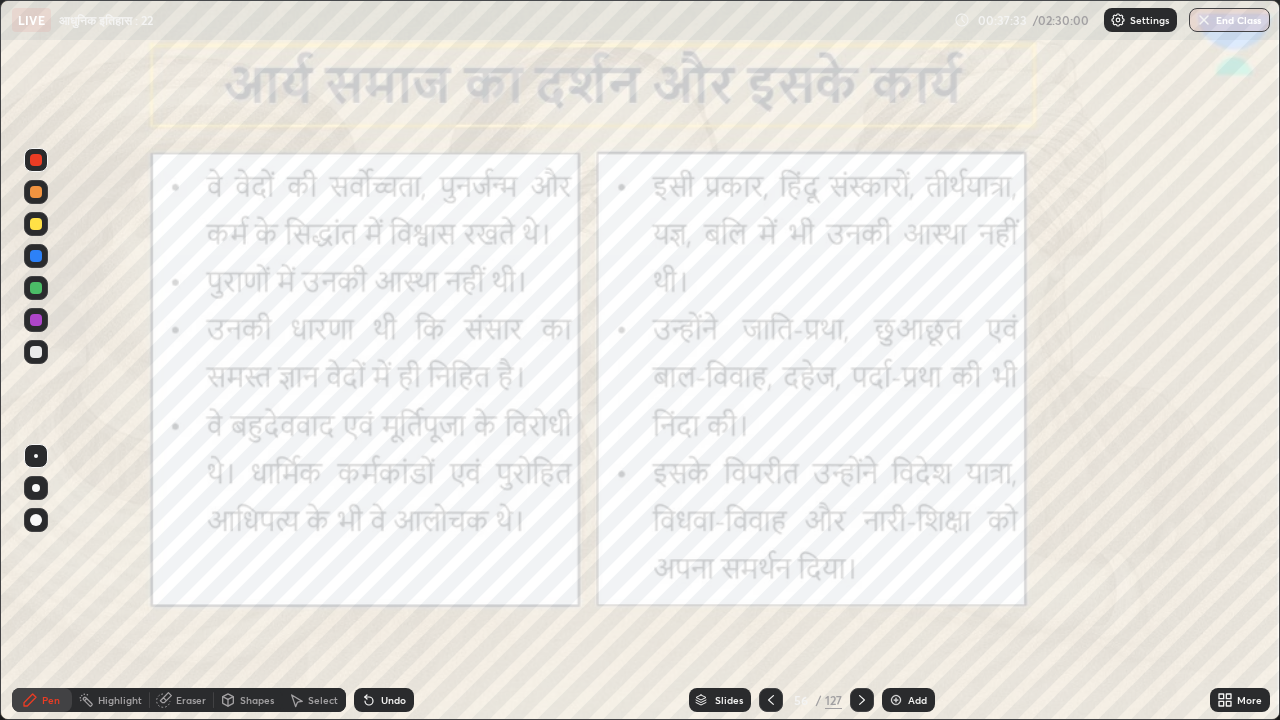 click 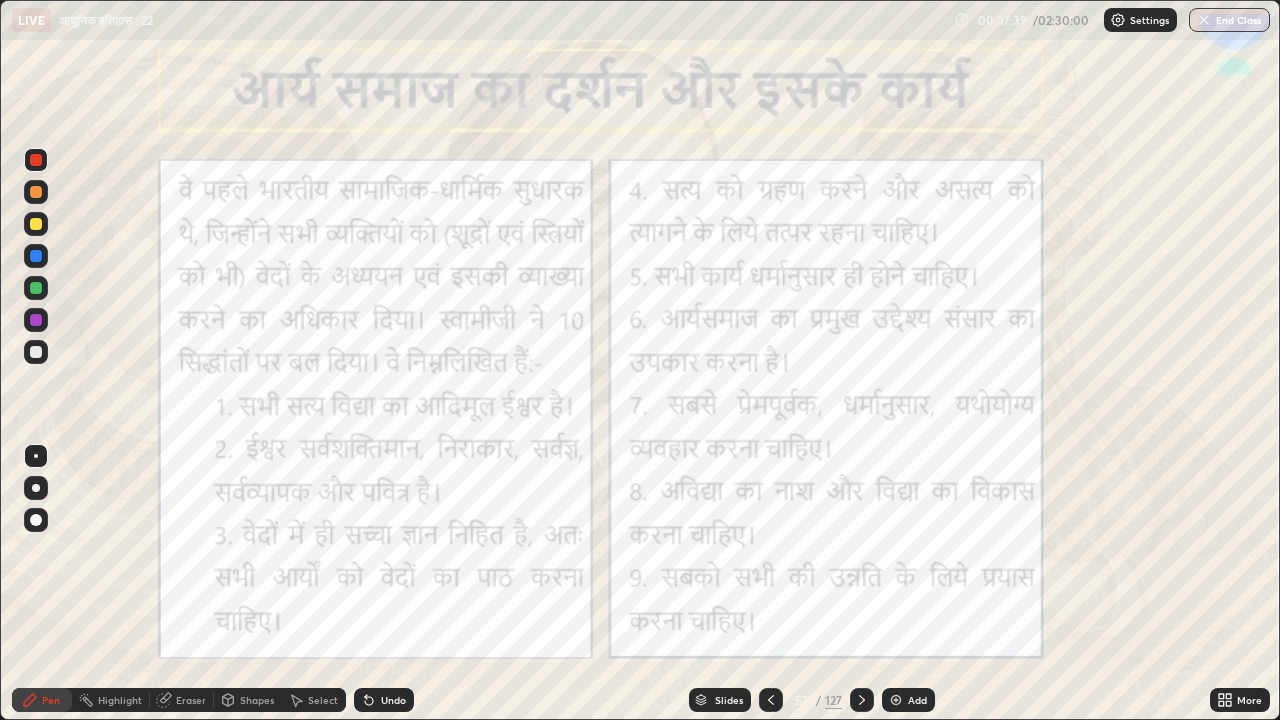 click 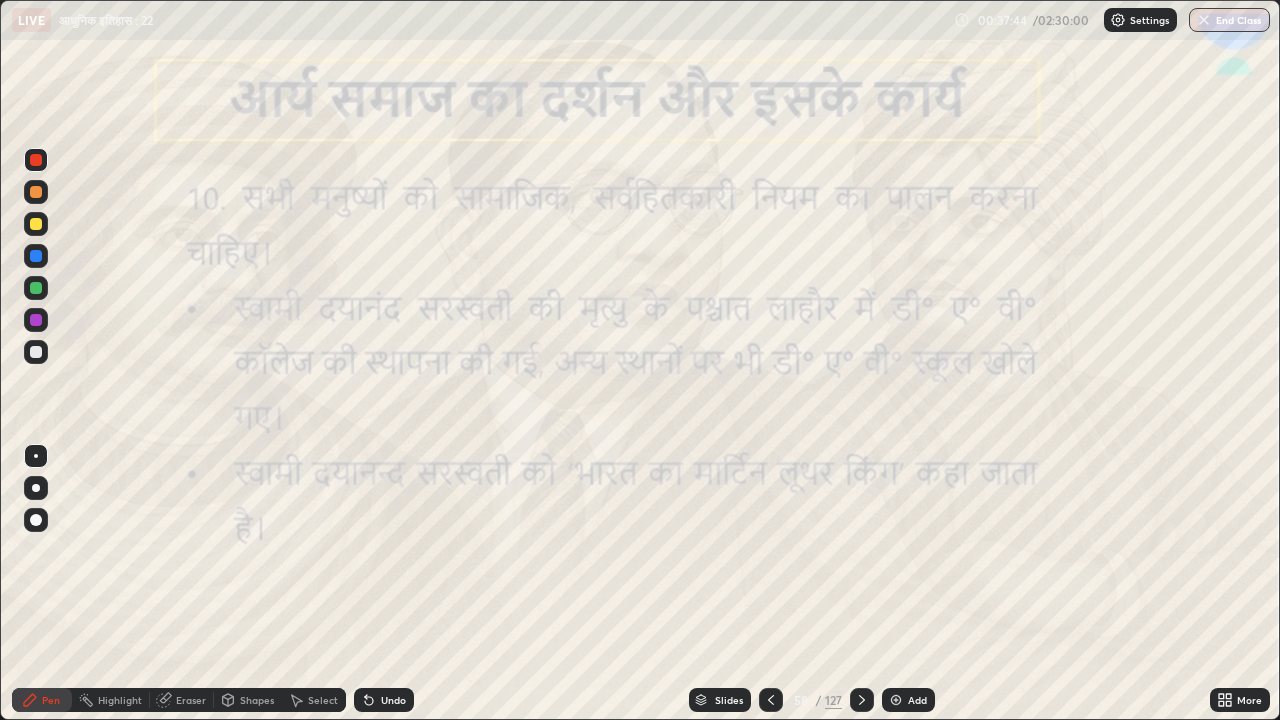click 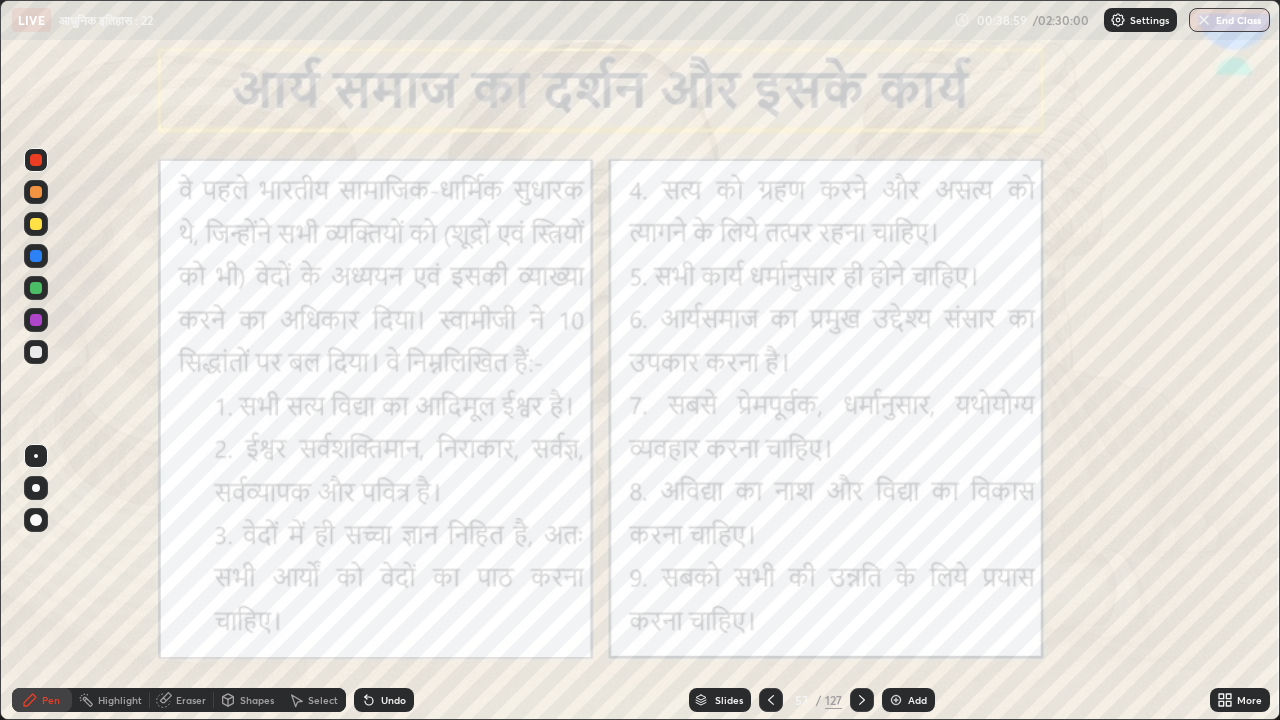 click 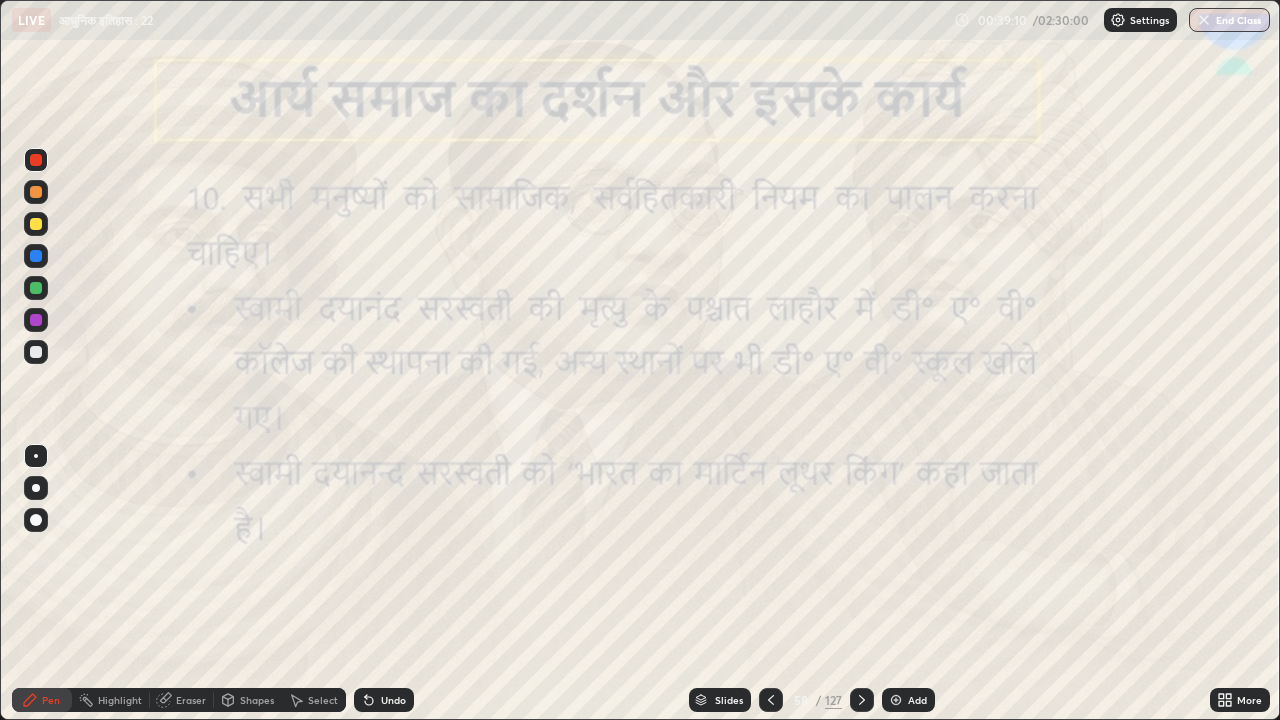 click 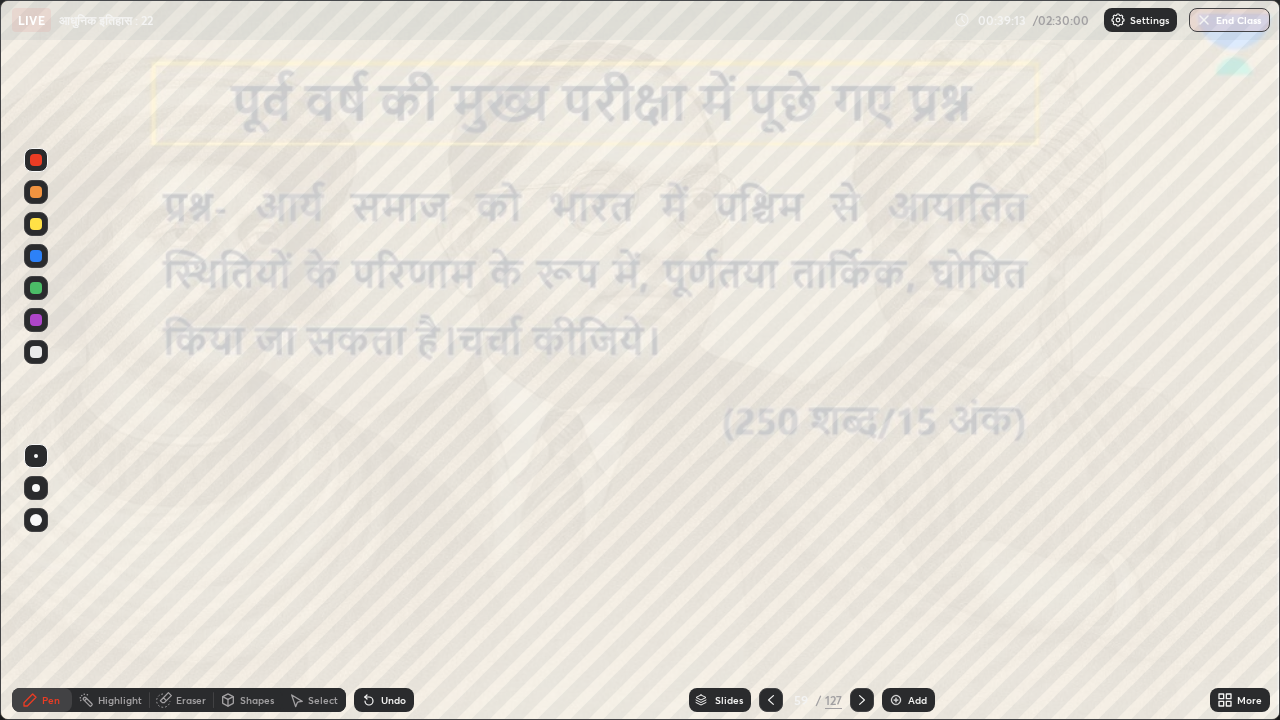 click 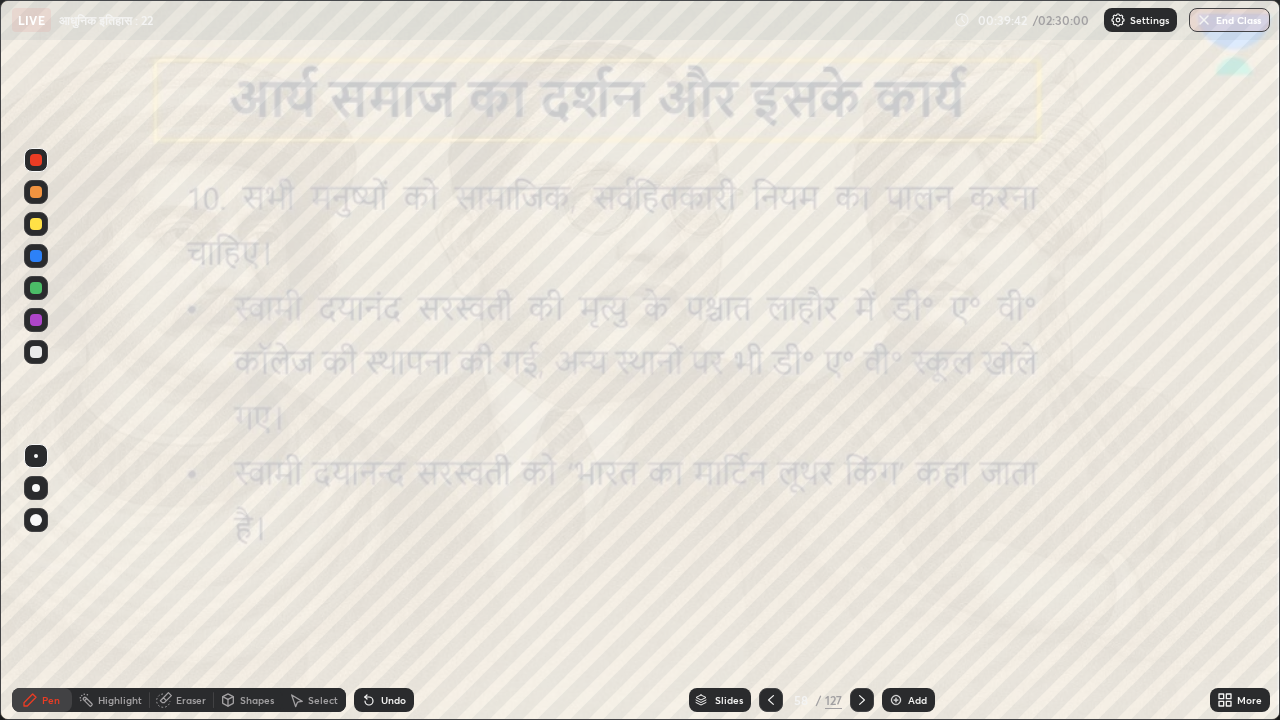click on "Add" at bounding box center [908, 700] 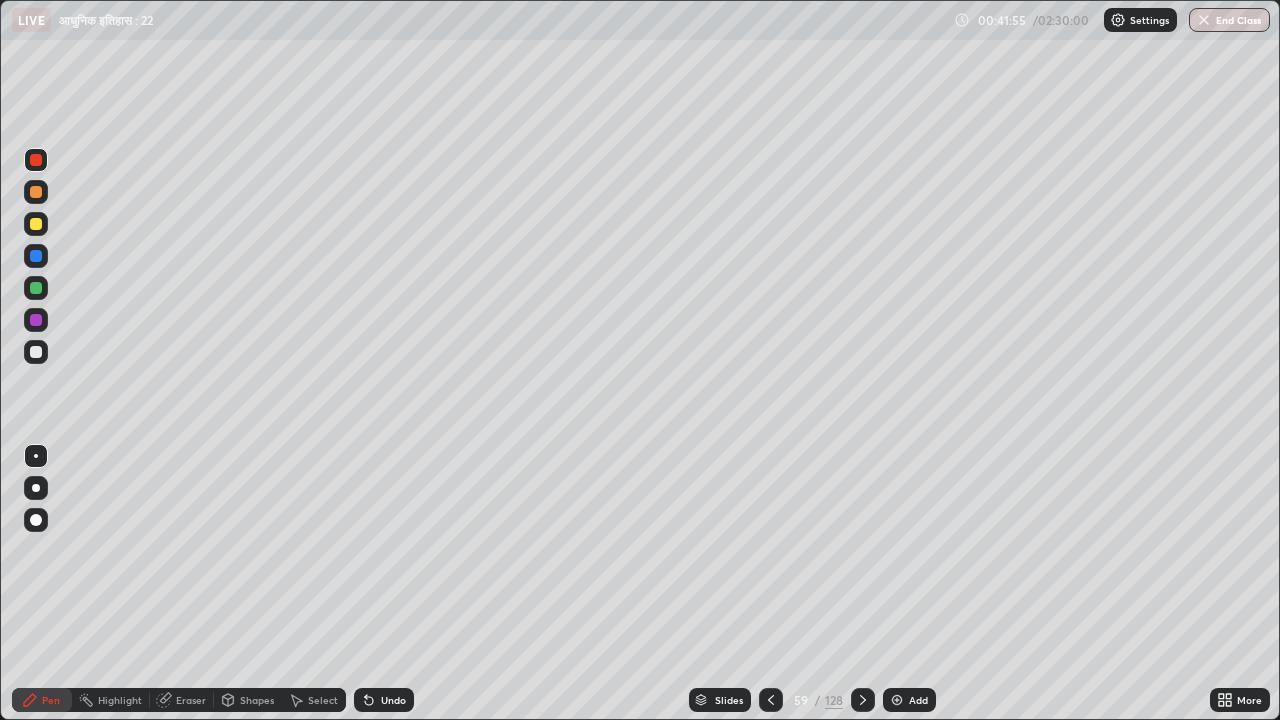 click at bounding box center (771, 700) 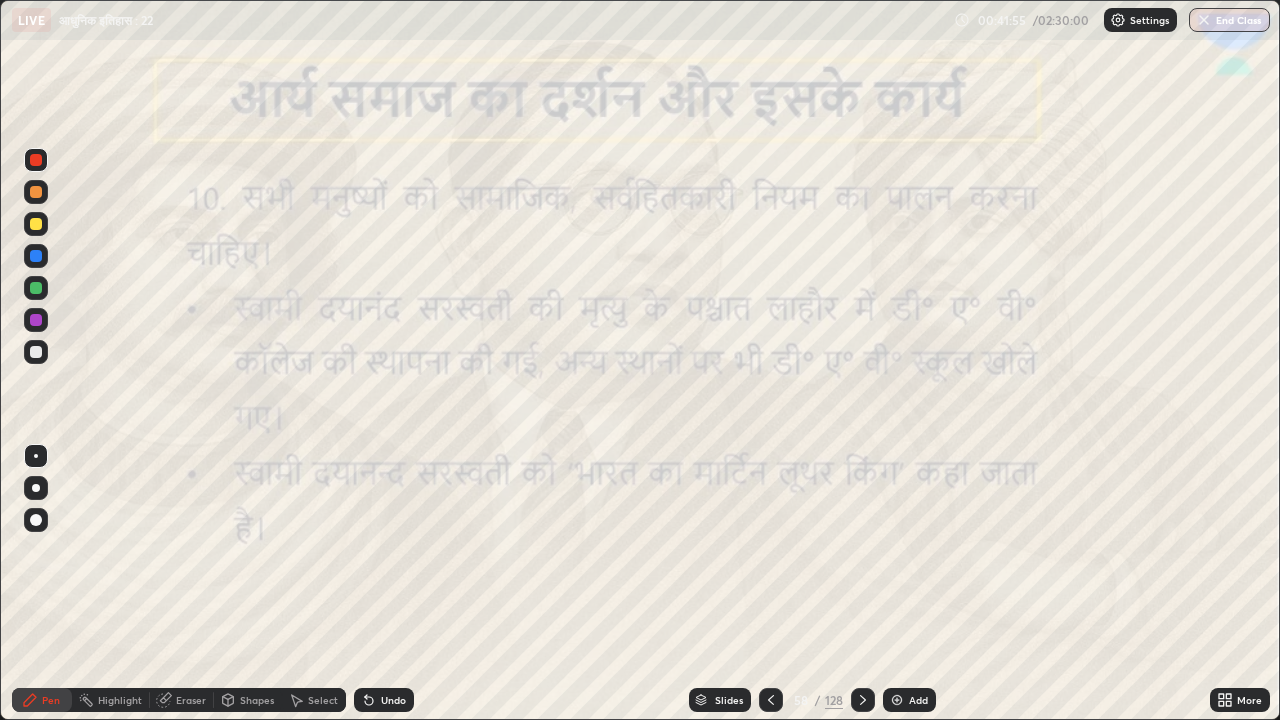 click 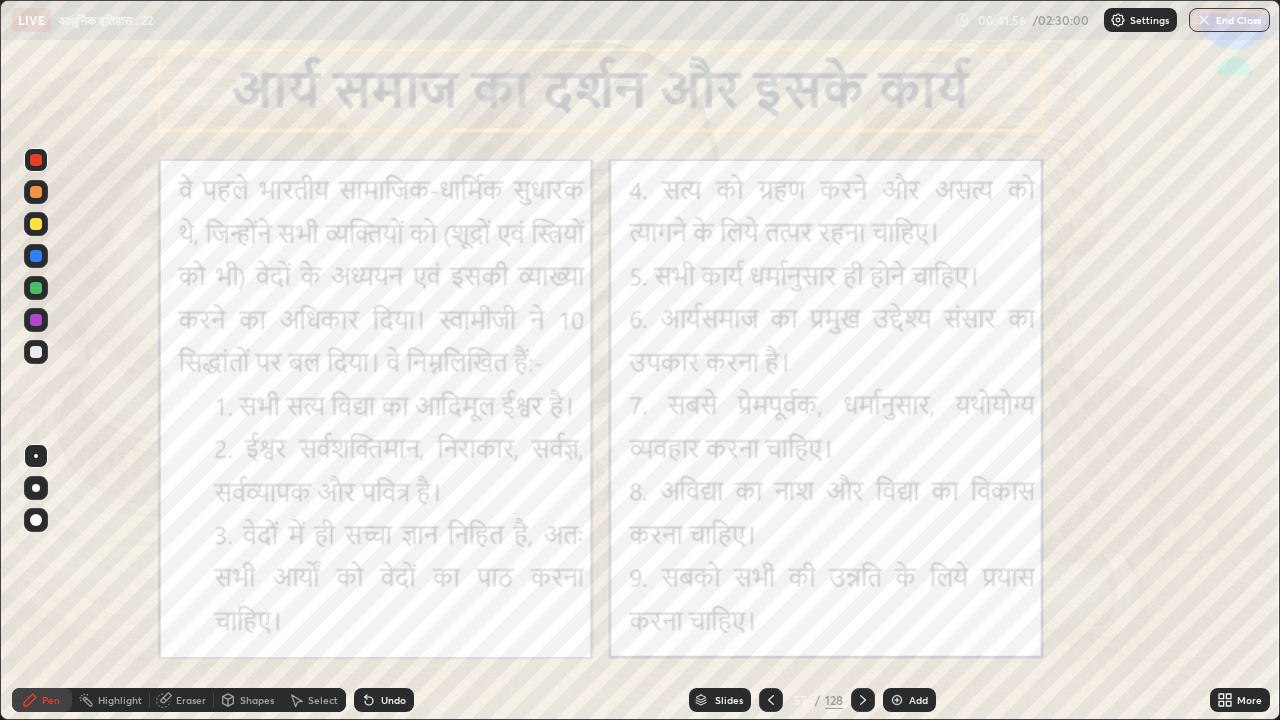 click 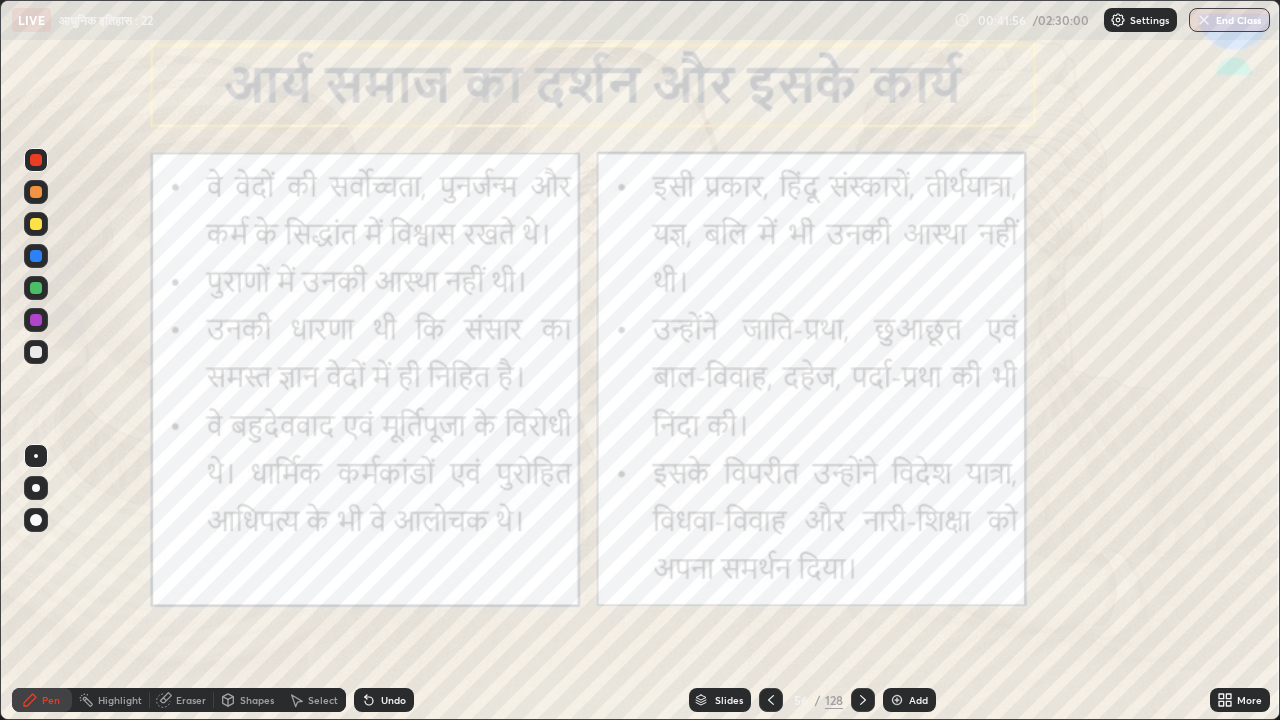 click 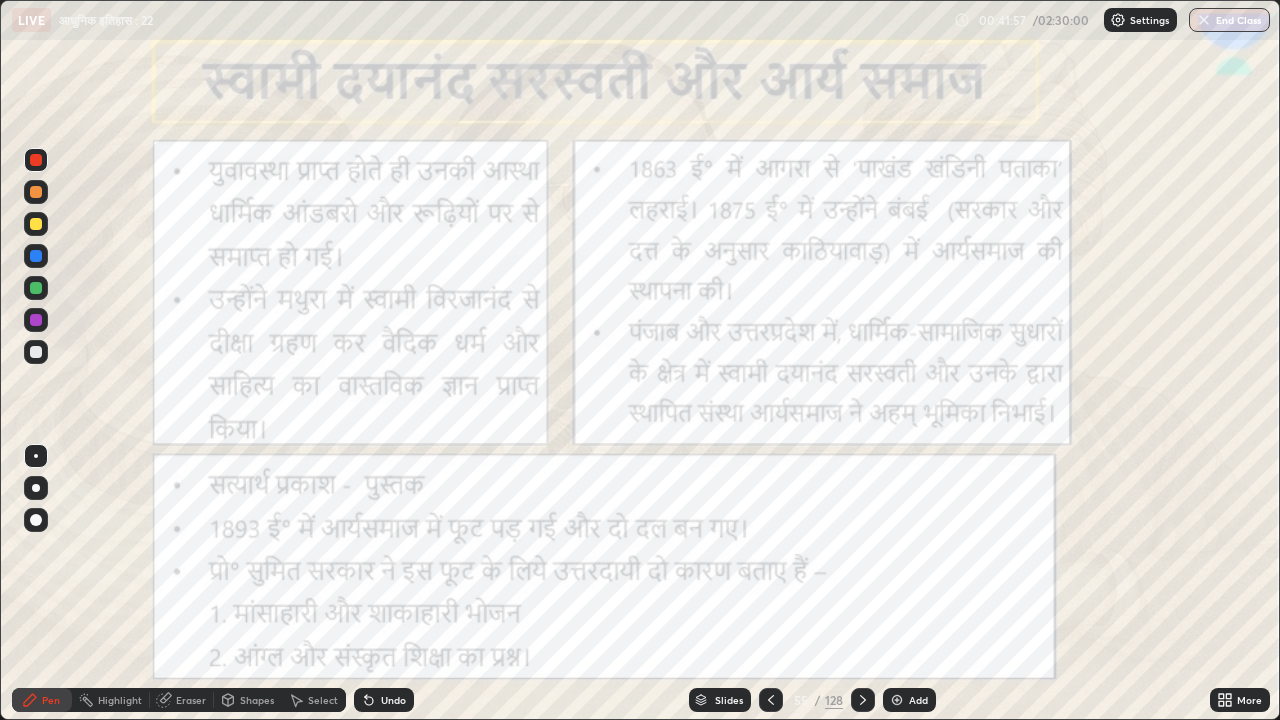 click 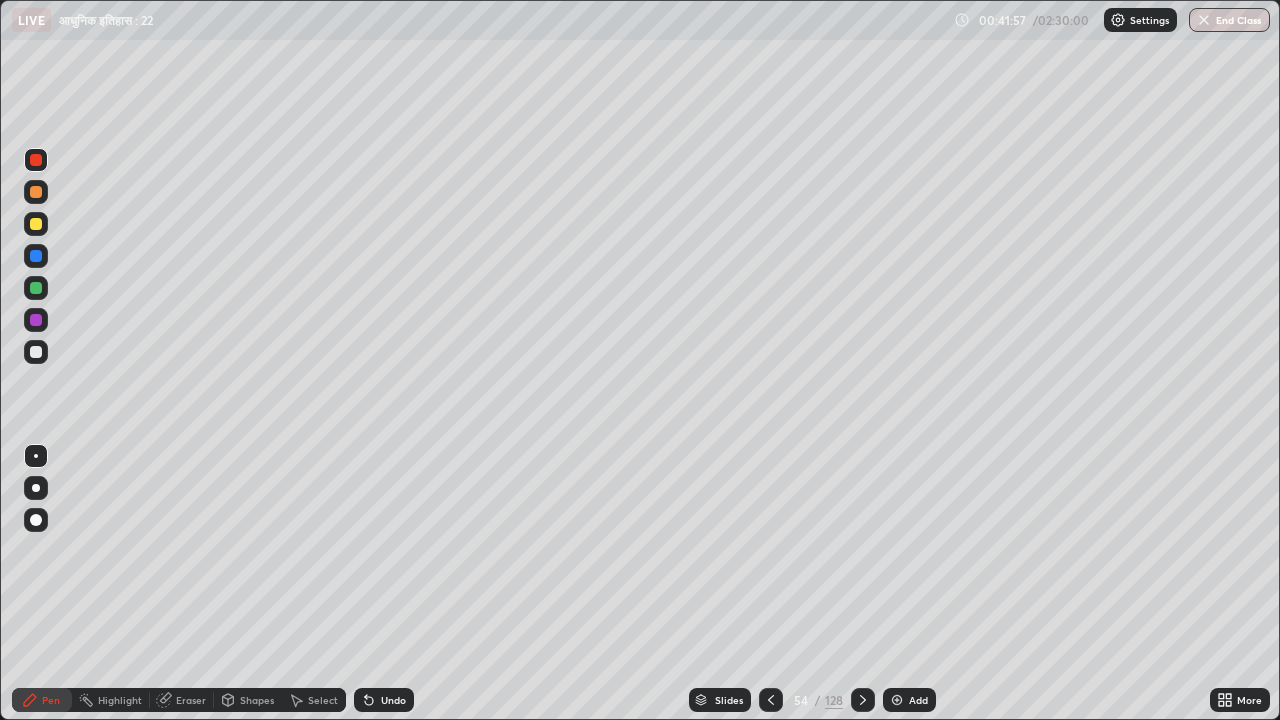 click 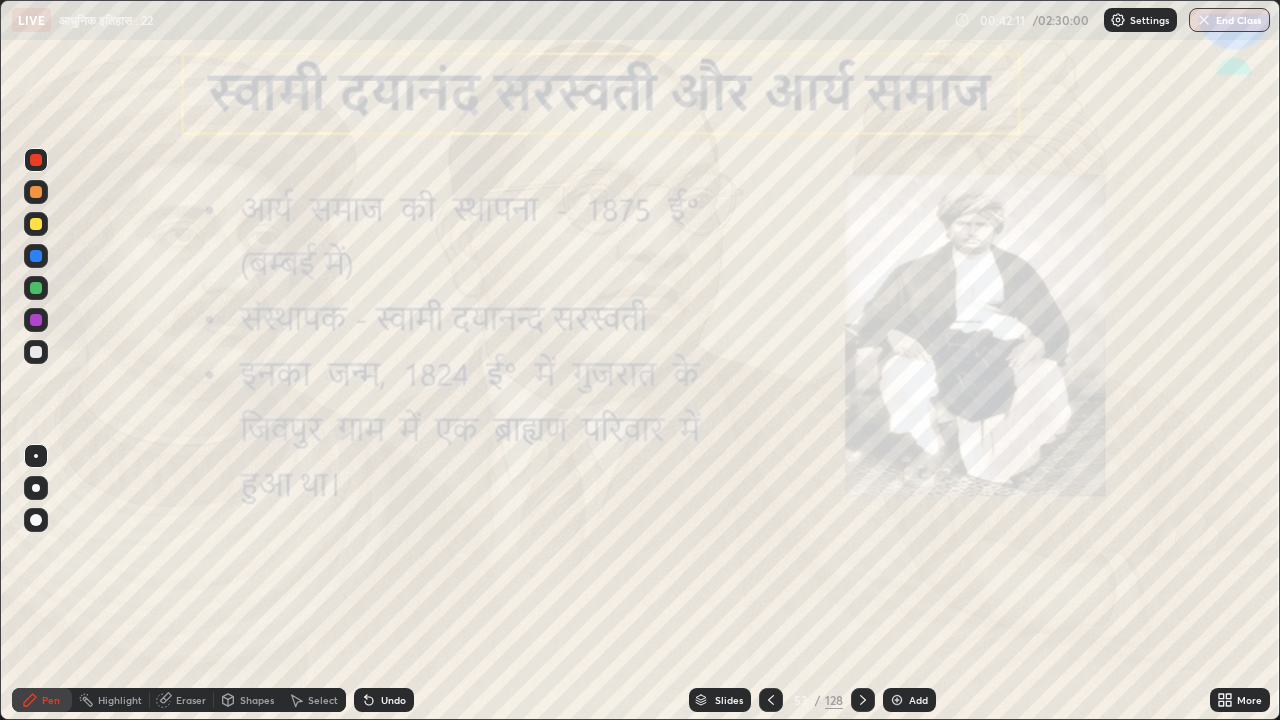 click 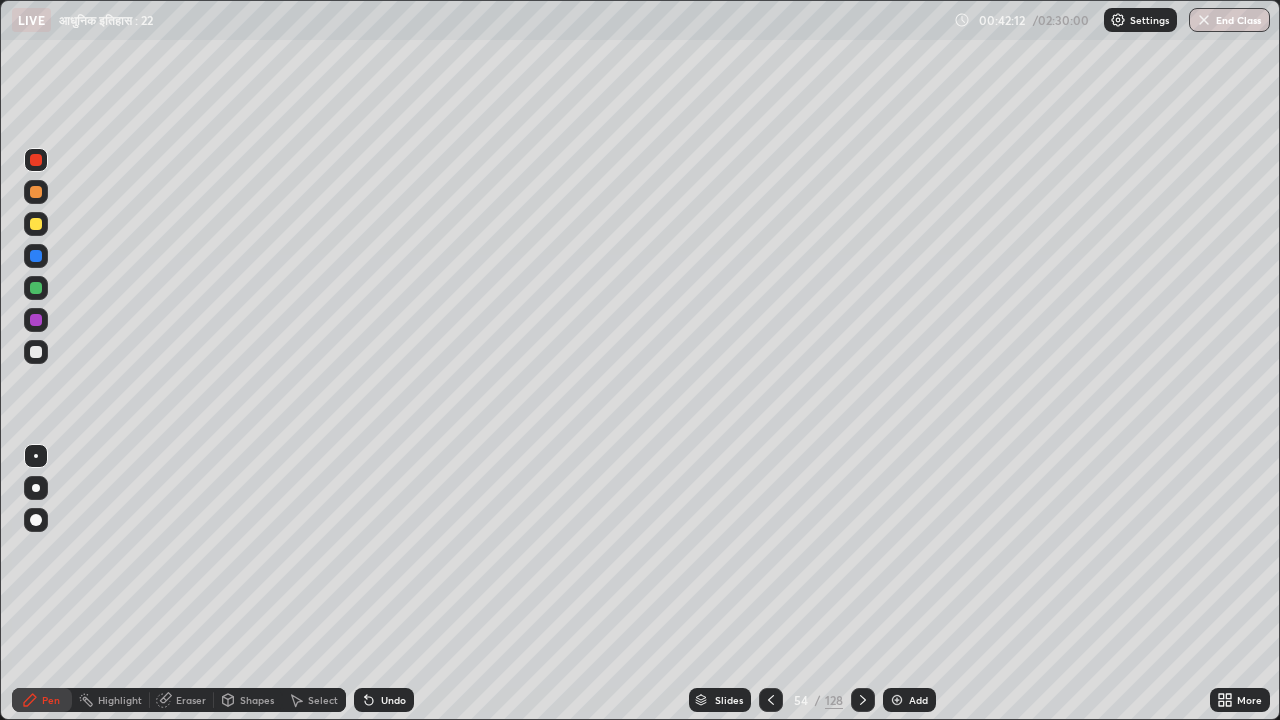 click at bounding box center [863, 700] 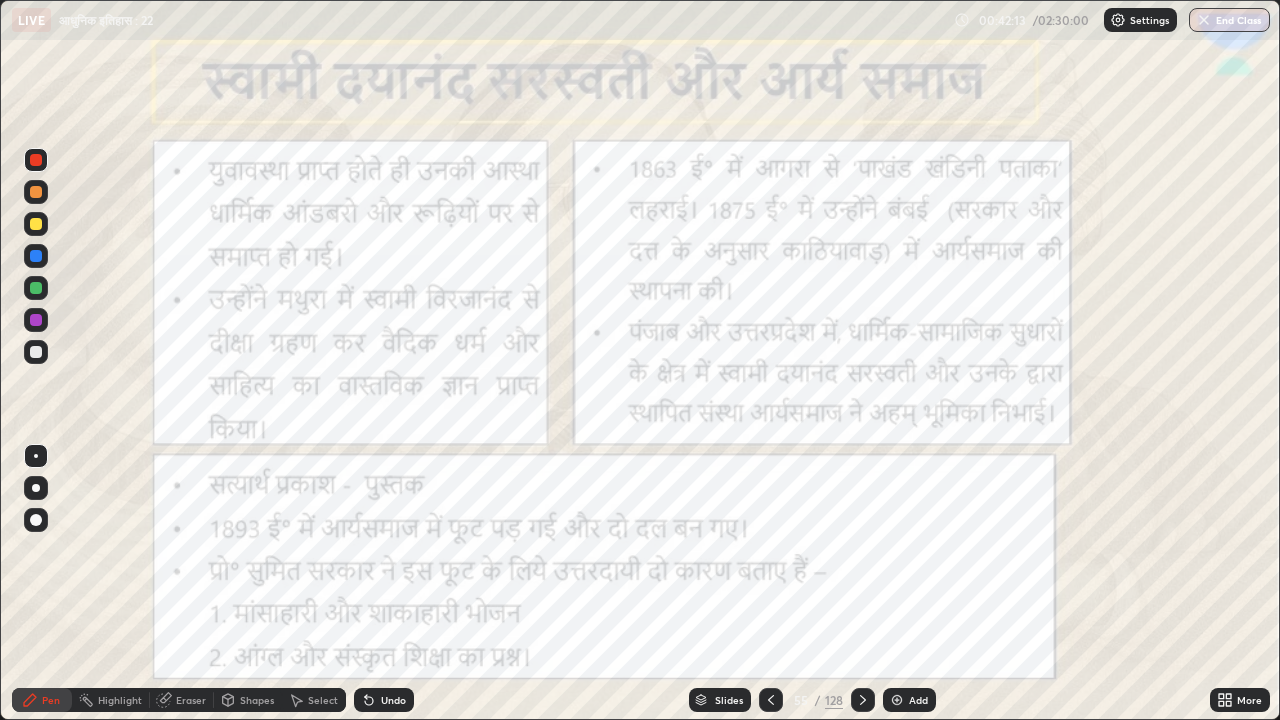 click at bounding box center [771, 700] 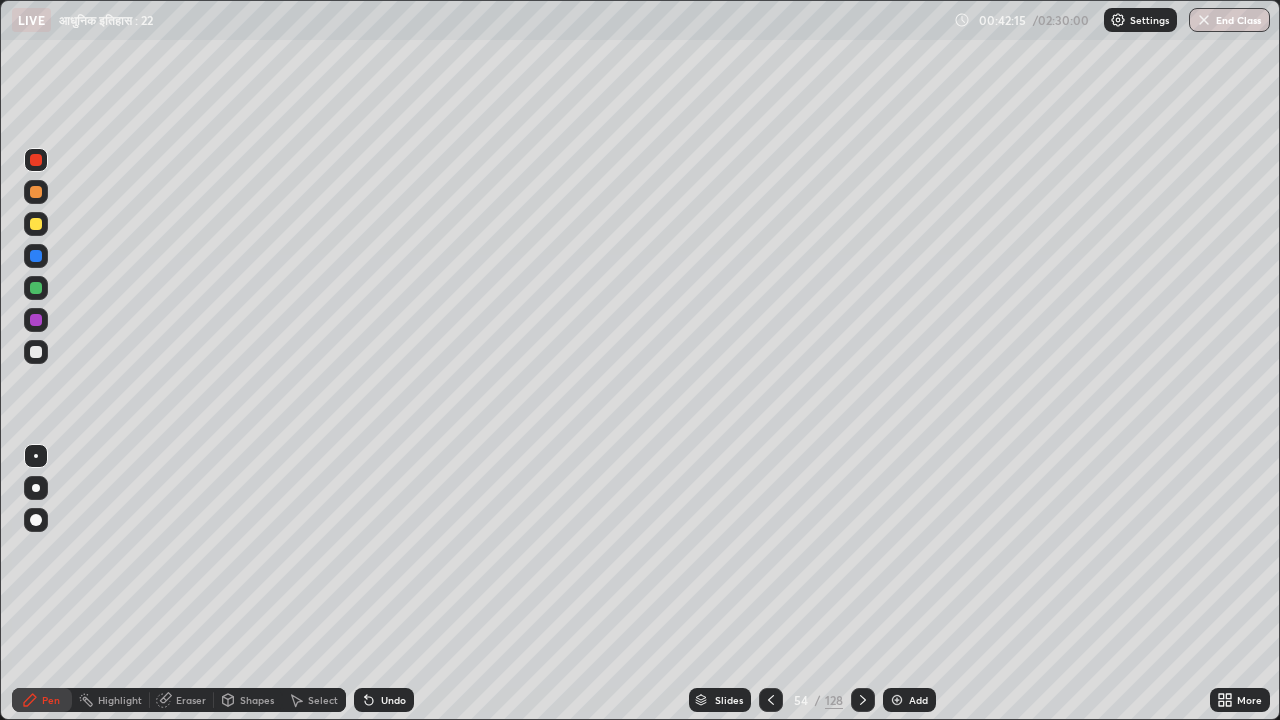 click 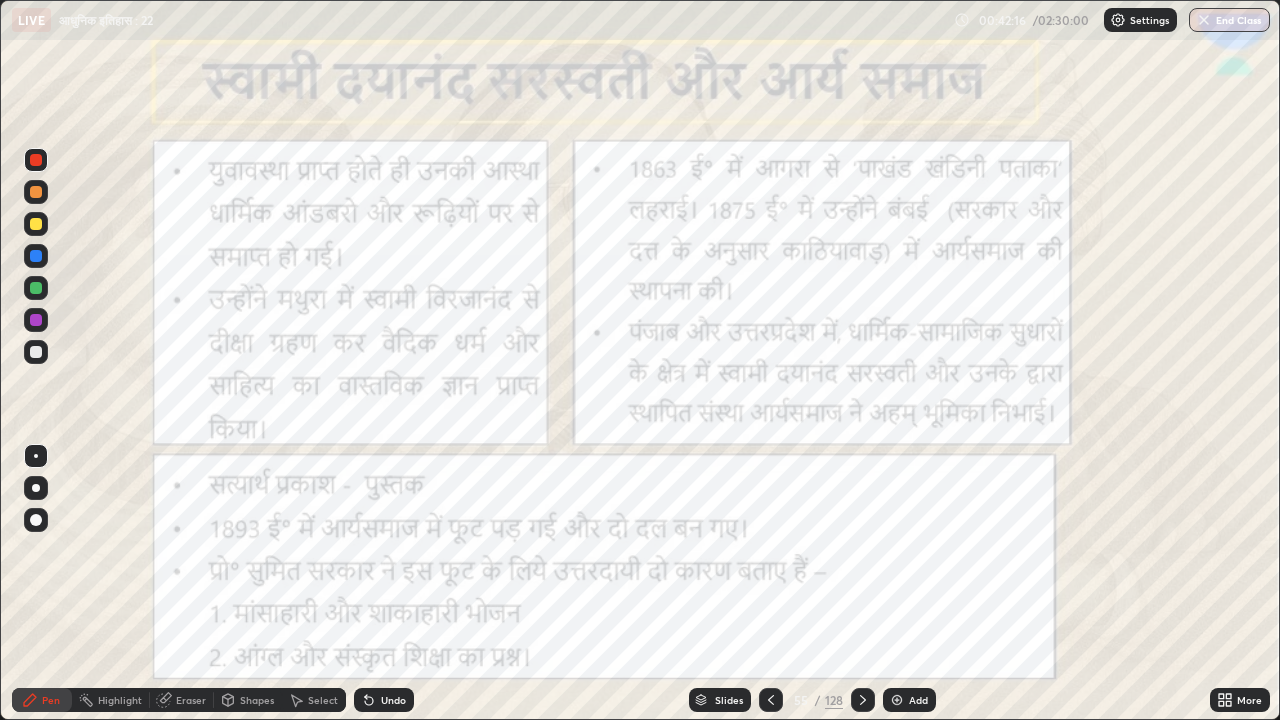 click at bounding box center (863, 700) 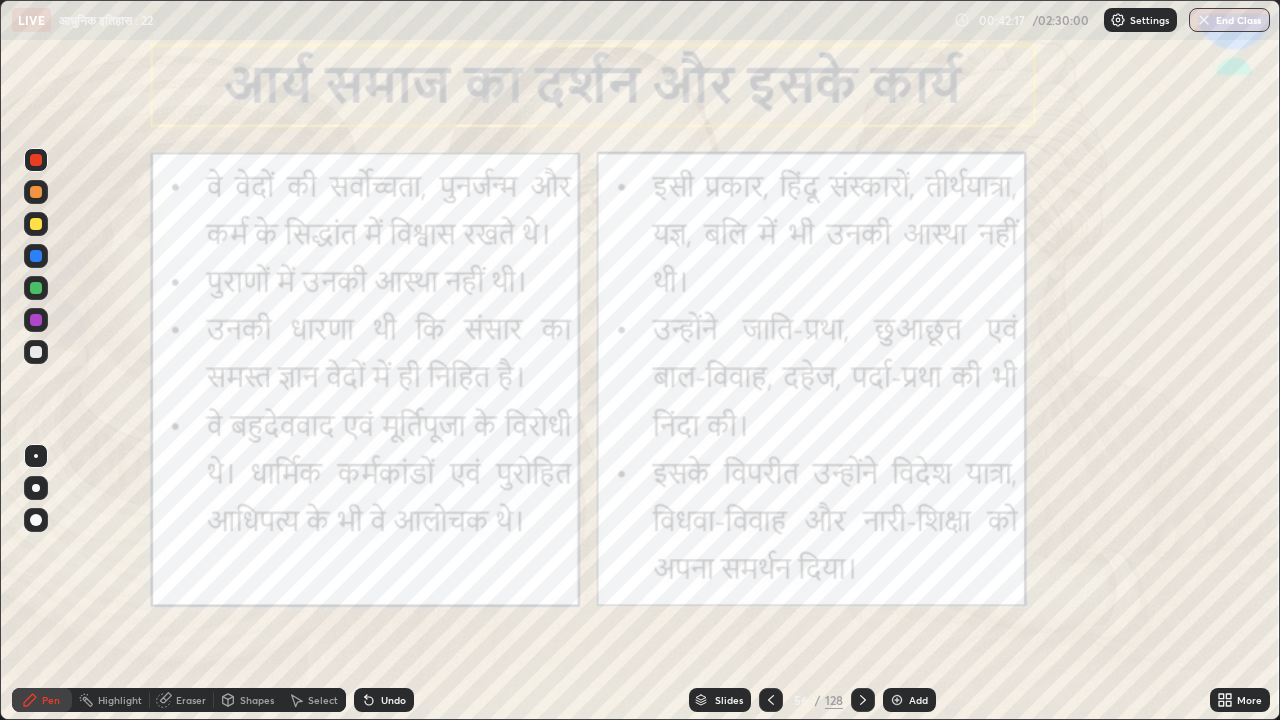 click 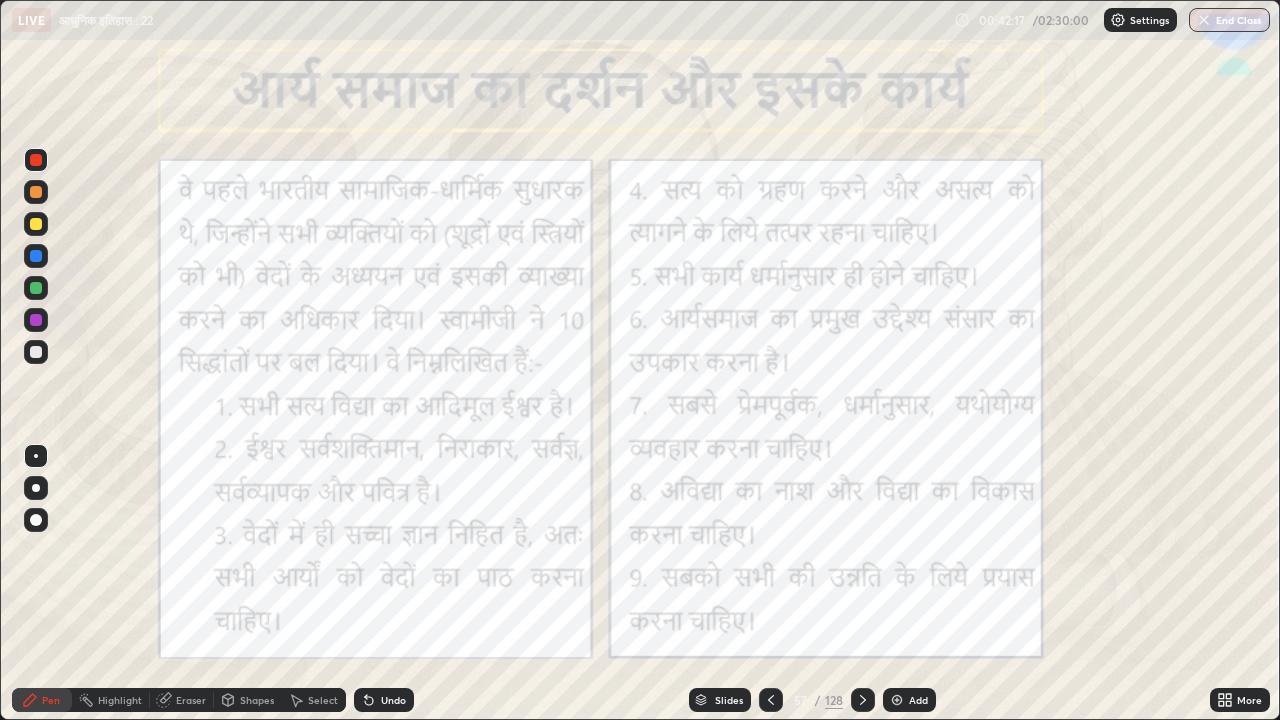 click at bounding box center (863, 700) 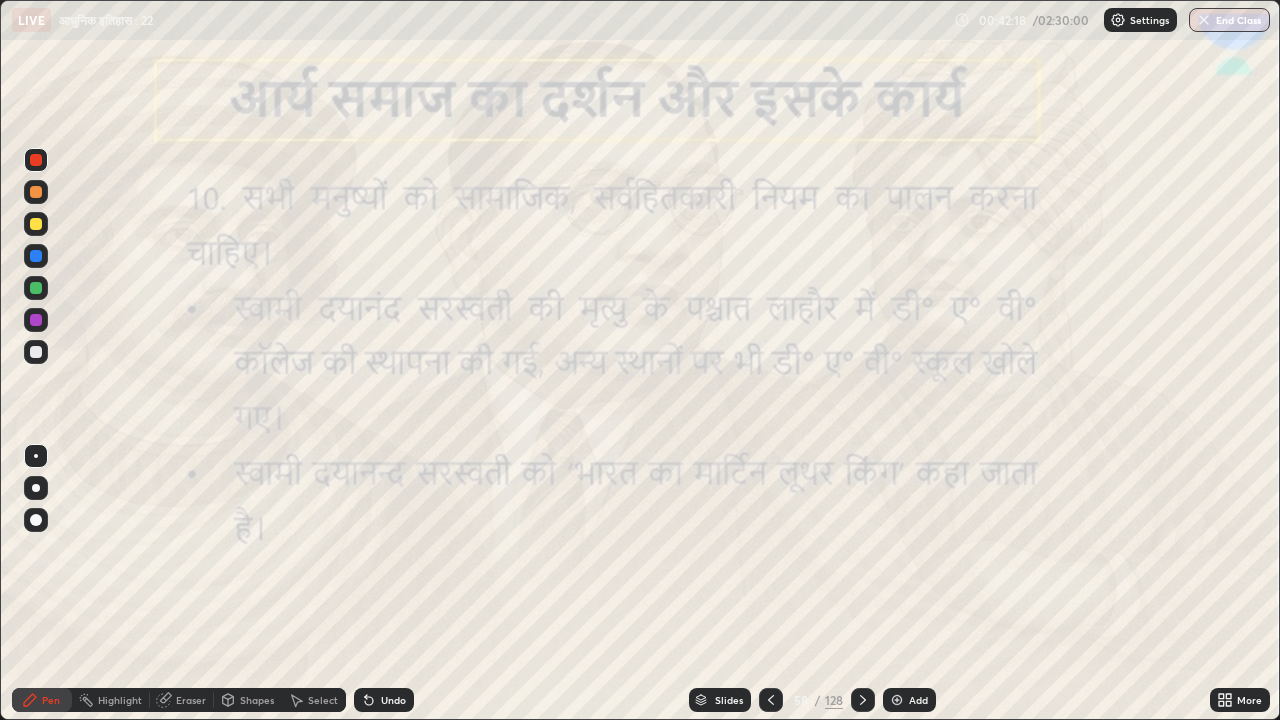 click 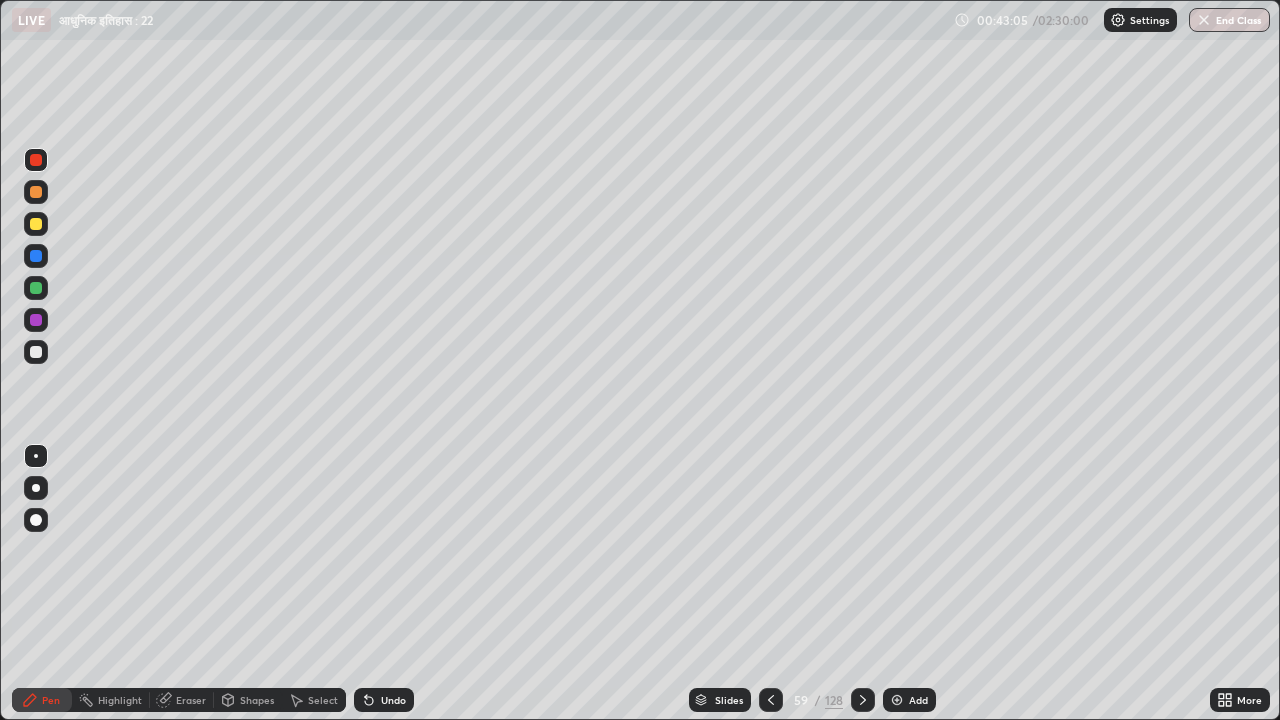 click at bounding box center [36, 224] 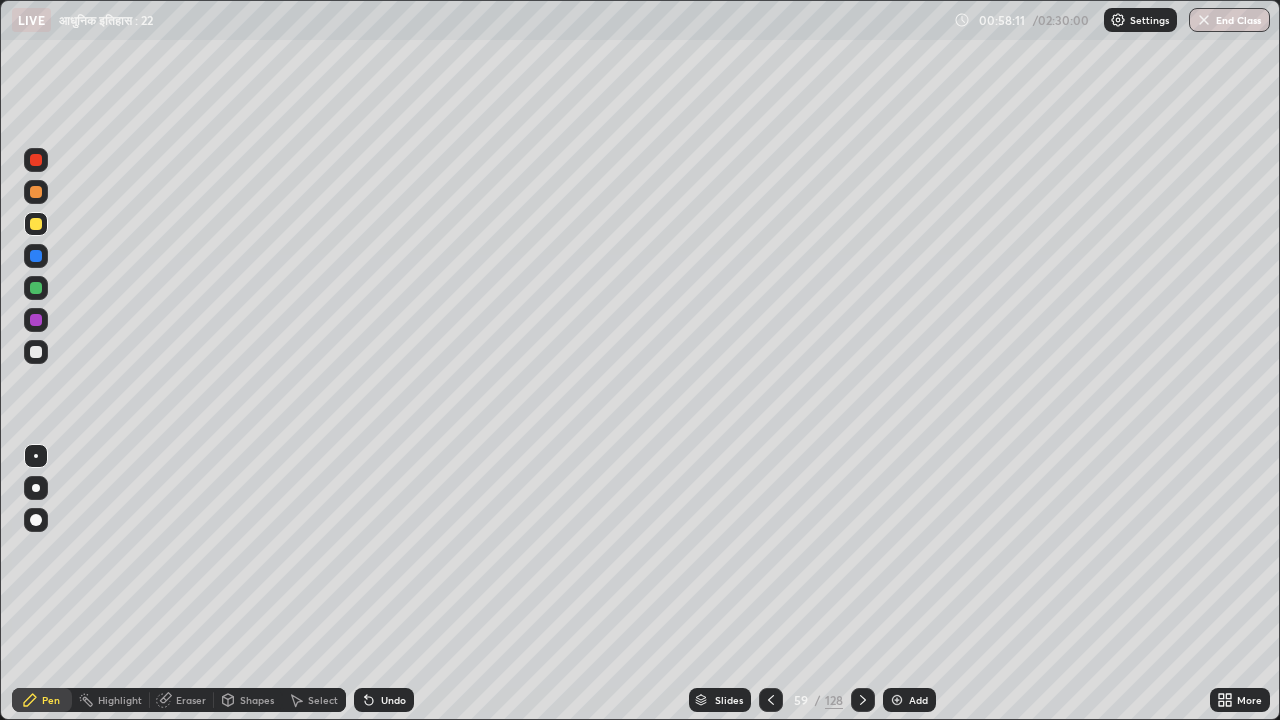 click 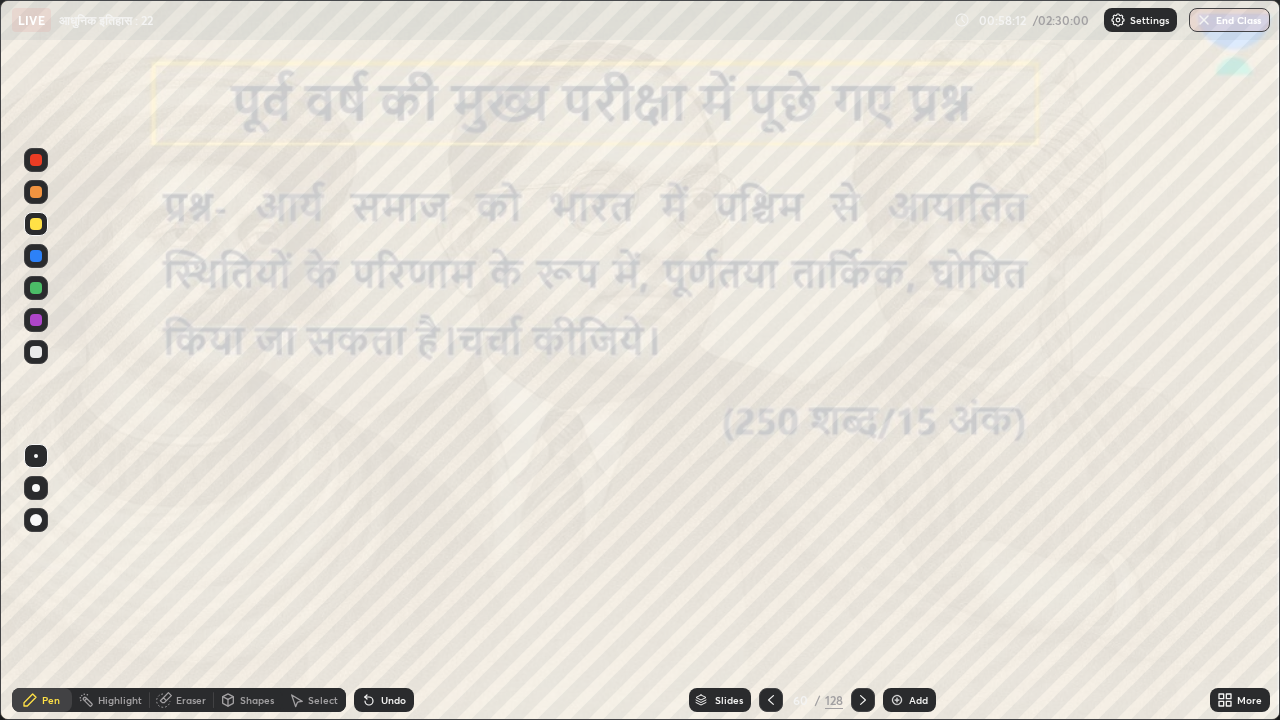 click 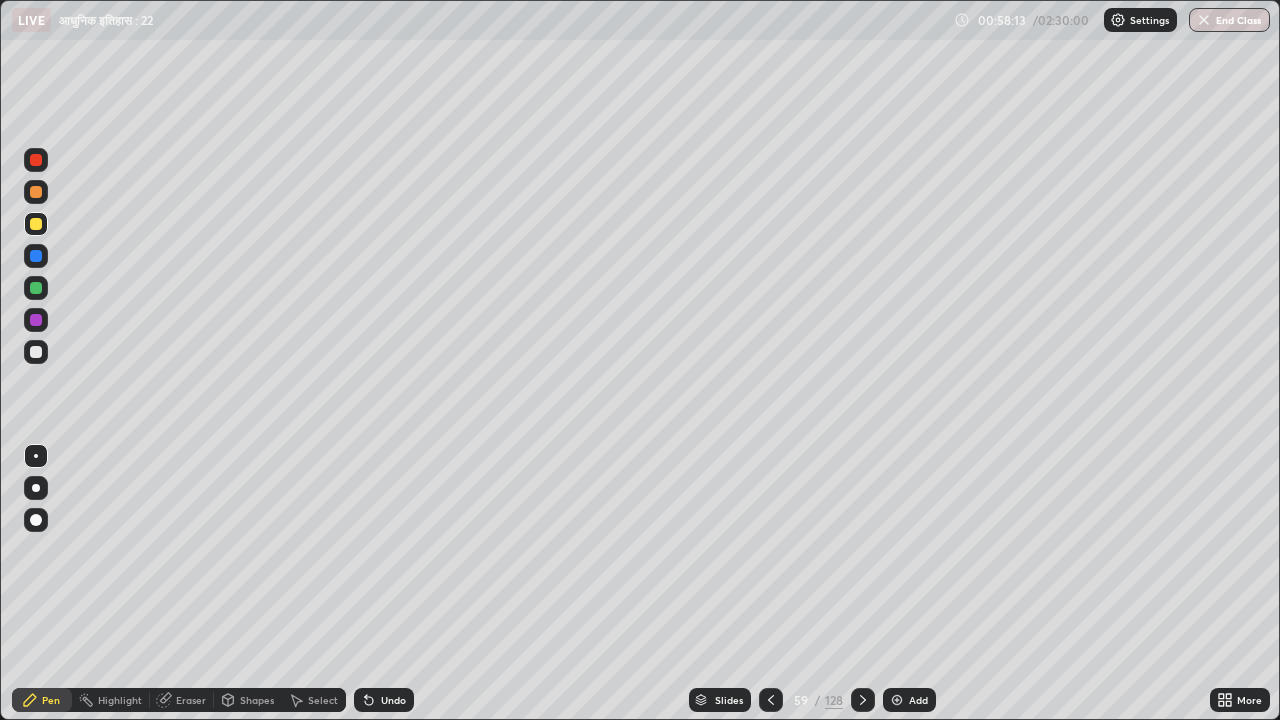 click on "Add" at bounding box center [918, 700] 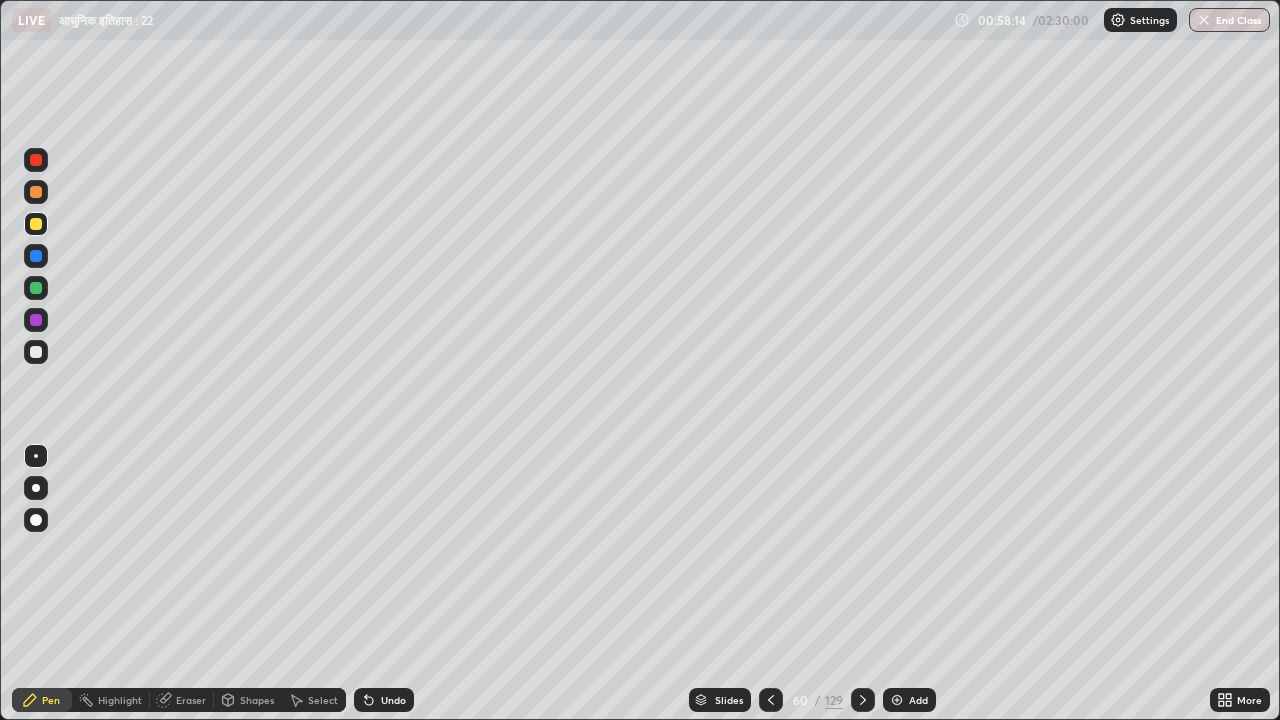 click 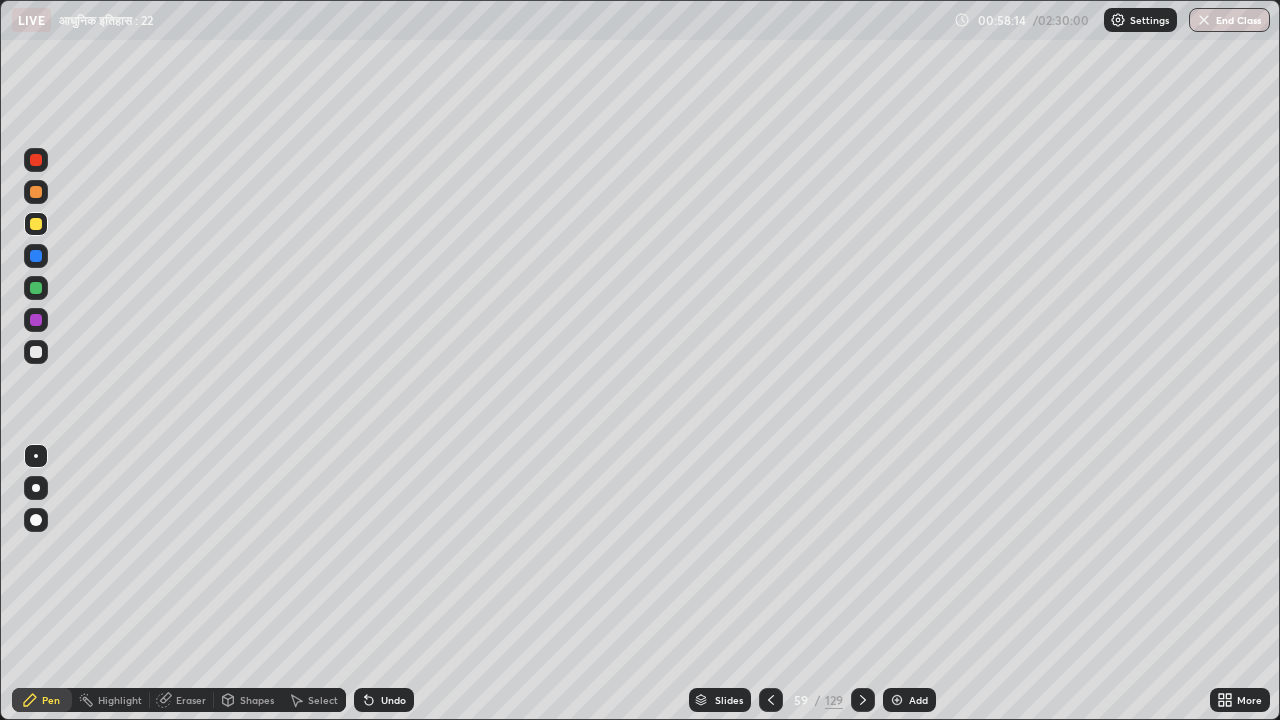 click 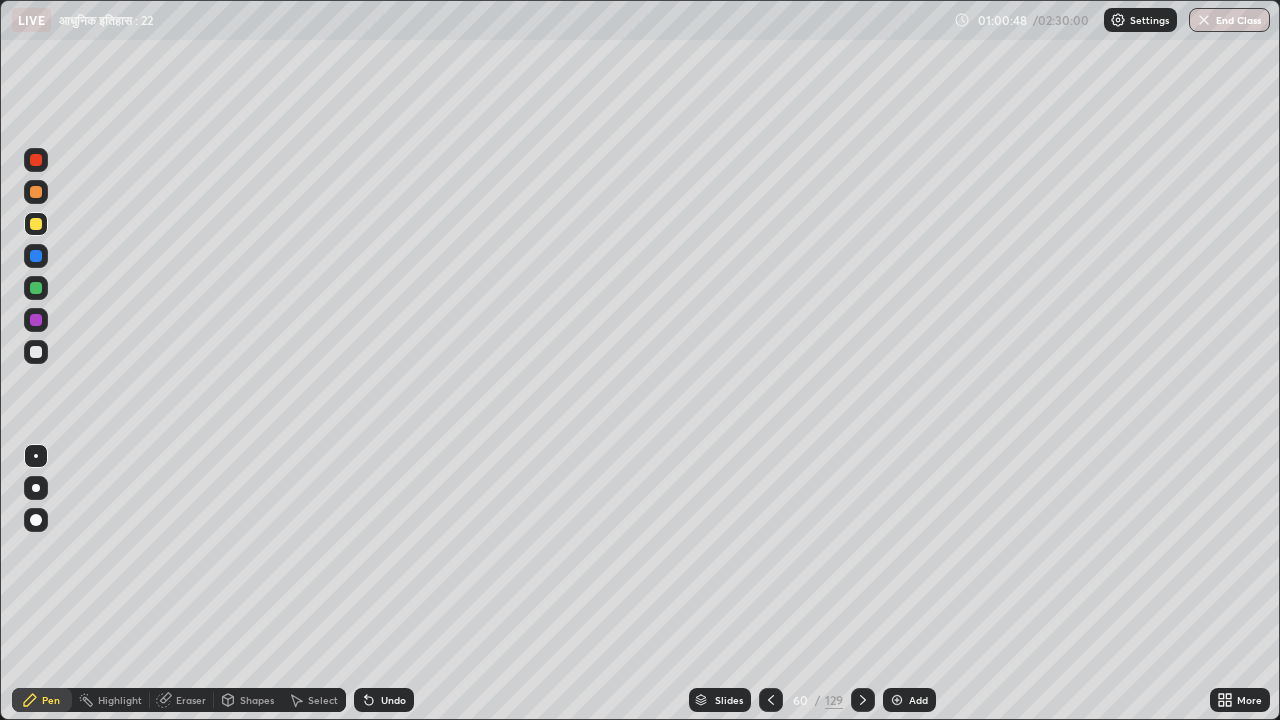 click 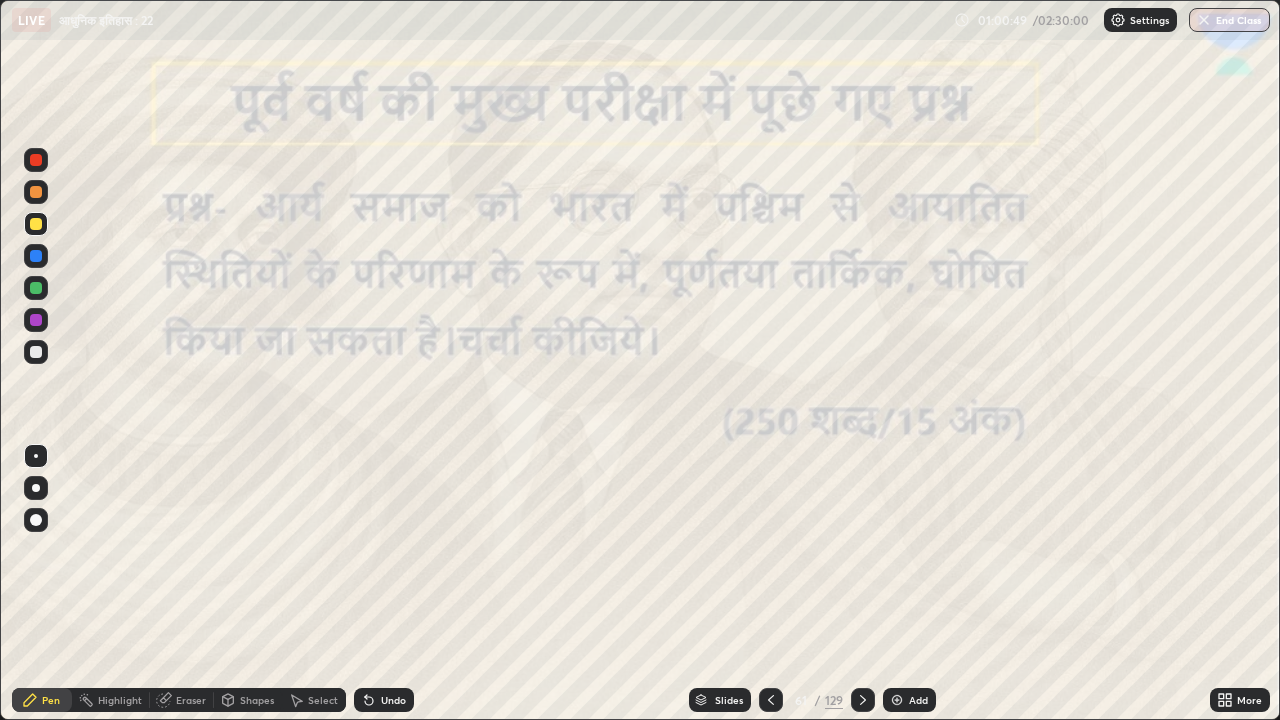 click 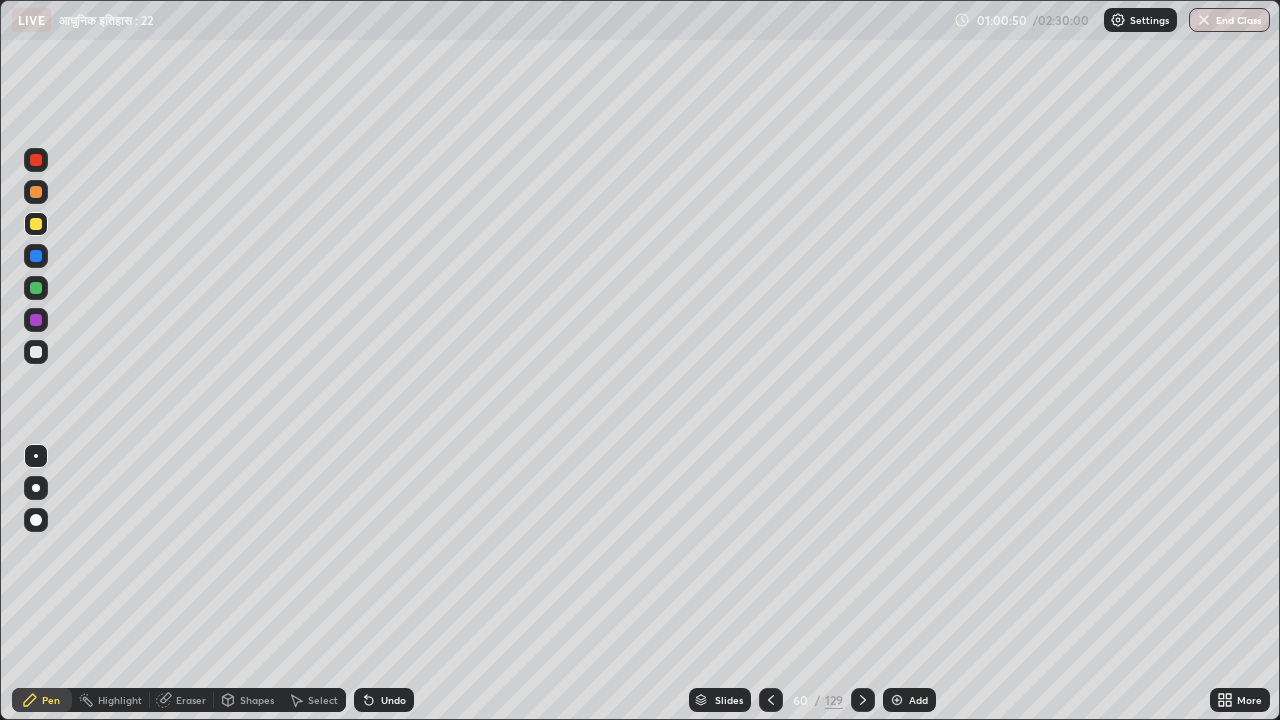 click at bounding box center (897, 700) 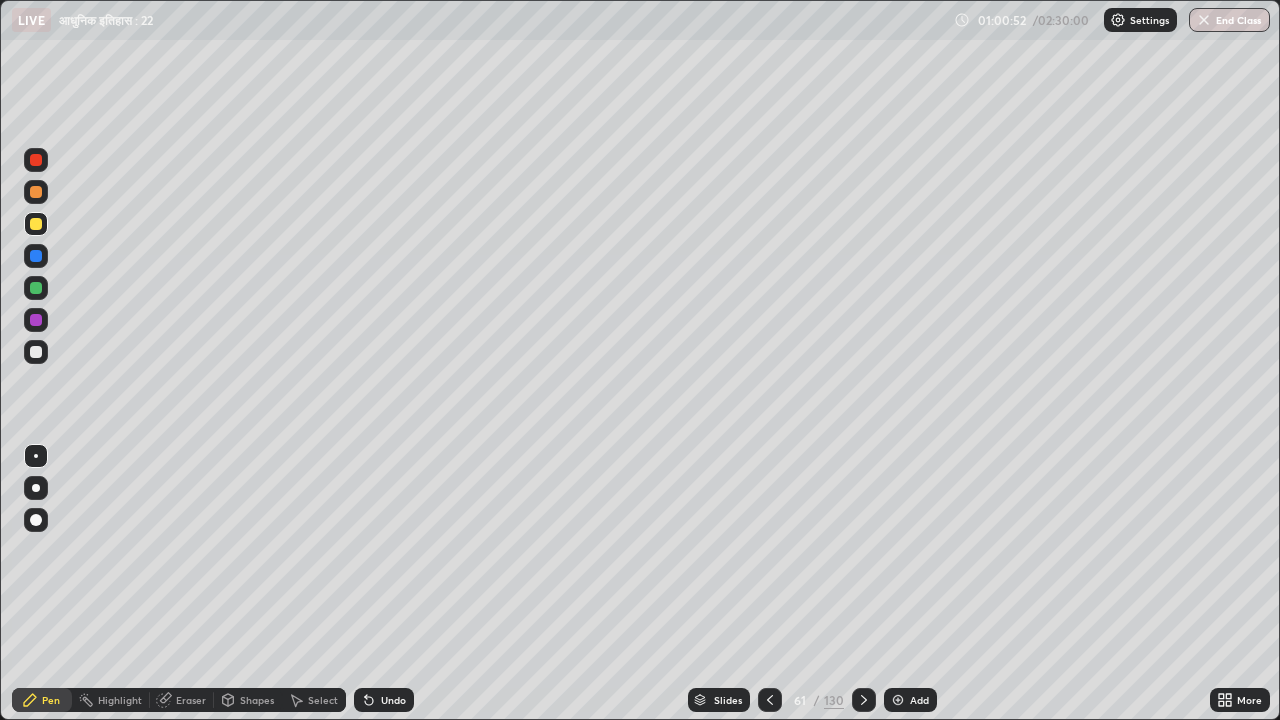 click on "Add" at bounding box center [910, 700] 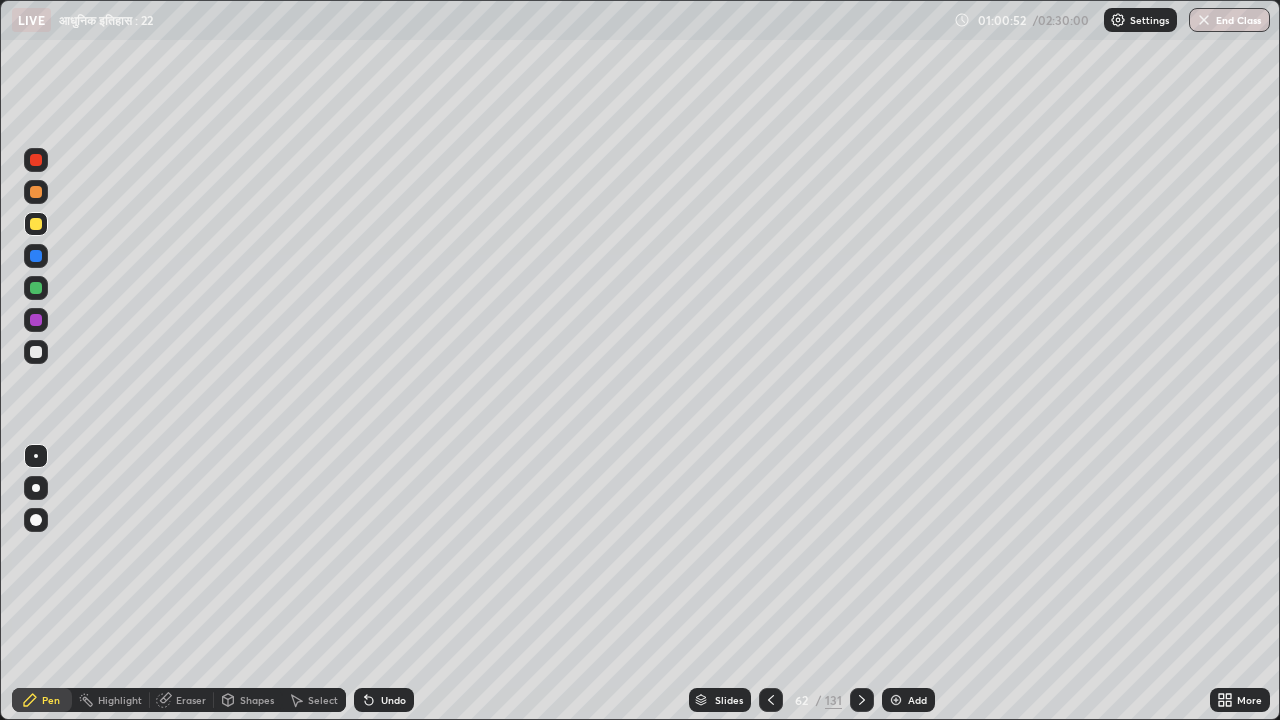 click 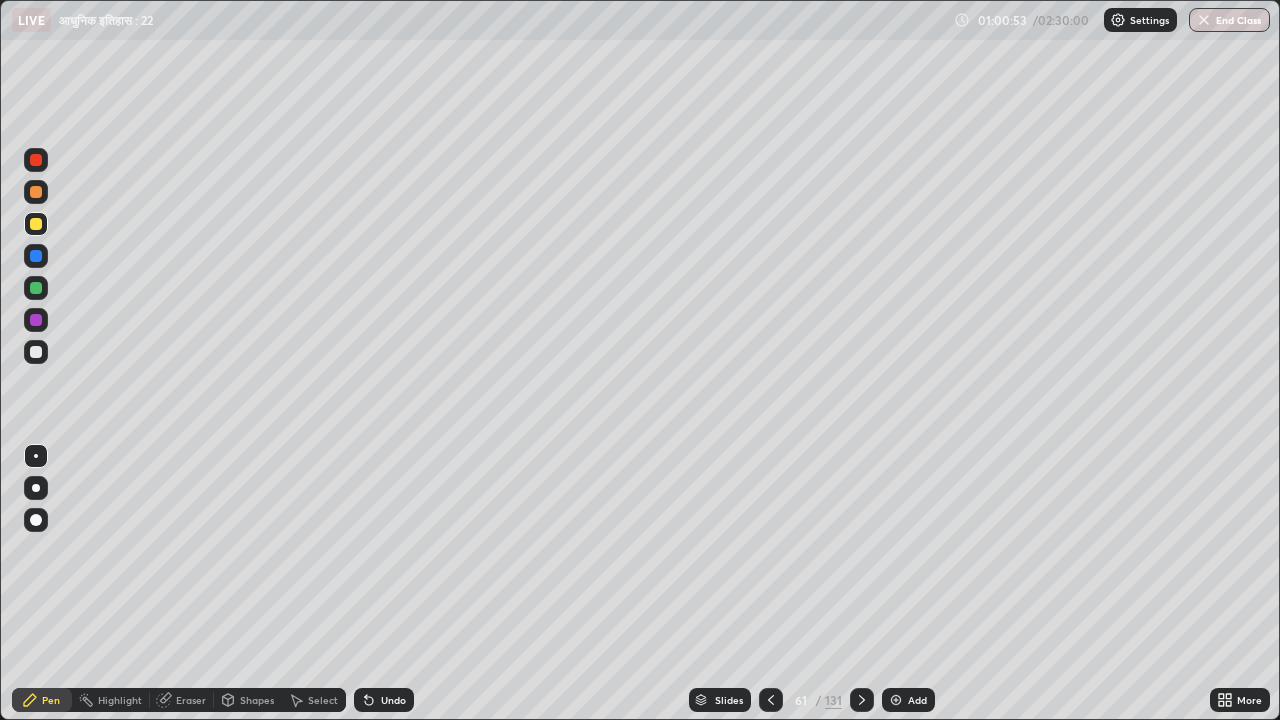 click 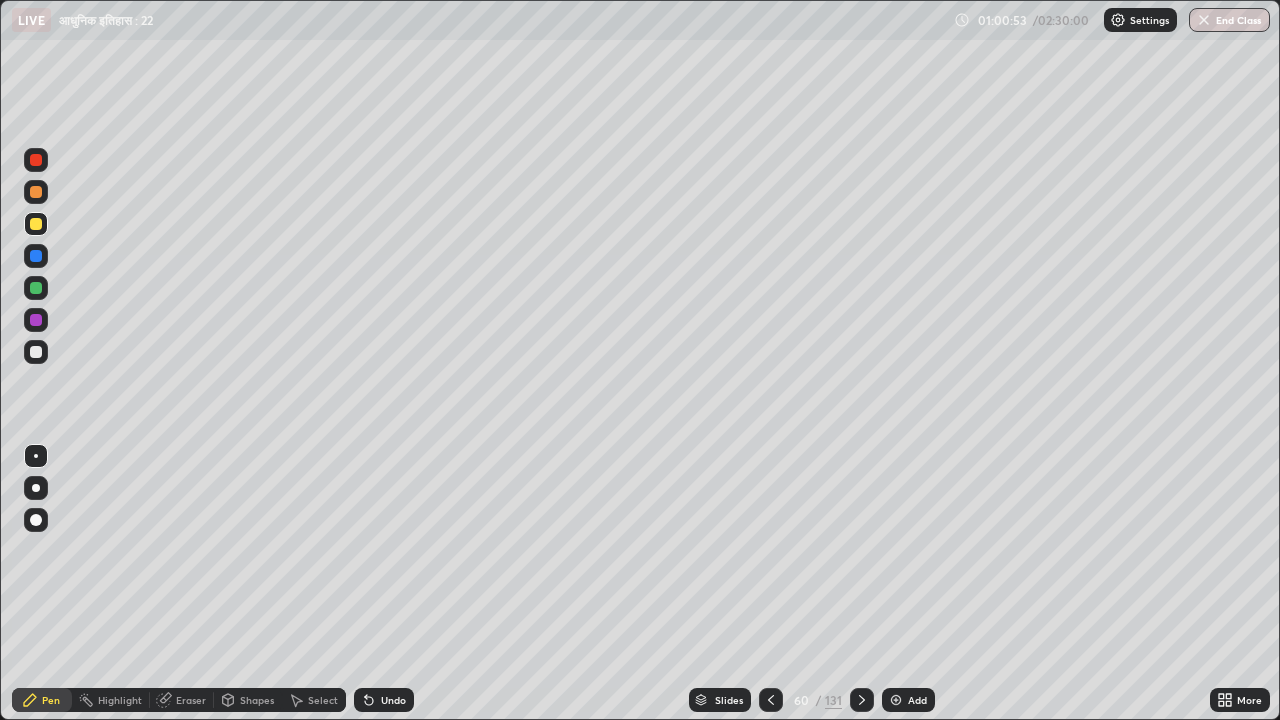 click 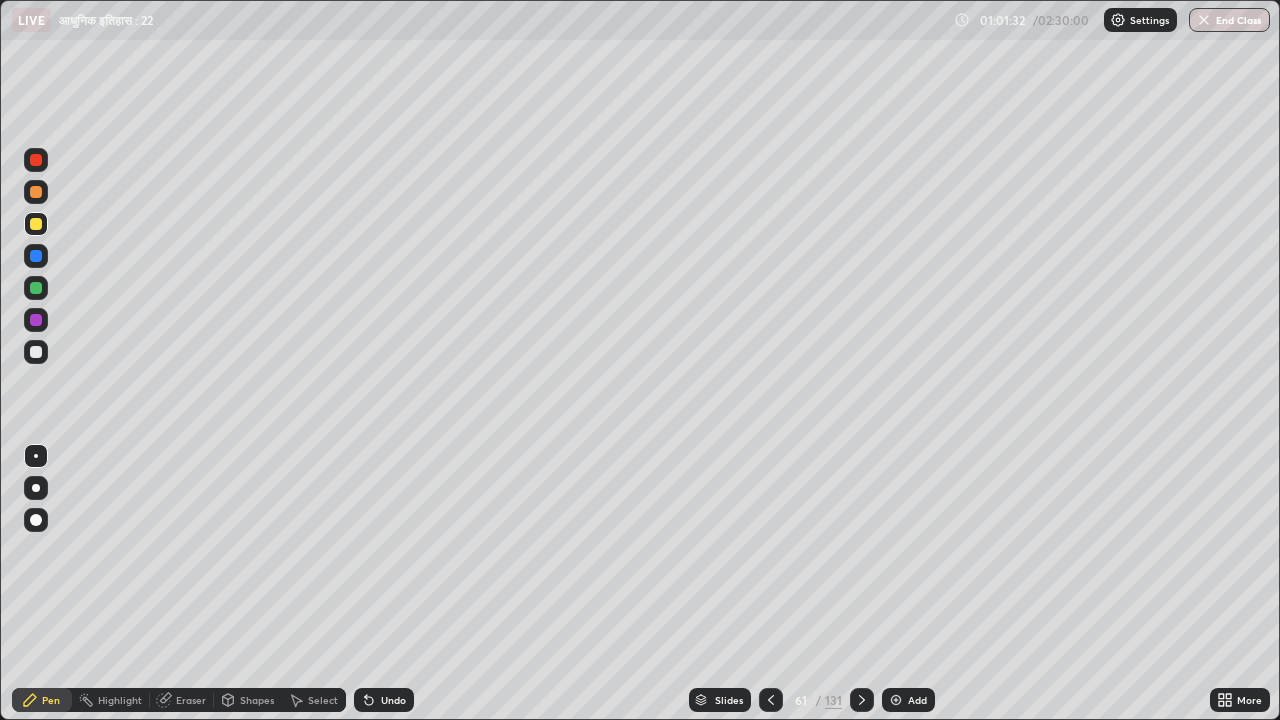 click on "Undo" at bounding box center [393, 700] 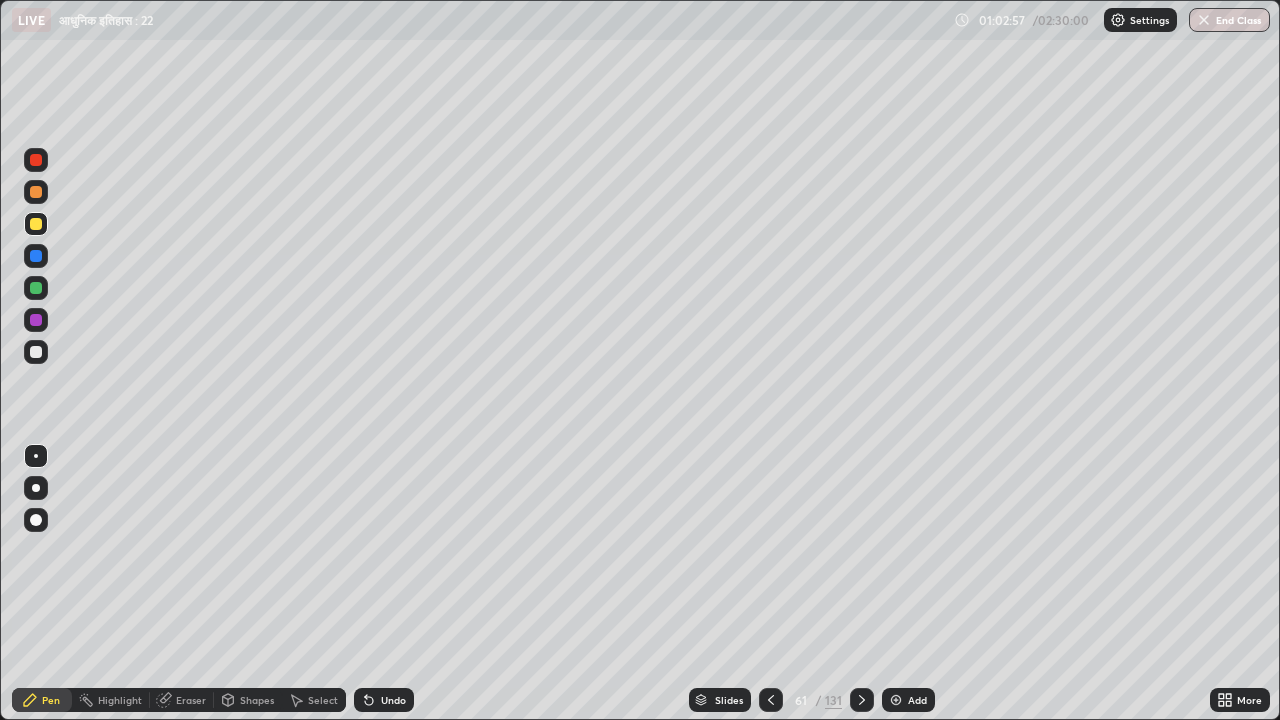 click 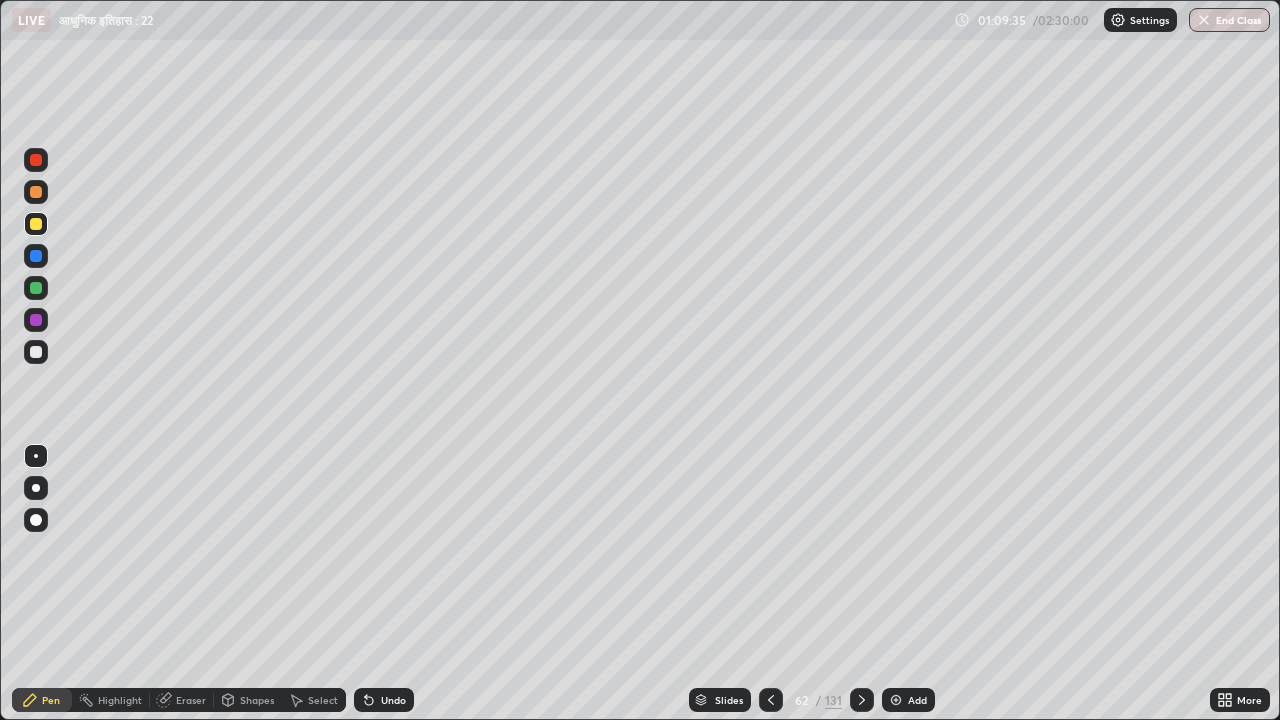 click at bounding box center [36, 352] 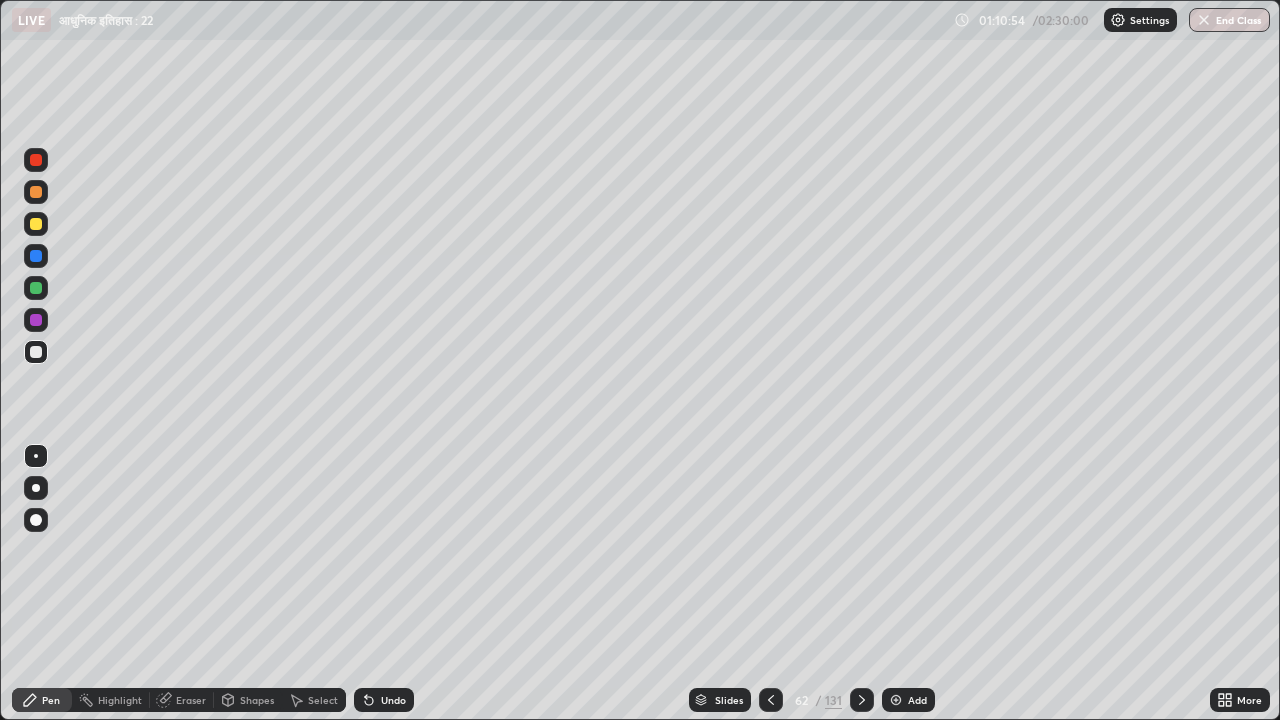 click 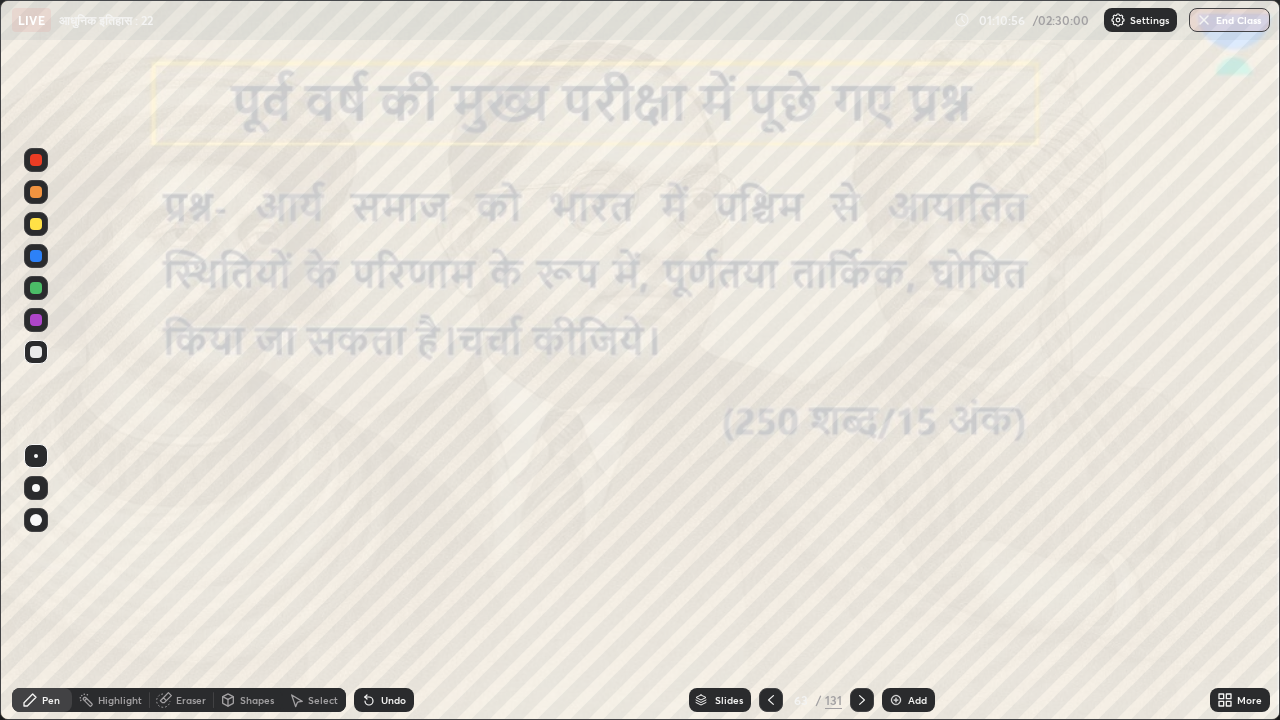 click 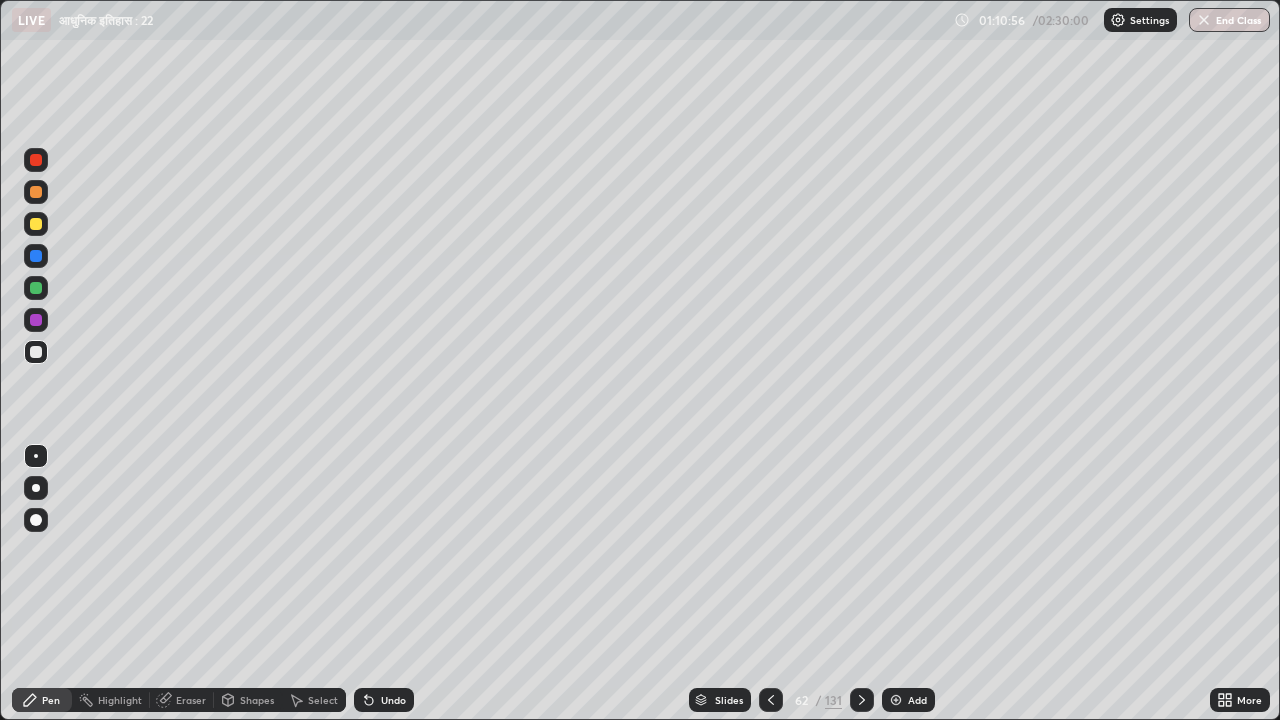 click on "Add" at bounding box center [908, 700] 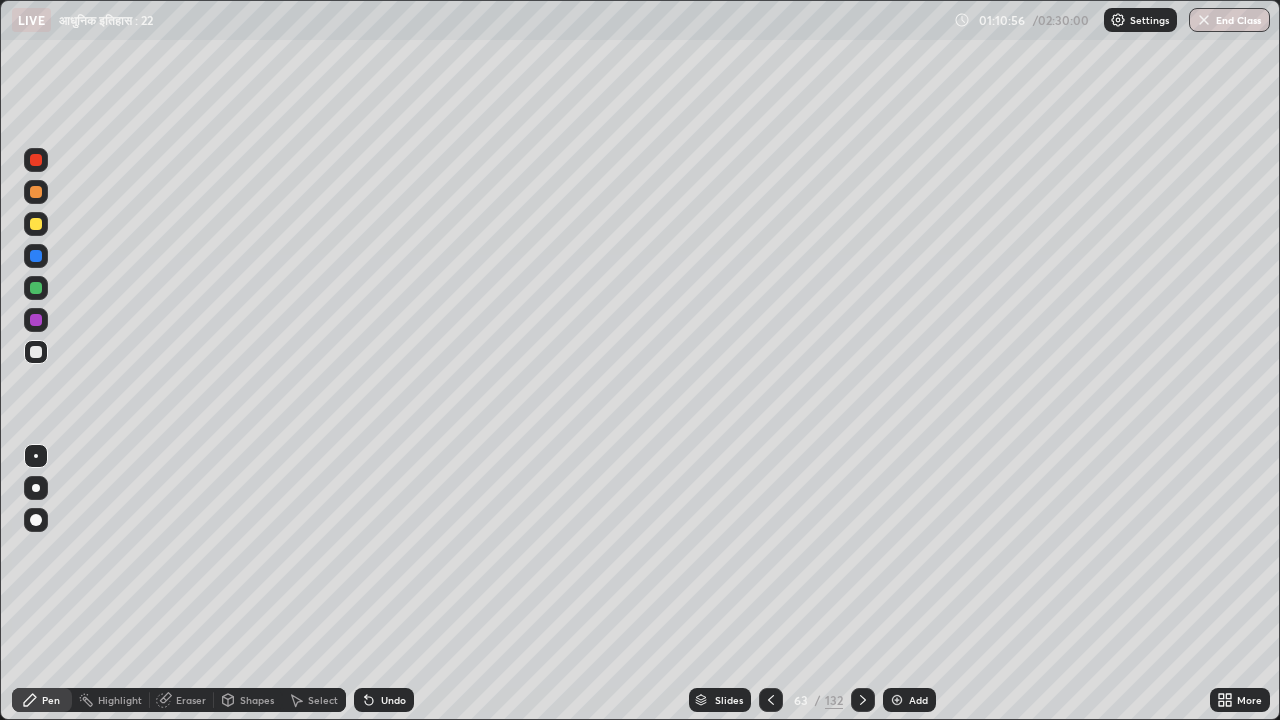 click on "Add" at bounding box center [918, 700] 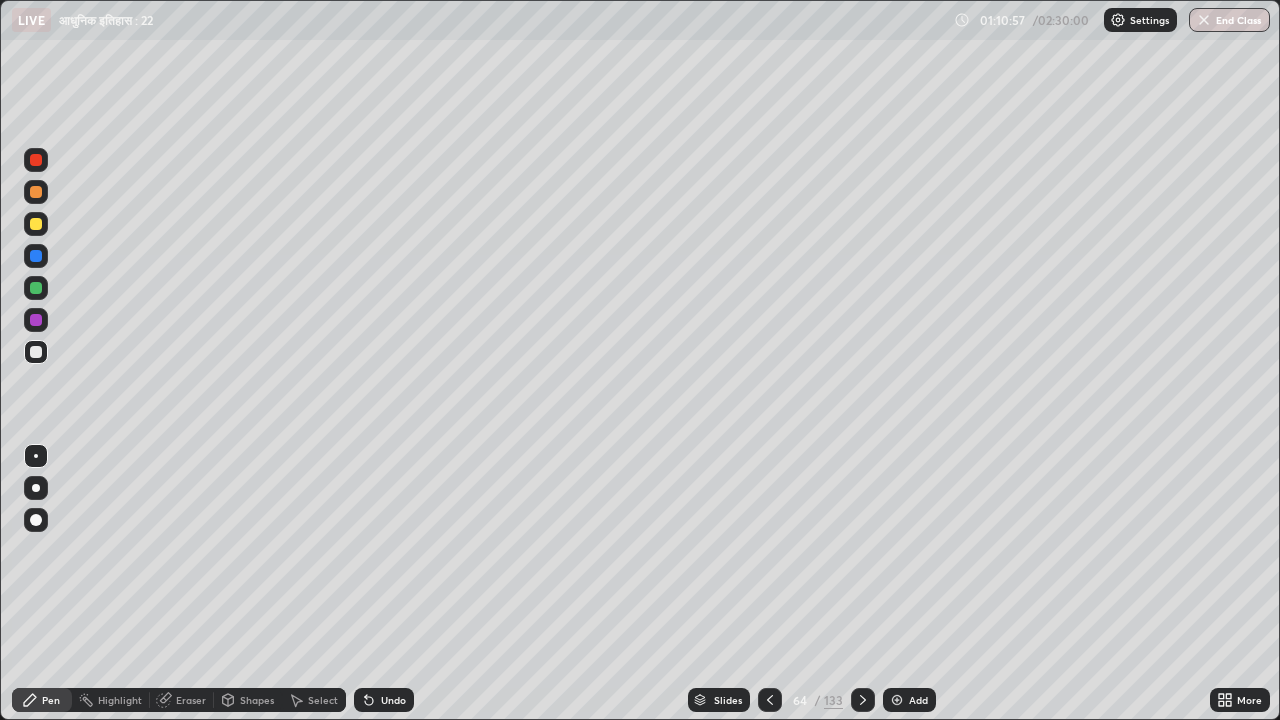 click 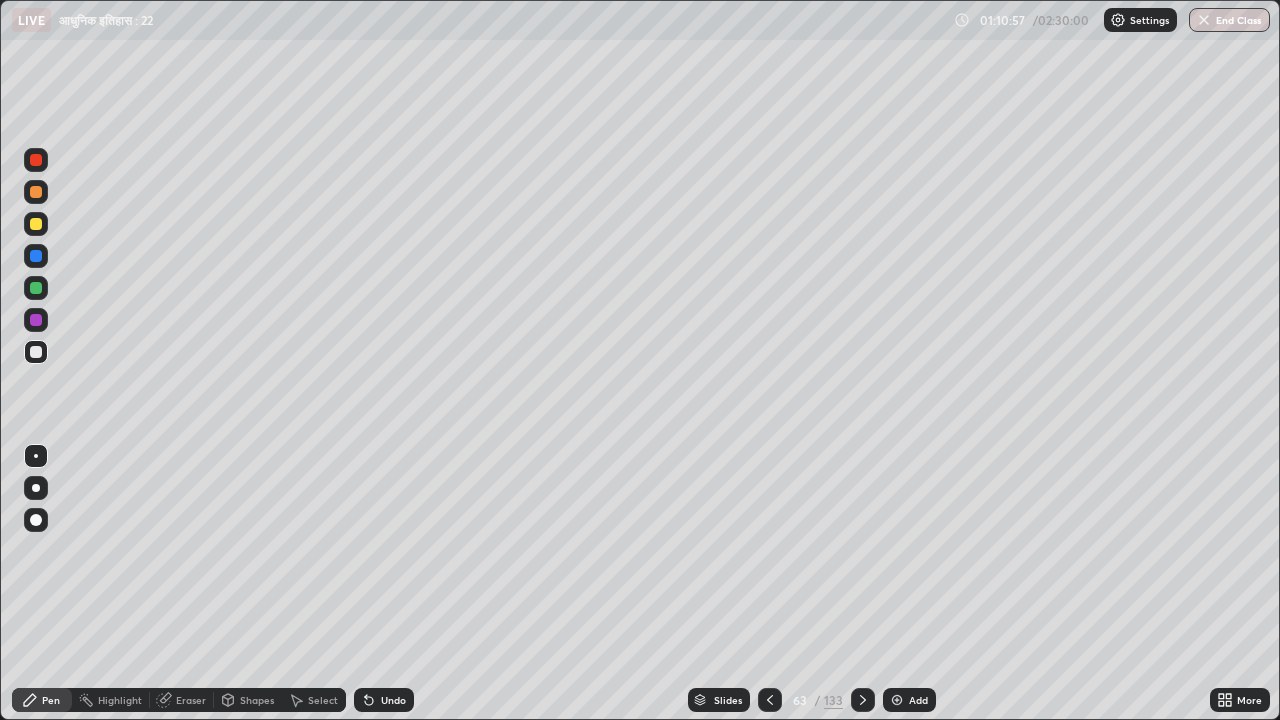 click 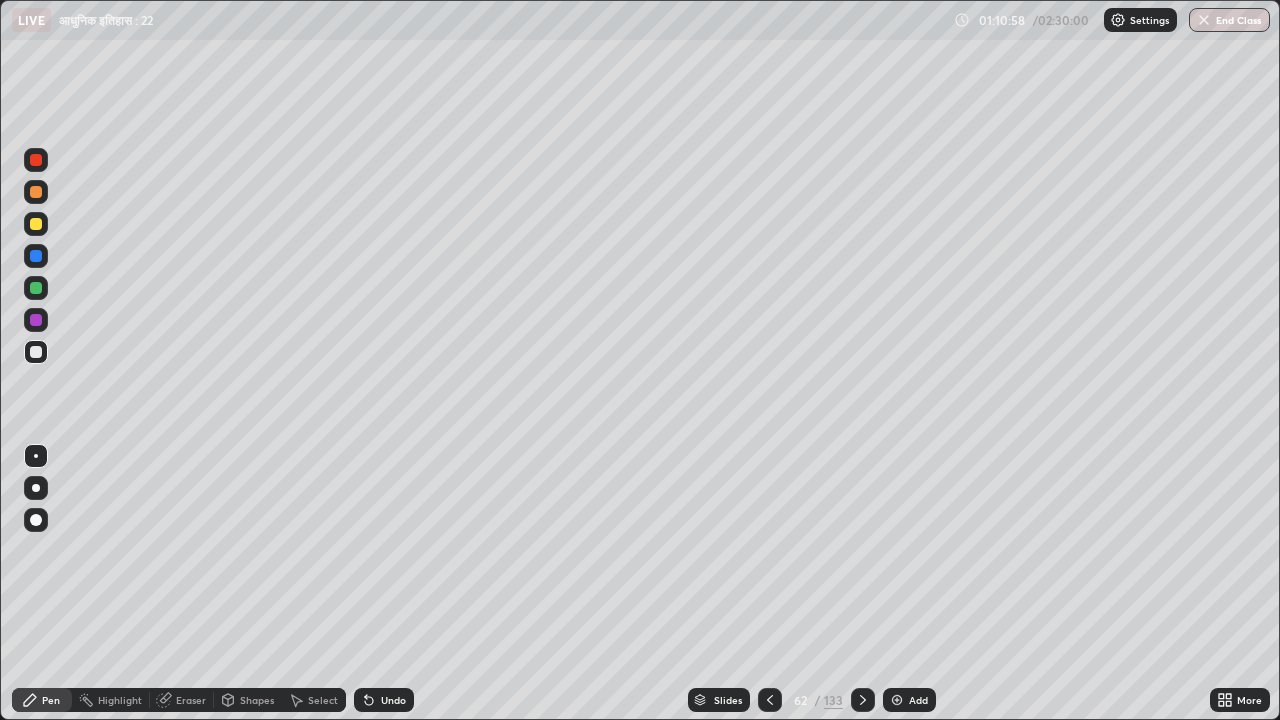 click 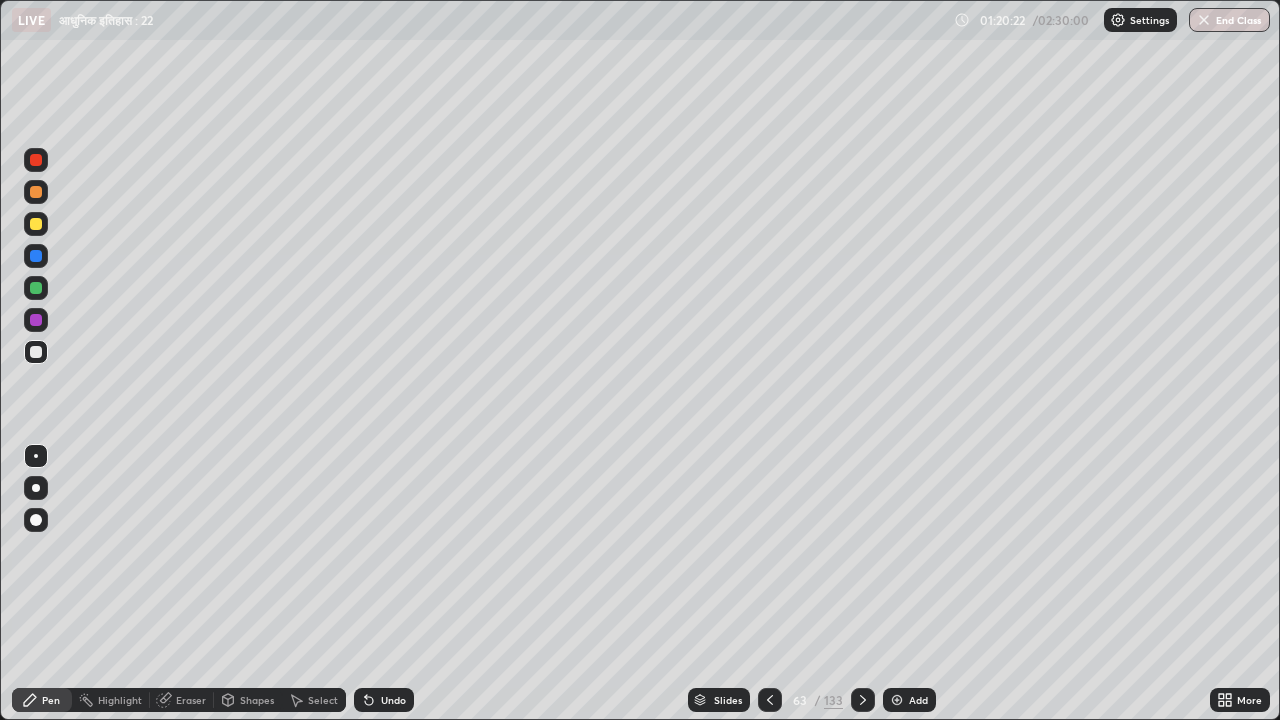 click 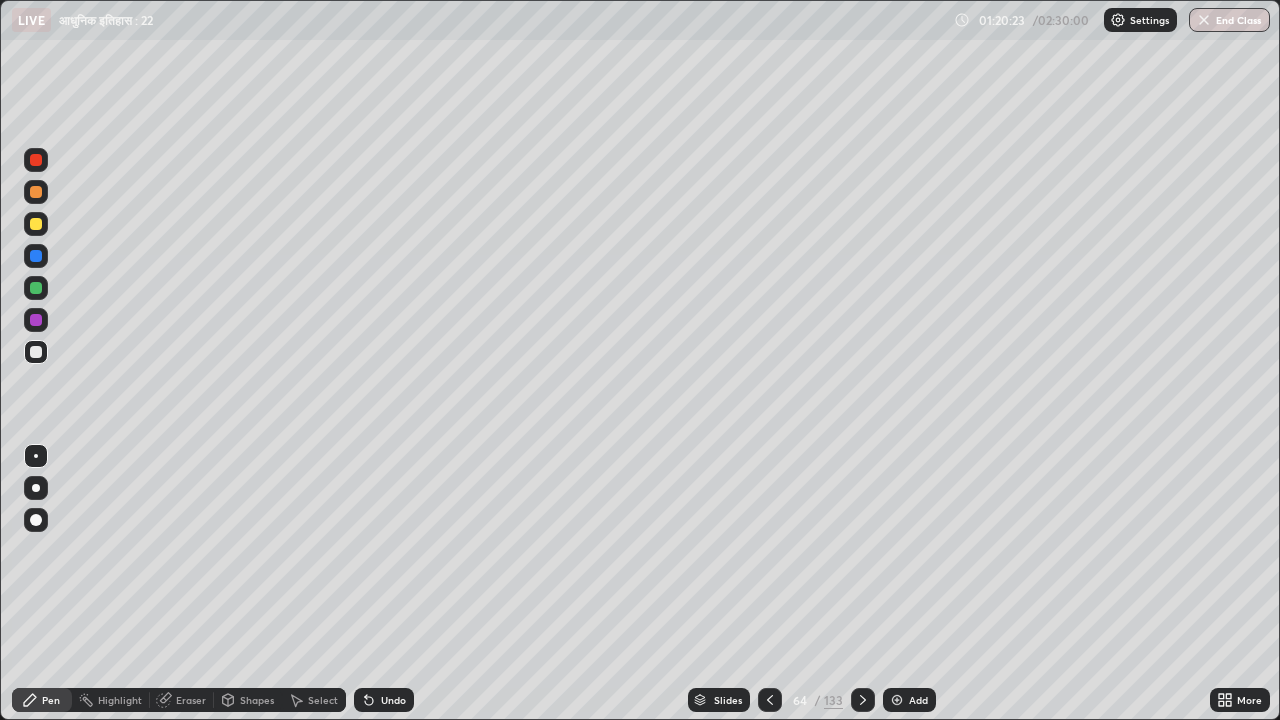 click at bounding box center [863, 700] 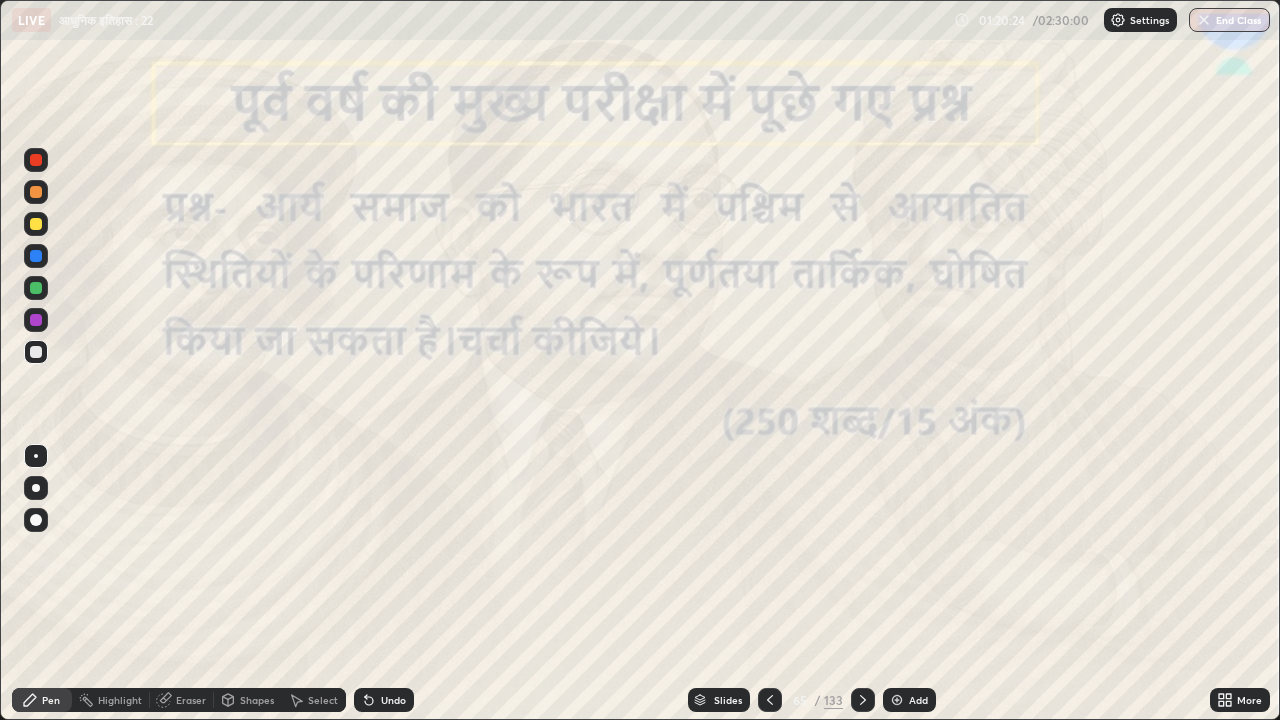 click 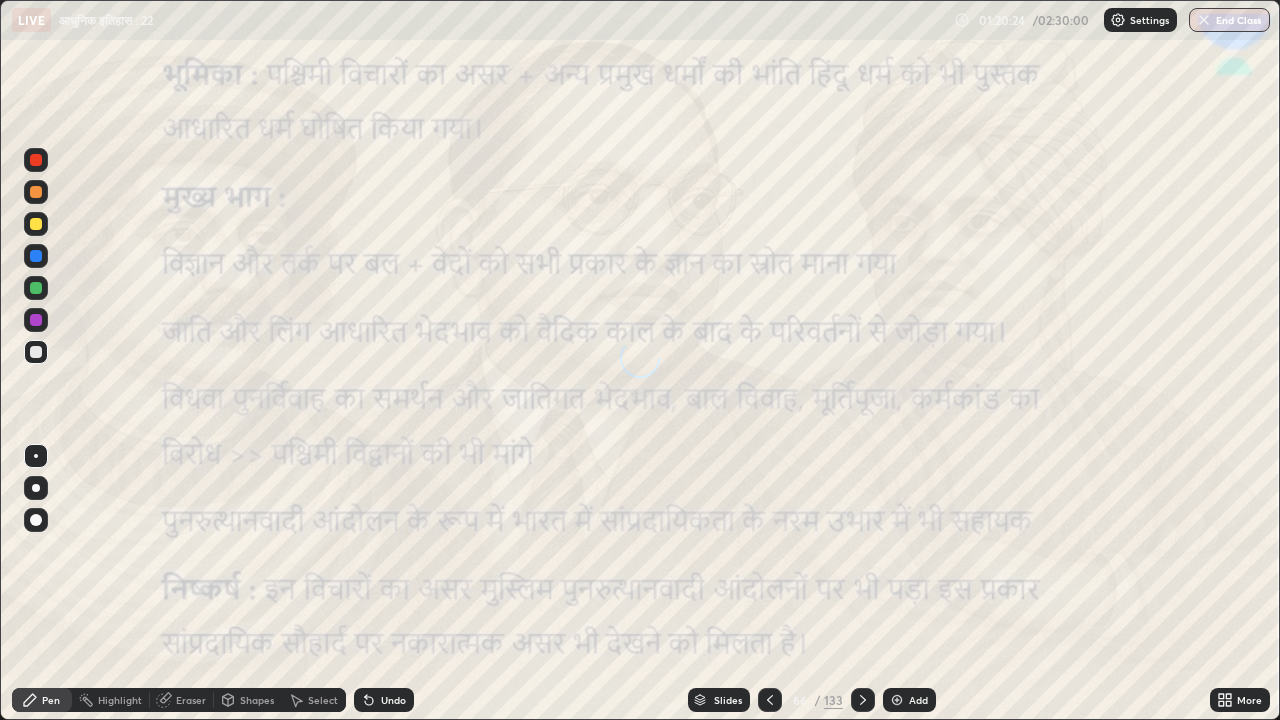 click 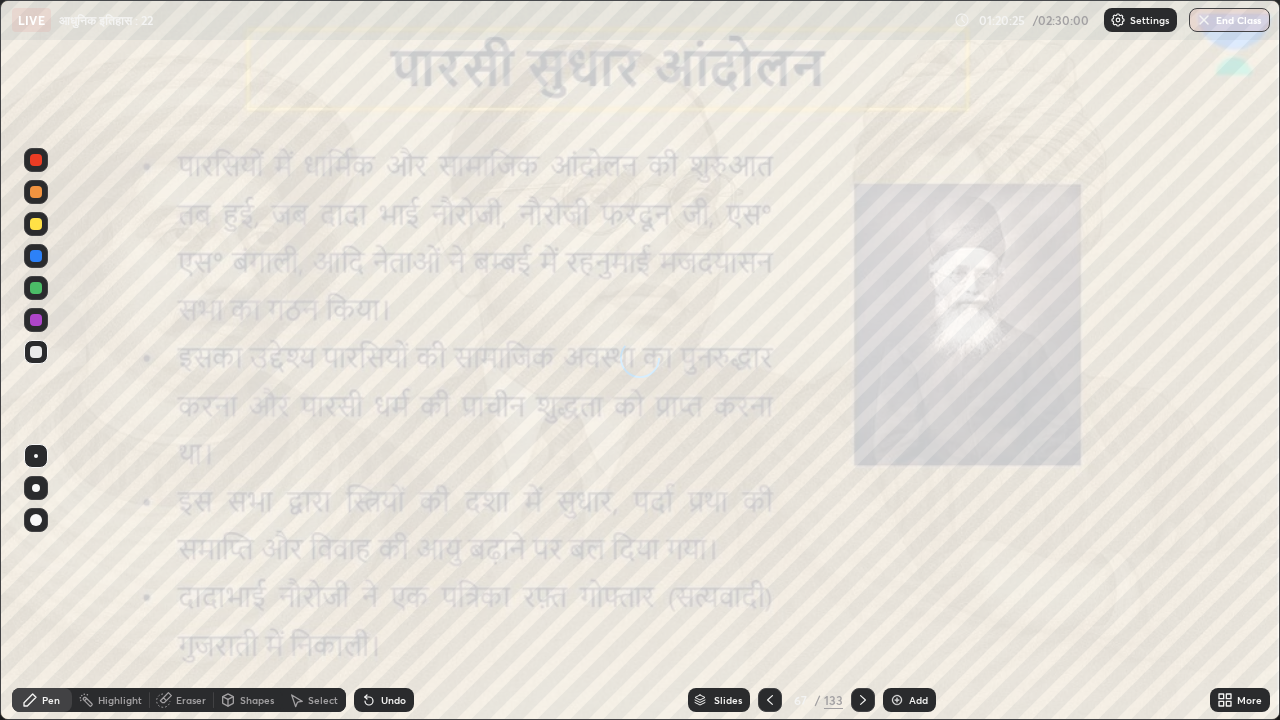 click 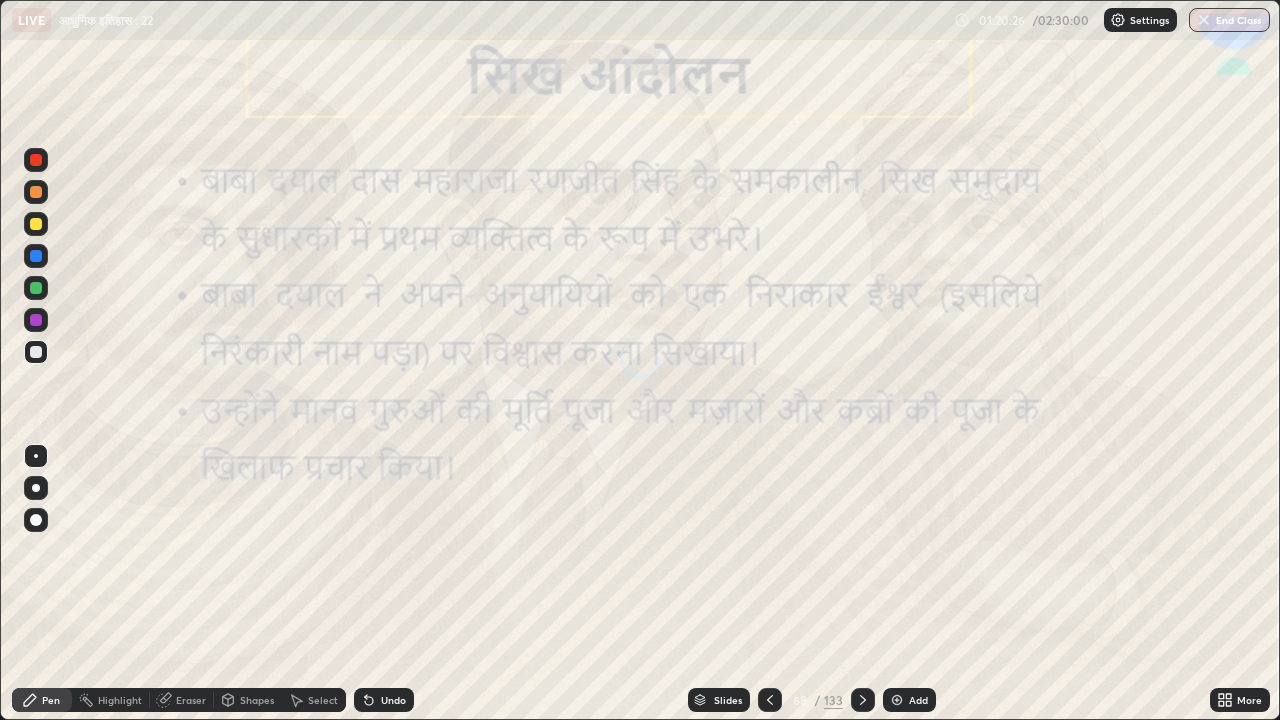 click 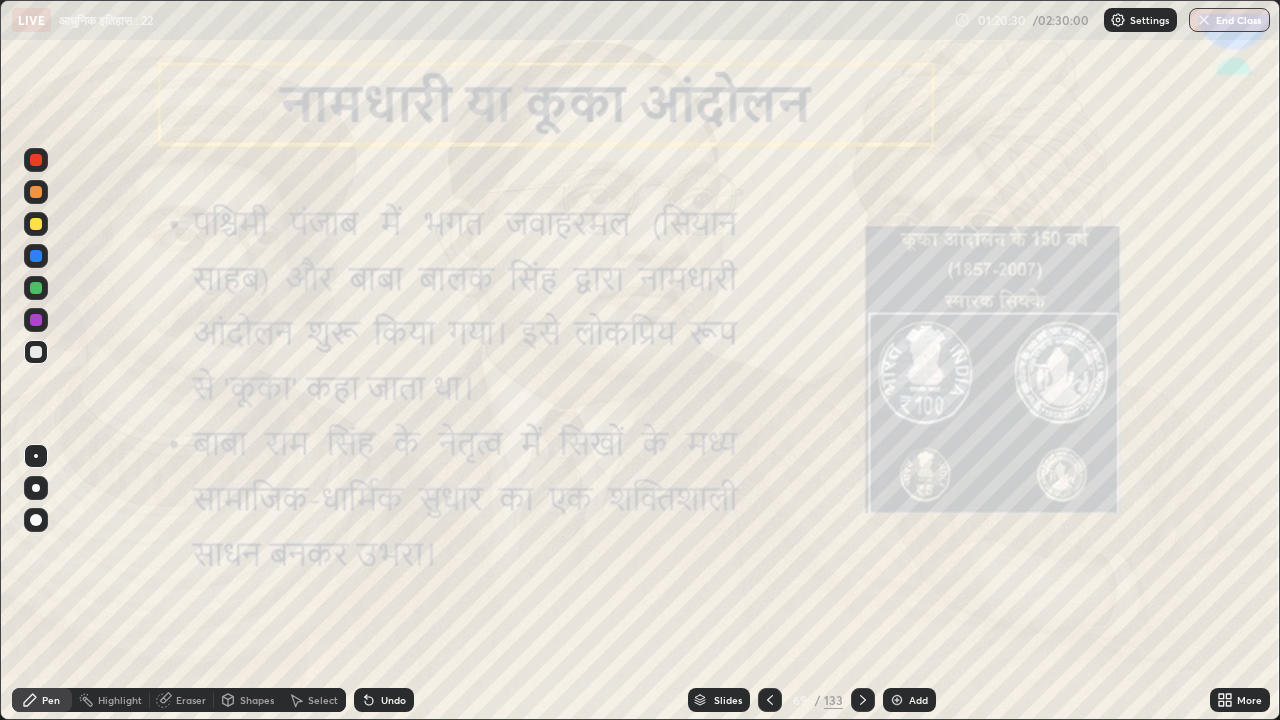 click on "Slides" at bounding box center (728, 700) 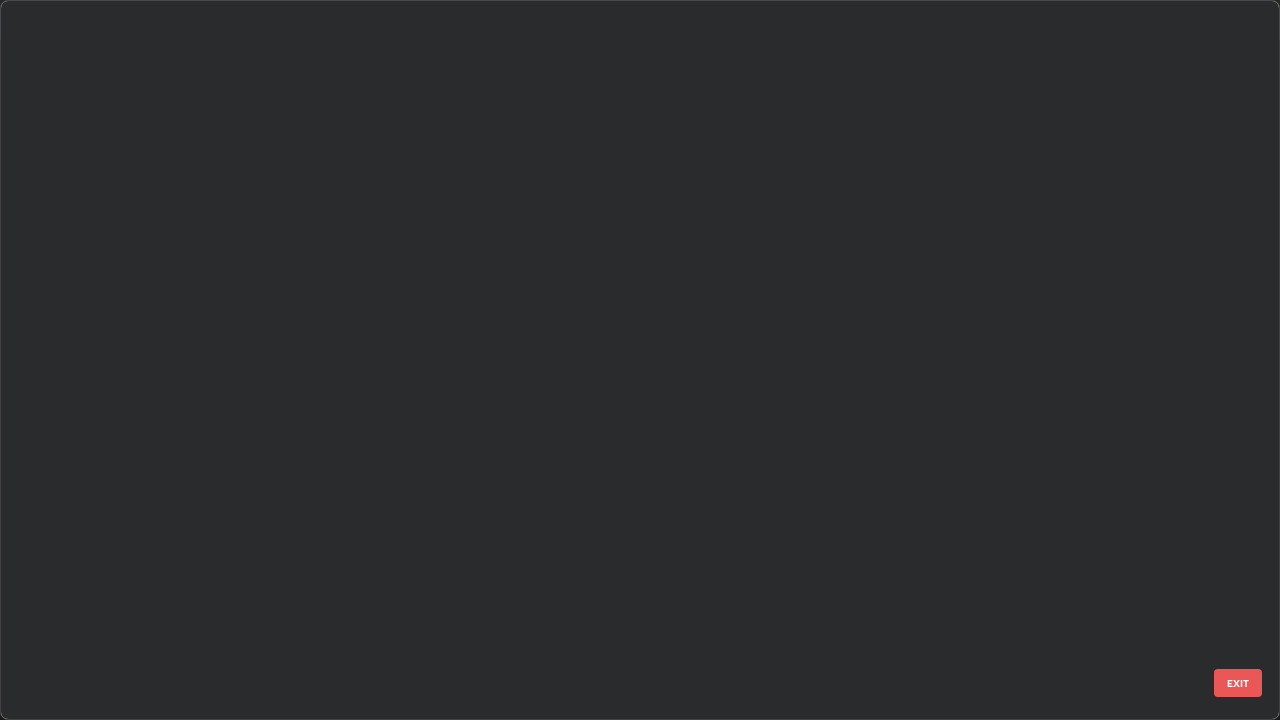 scroll, scrollTop: 4448, scrollLeft: 0, axis: vertical 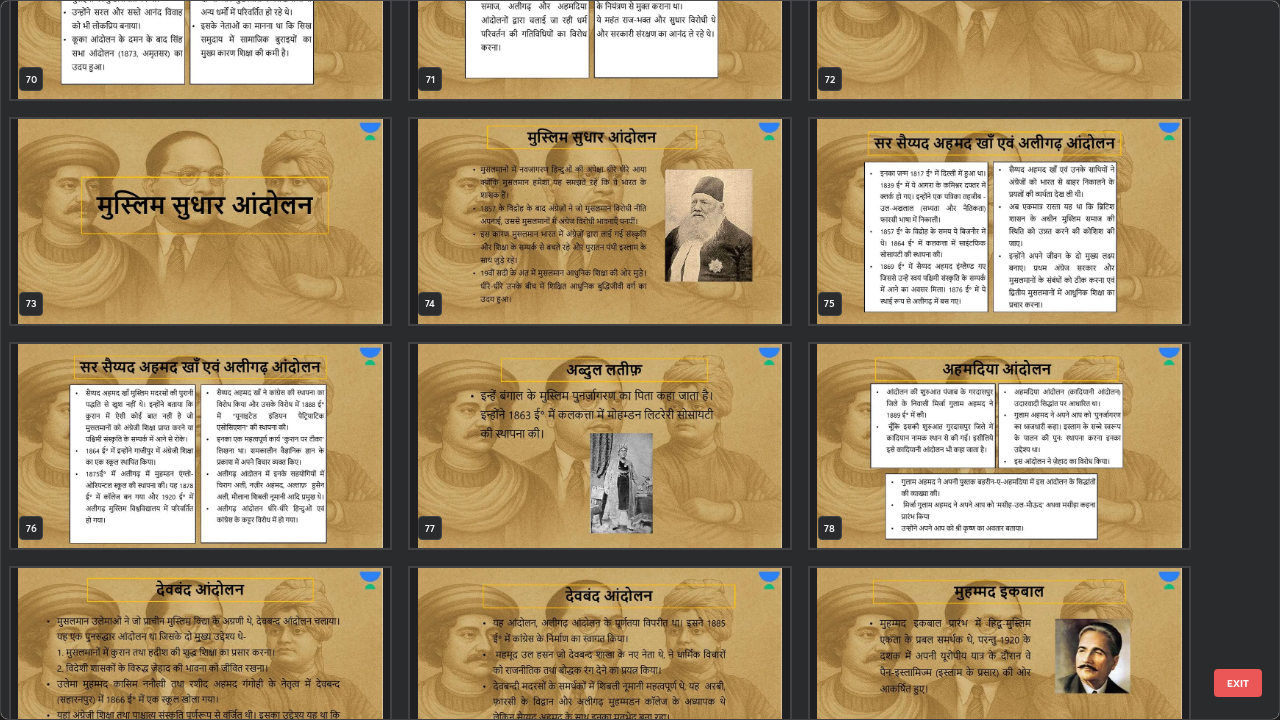 click at bounding box center [999, 221] 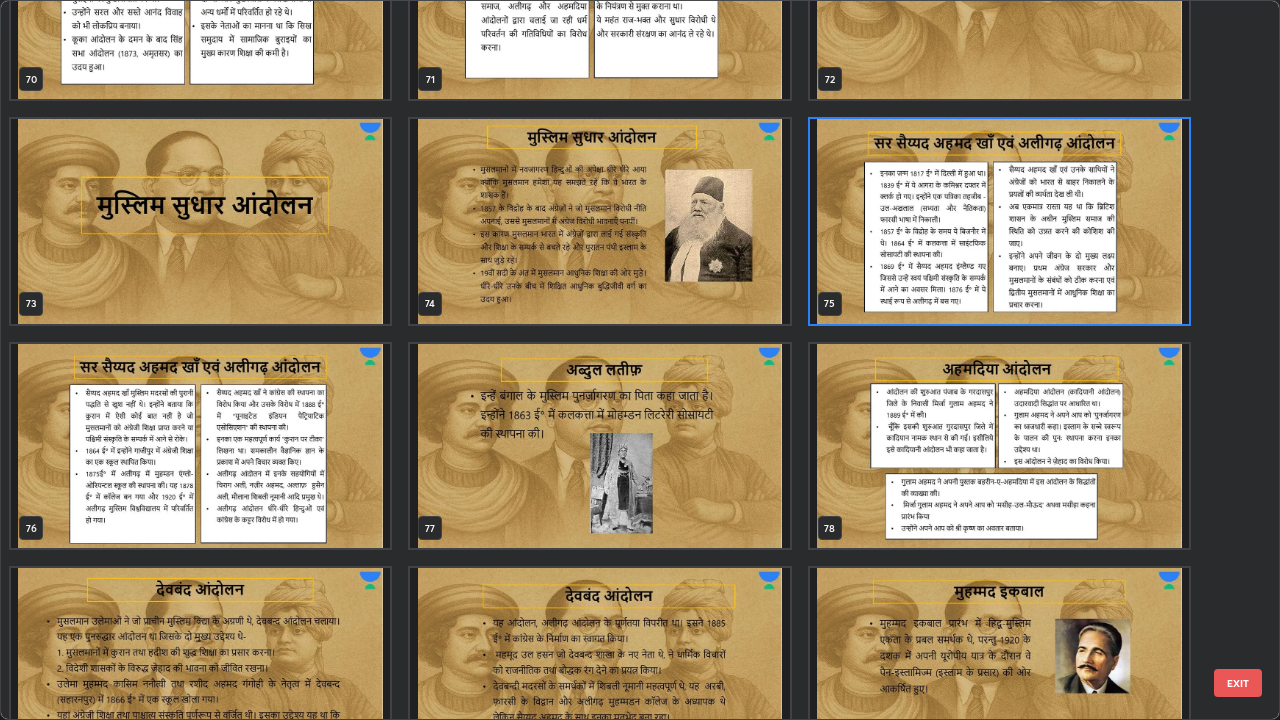 click at bounding box center (999, 221) 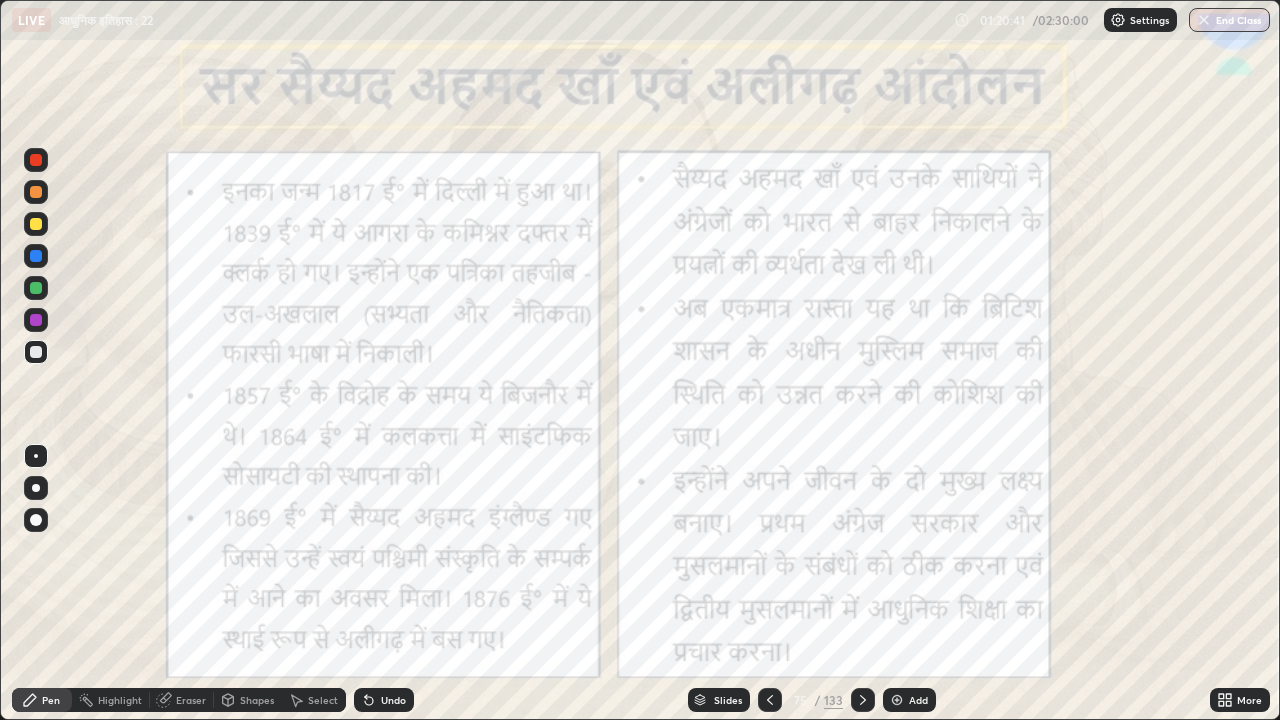 click at bounding box center (36, 160) 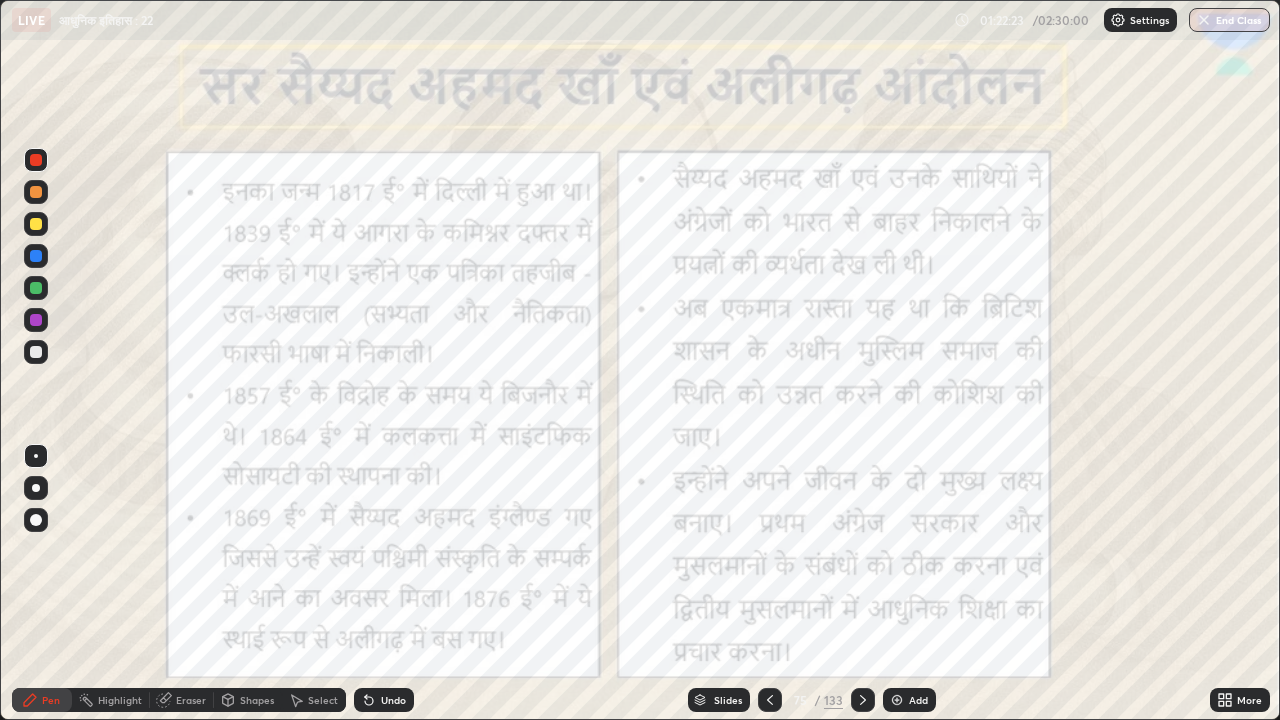 click 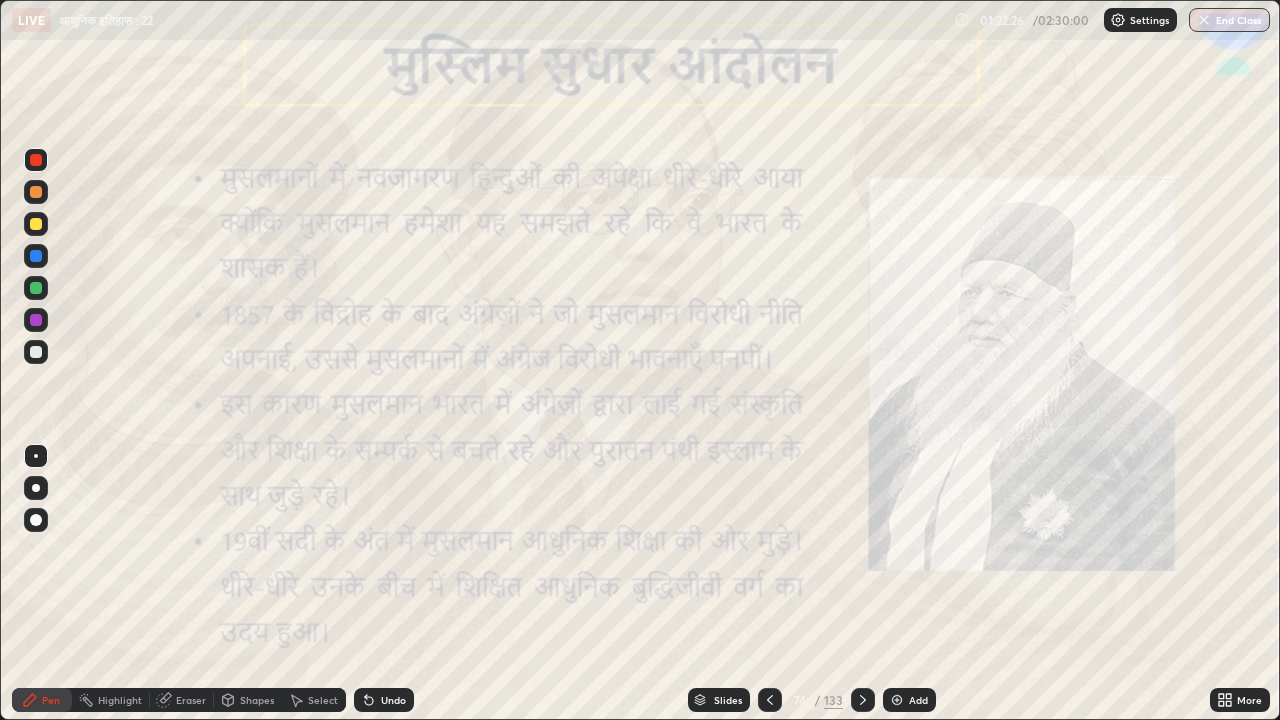 click 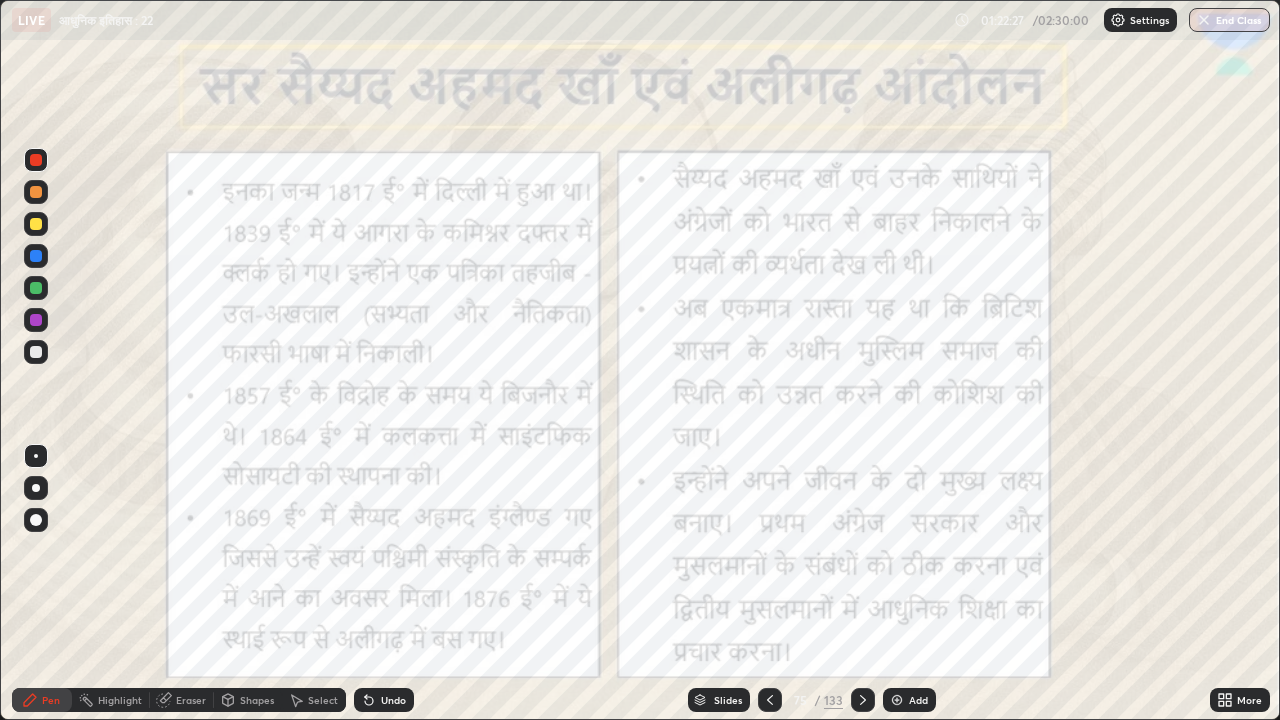 click 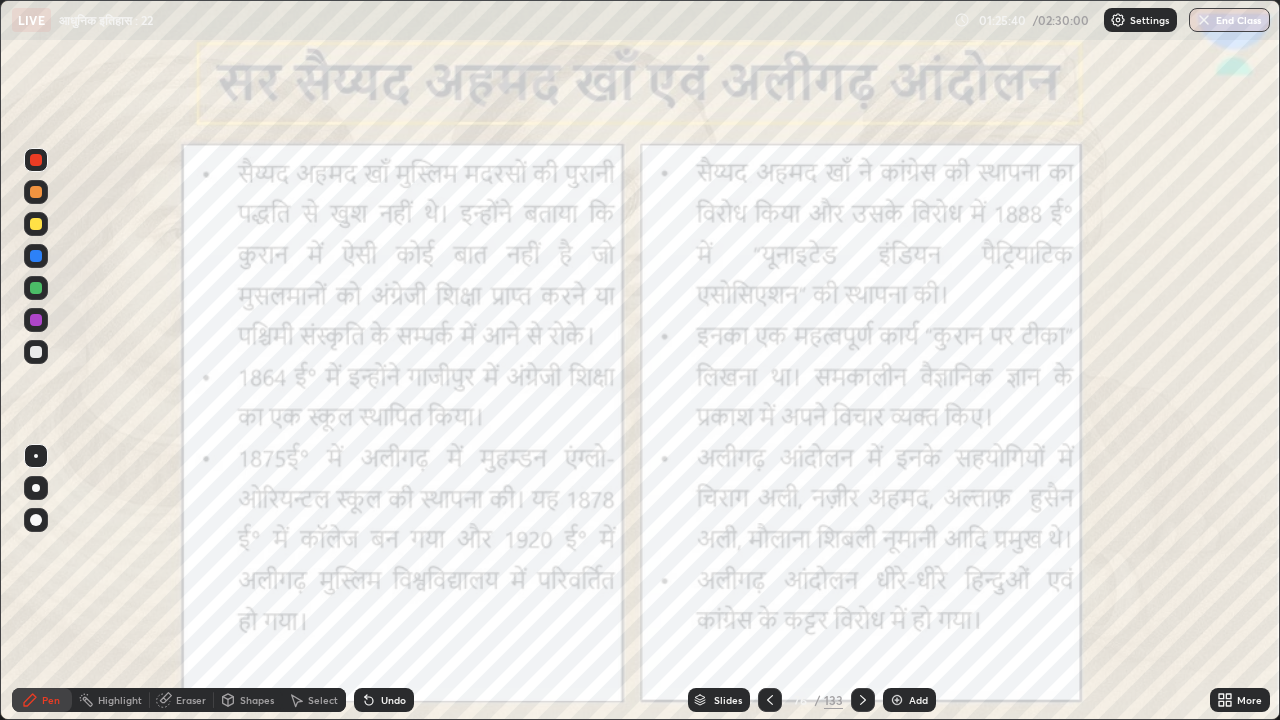 click 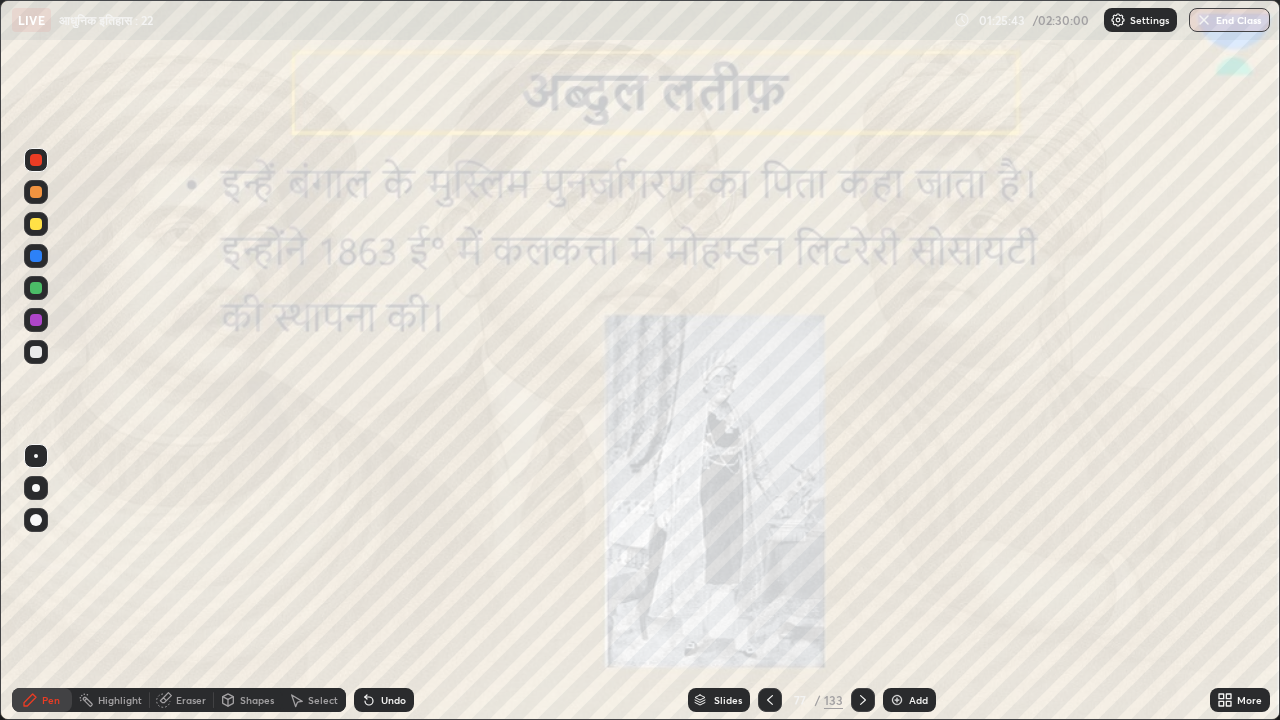 click 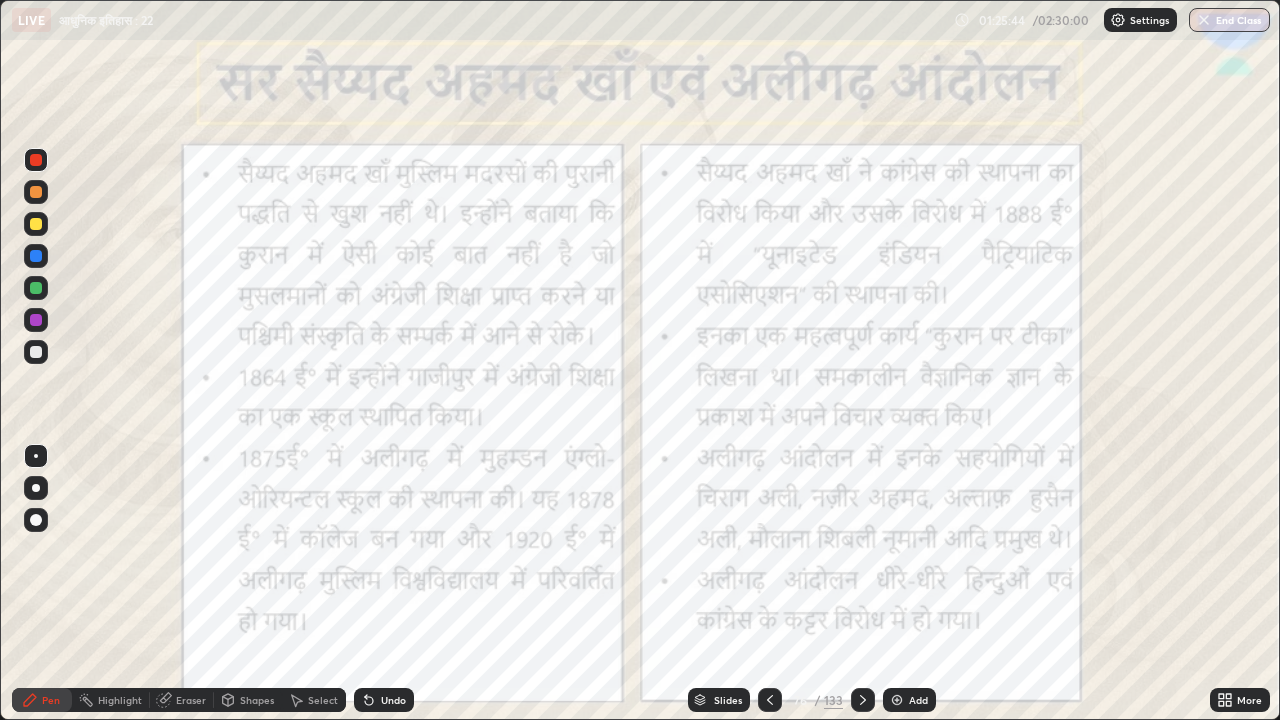 click 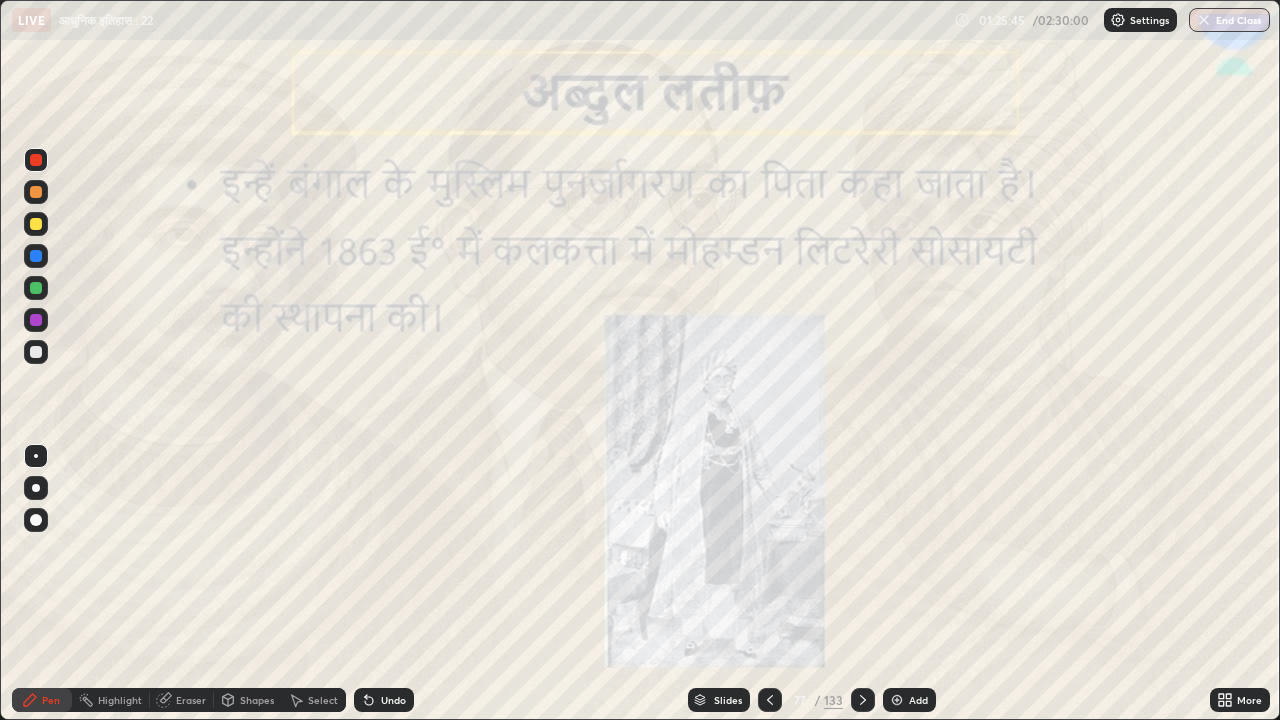 click 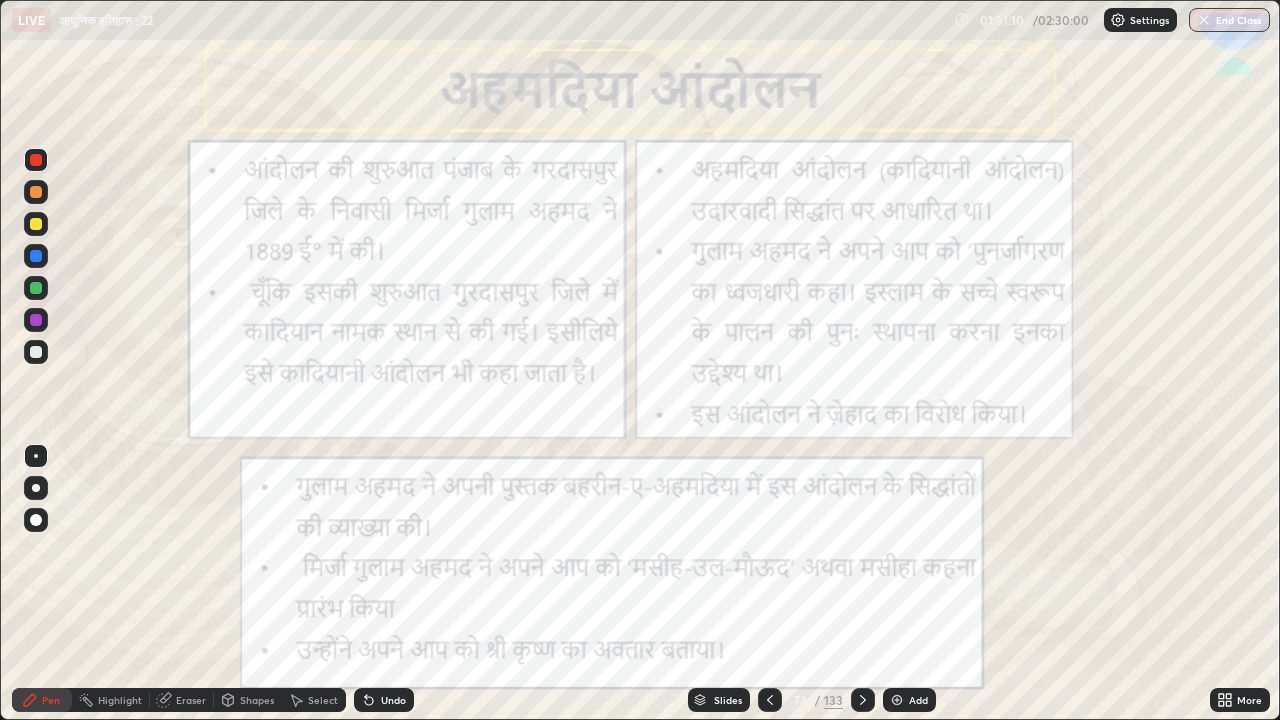 click at bounding box center (863, 700) 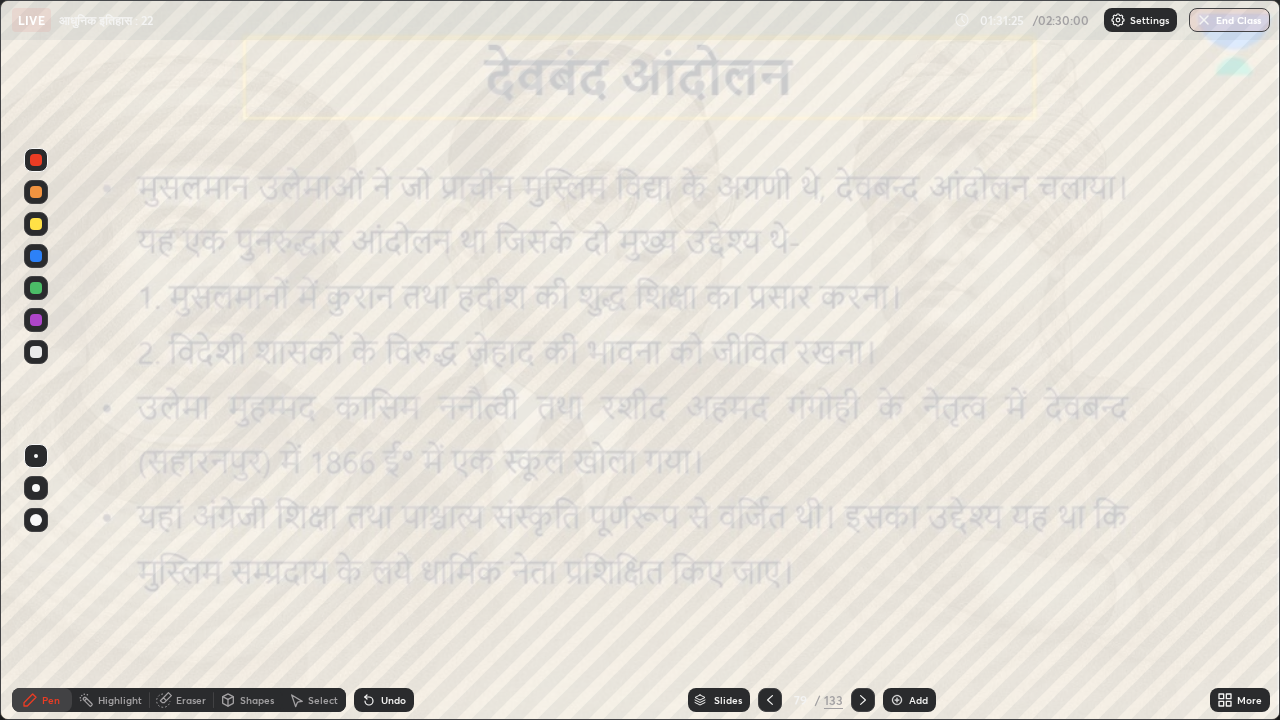 click 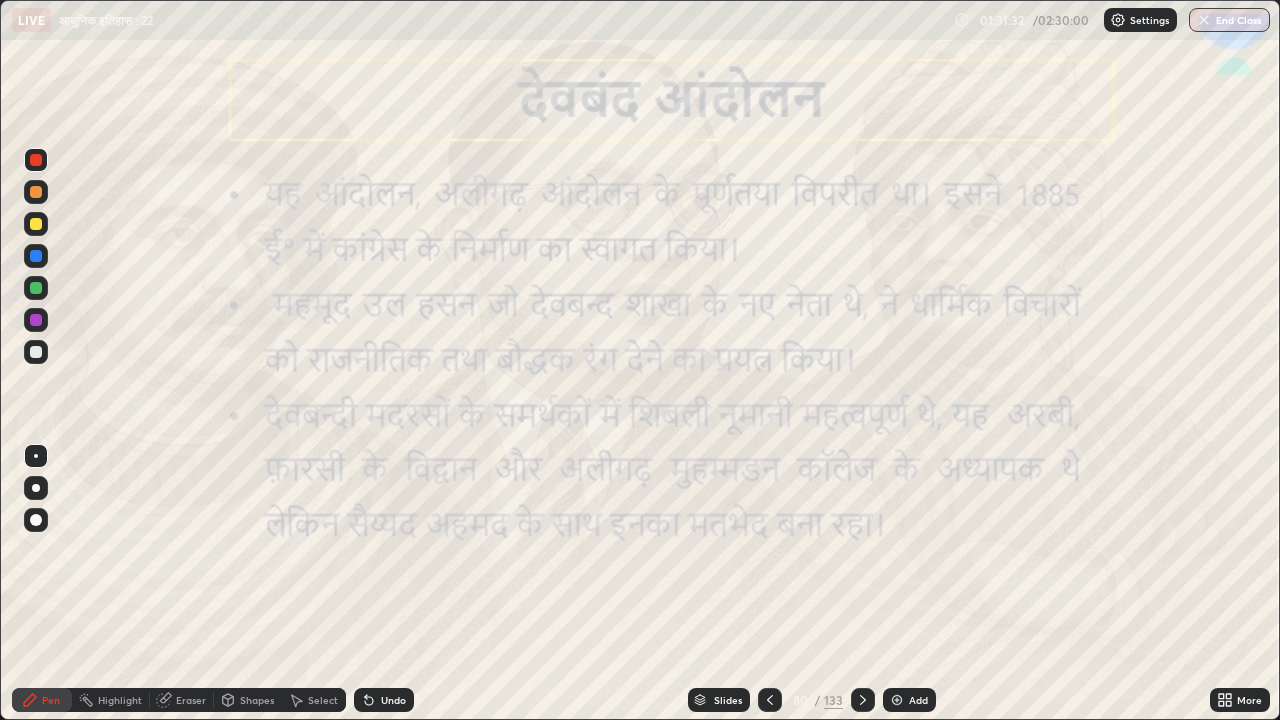 click 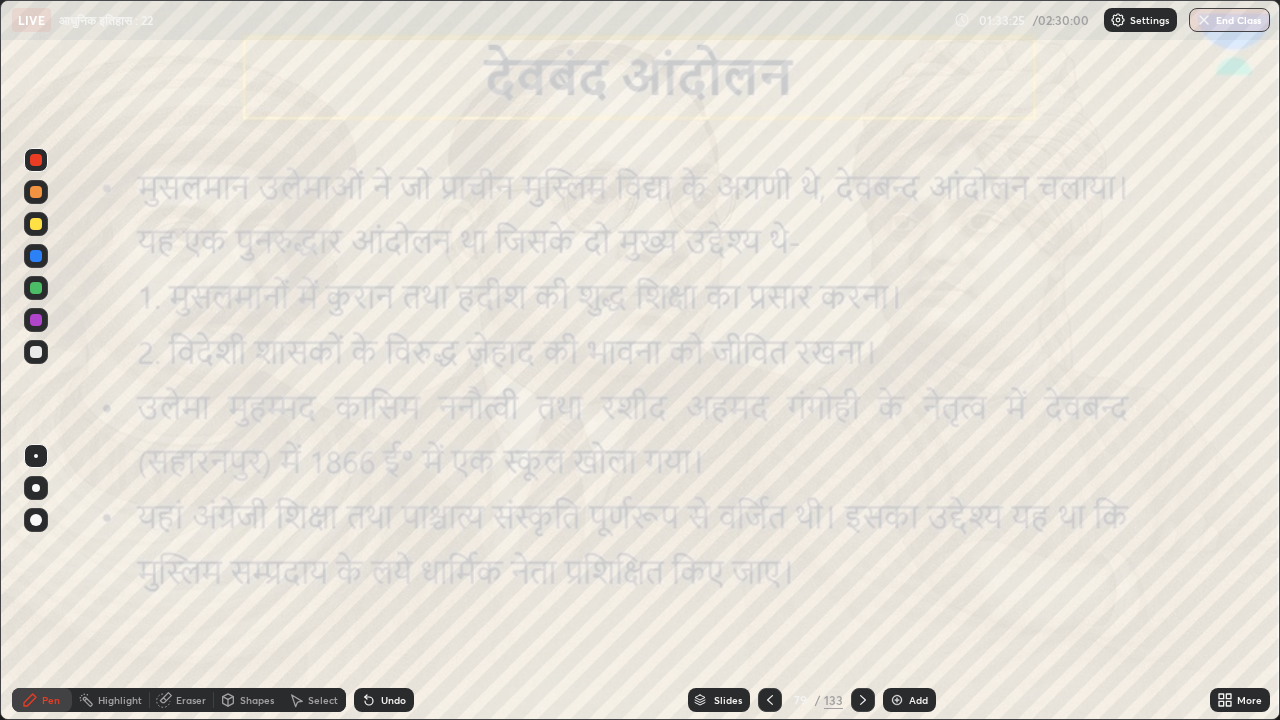 click at bounding box center (863, 700) 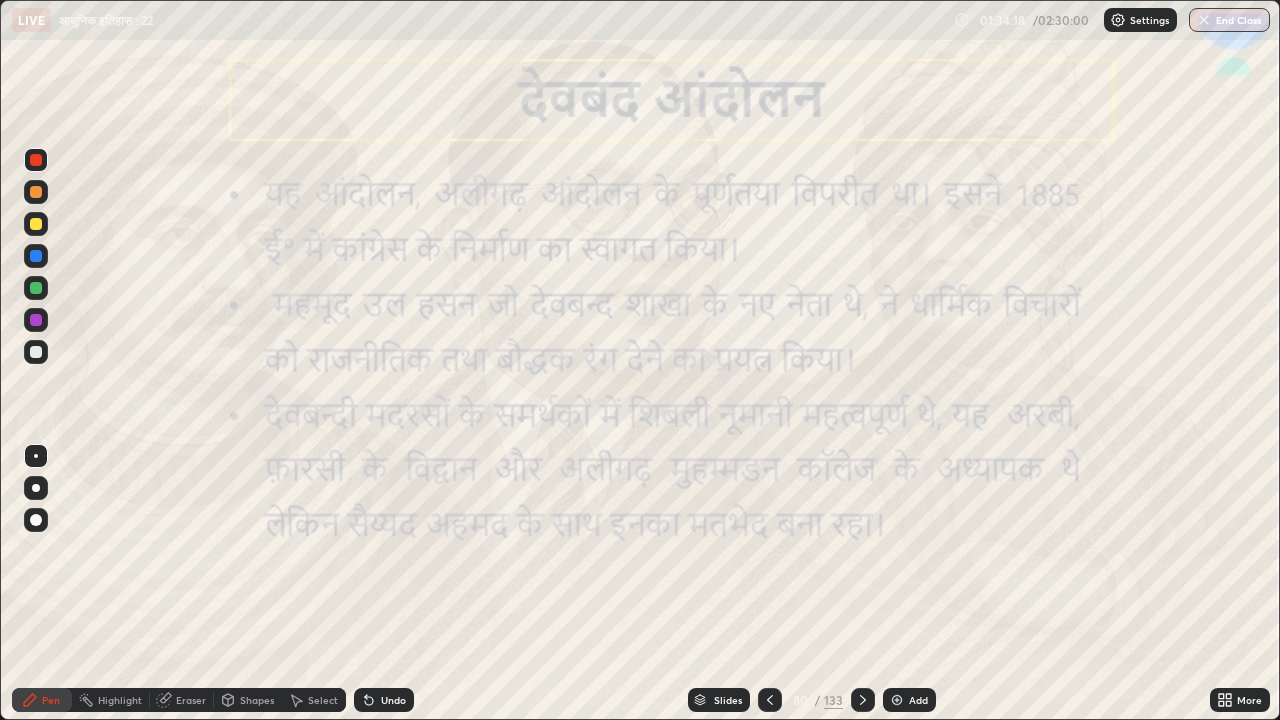 click 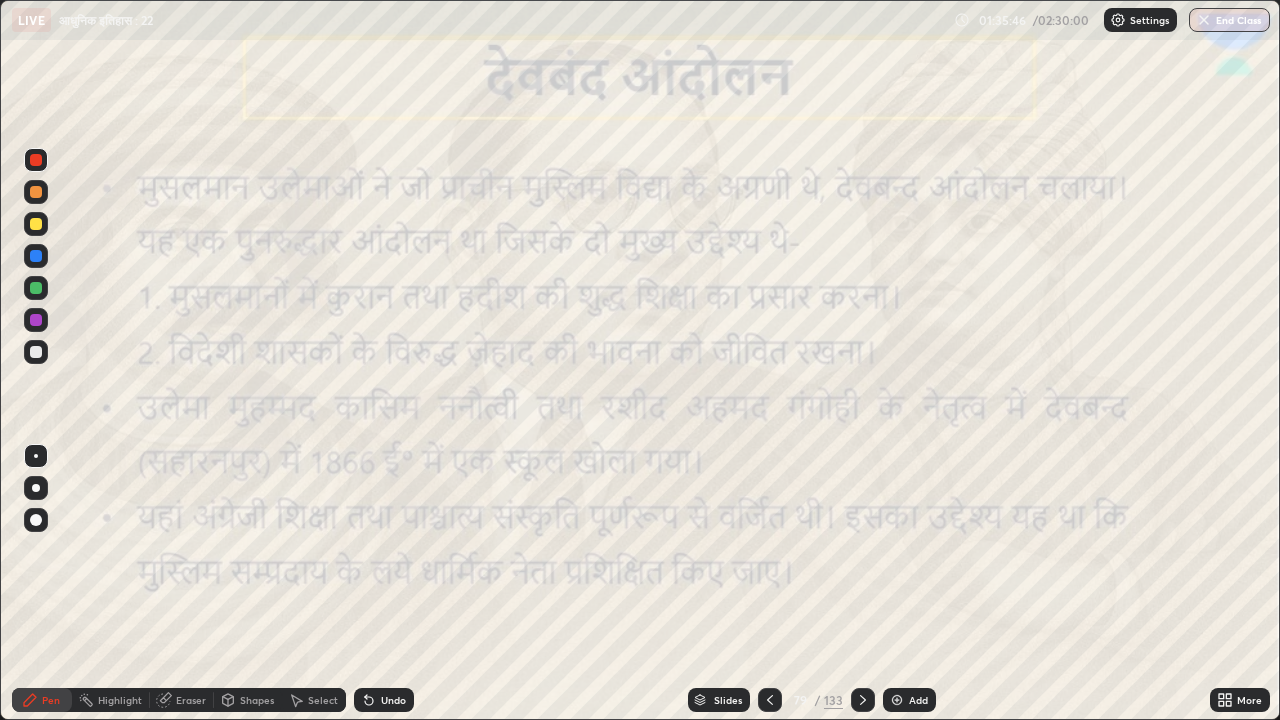 click at bounding box center [36, 352] 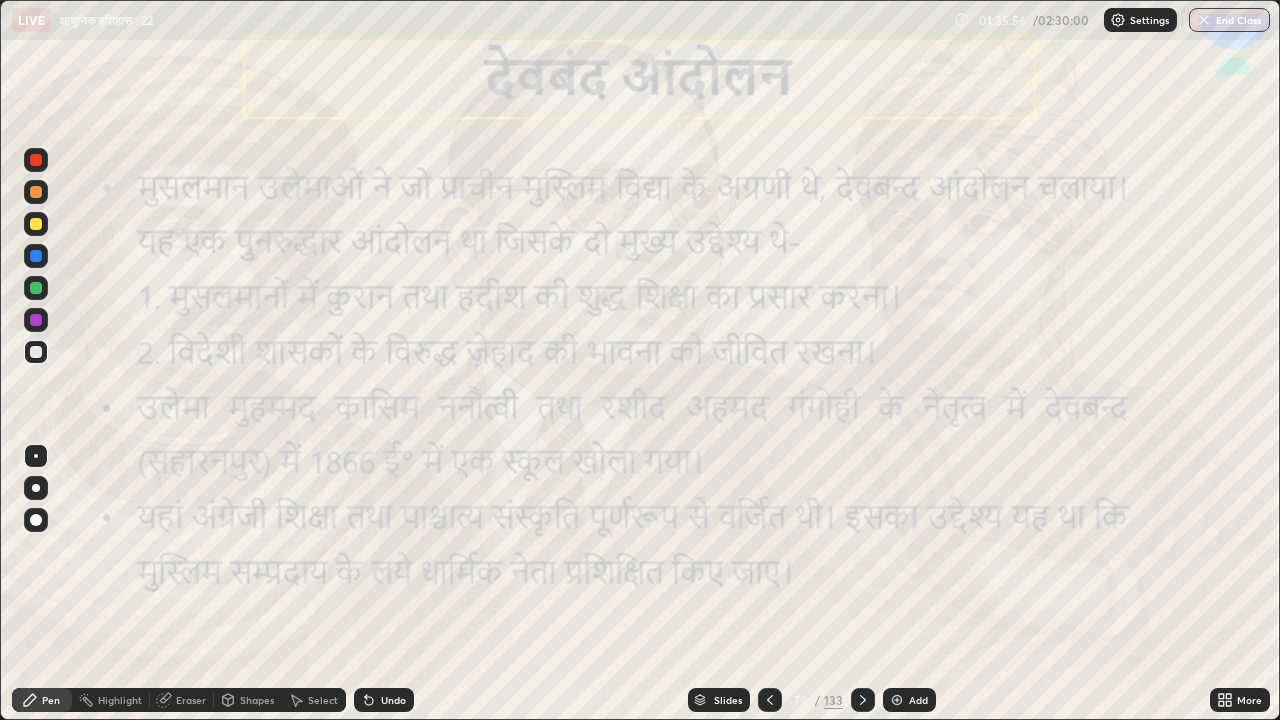 click 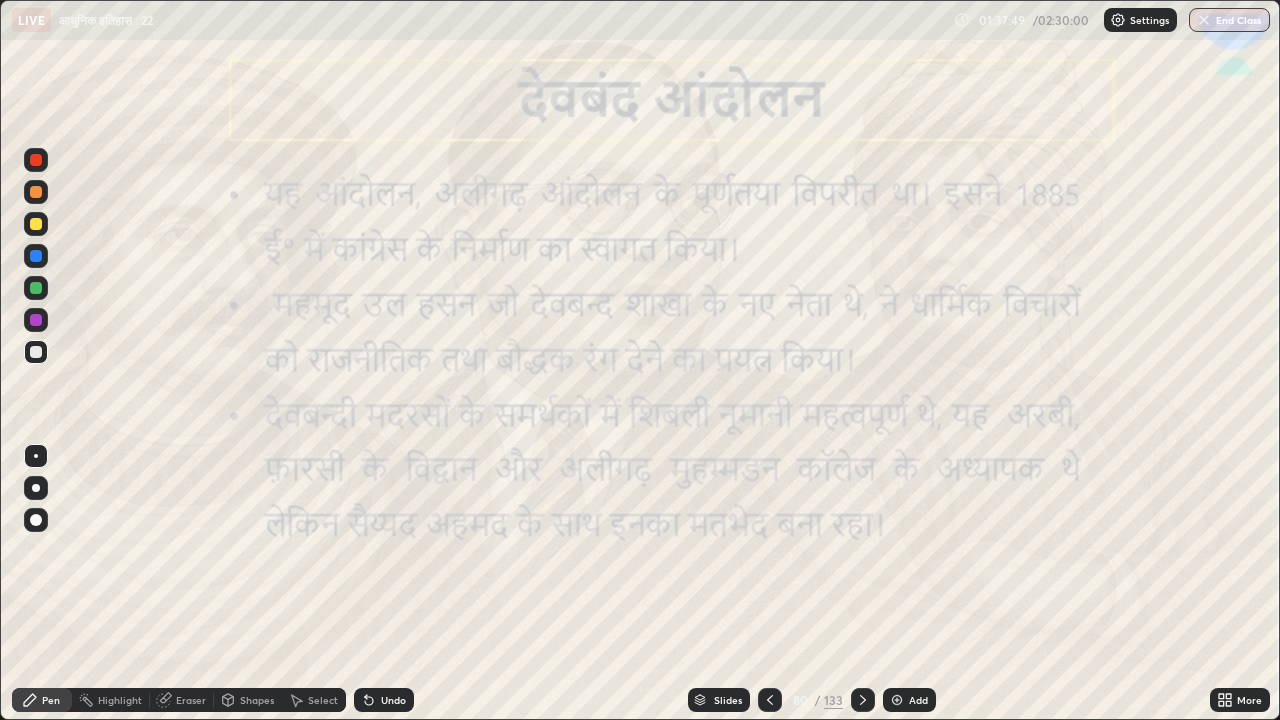 click 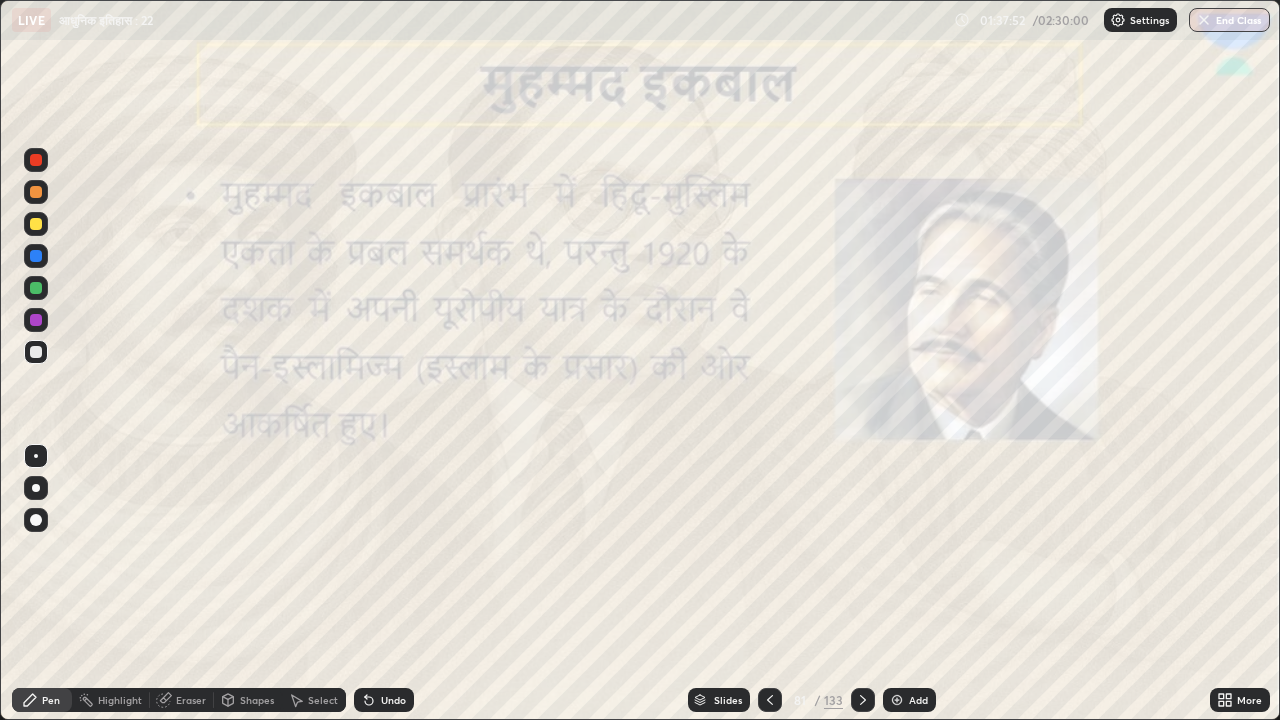 click 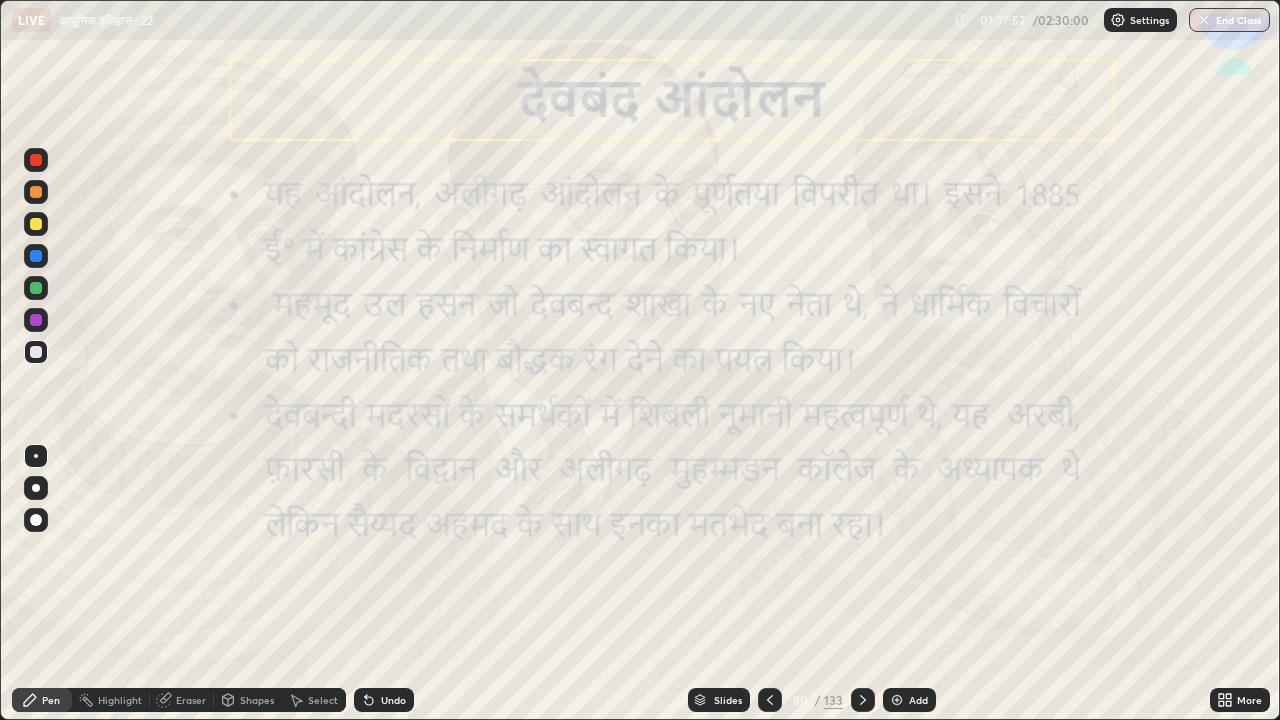 click at bounding box center [770, 700] 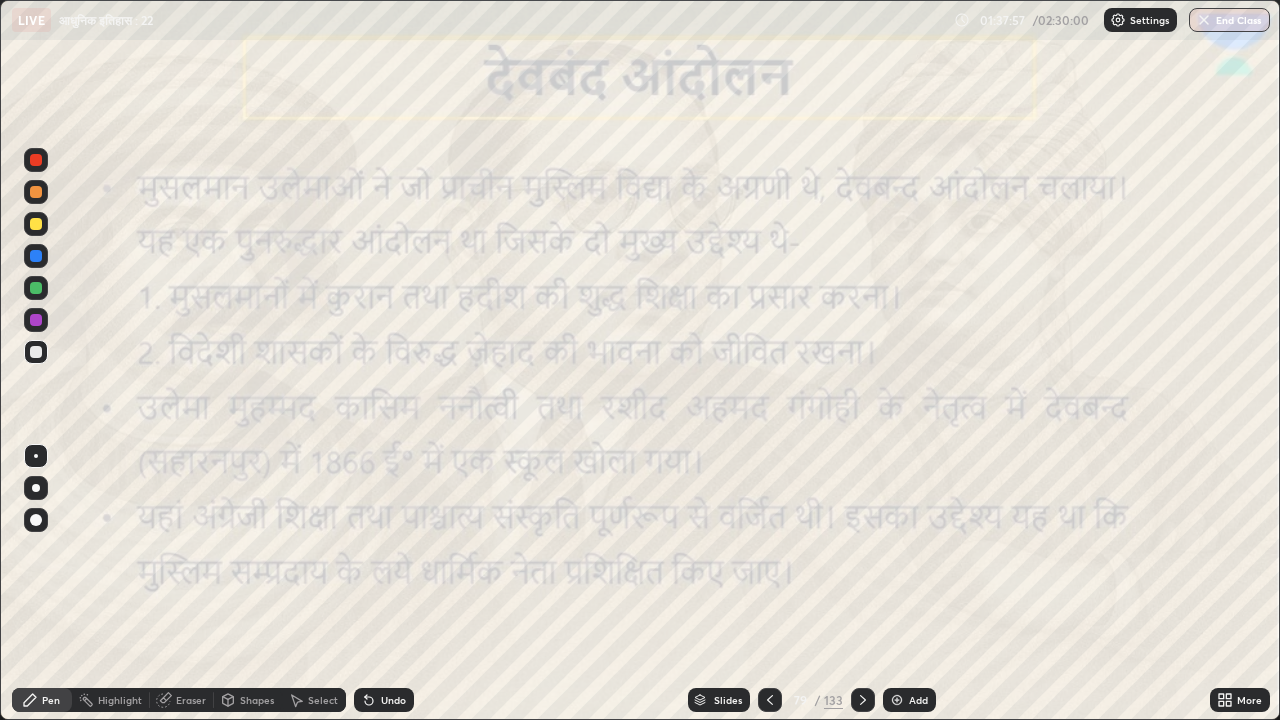 click 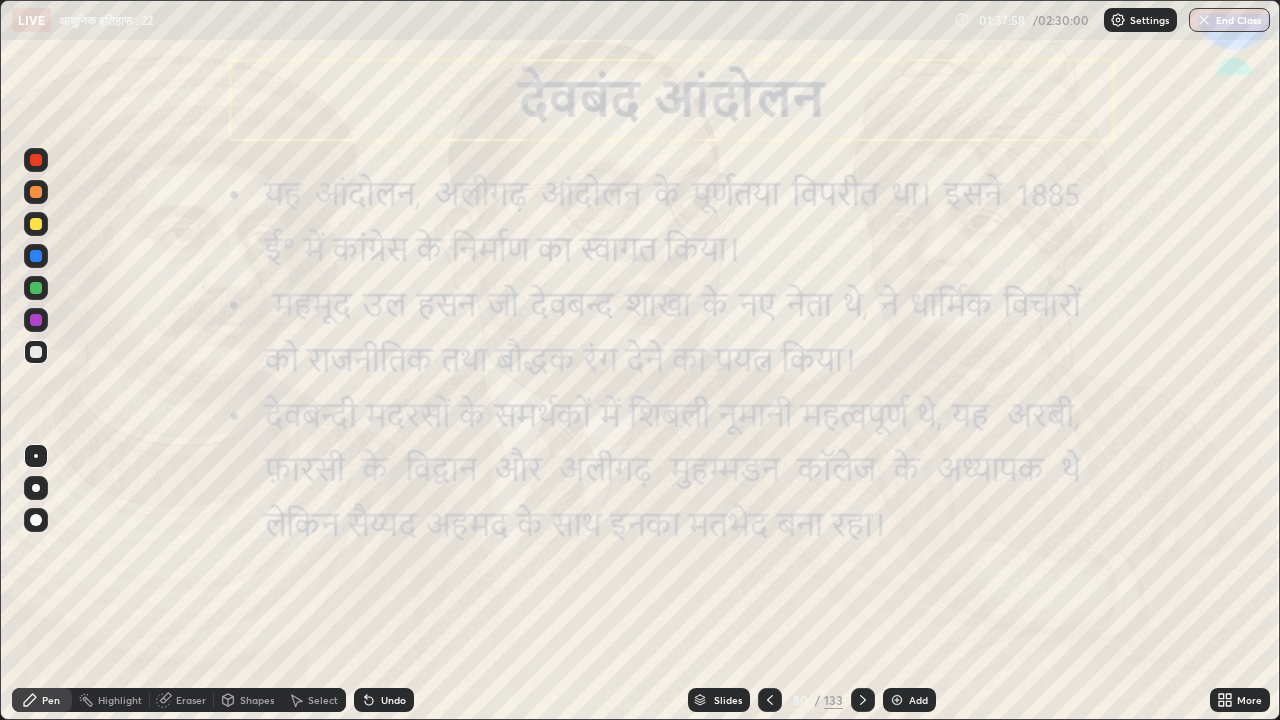 click at bounding box center [863, 700] 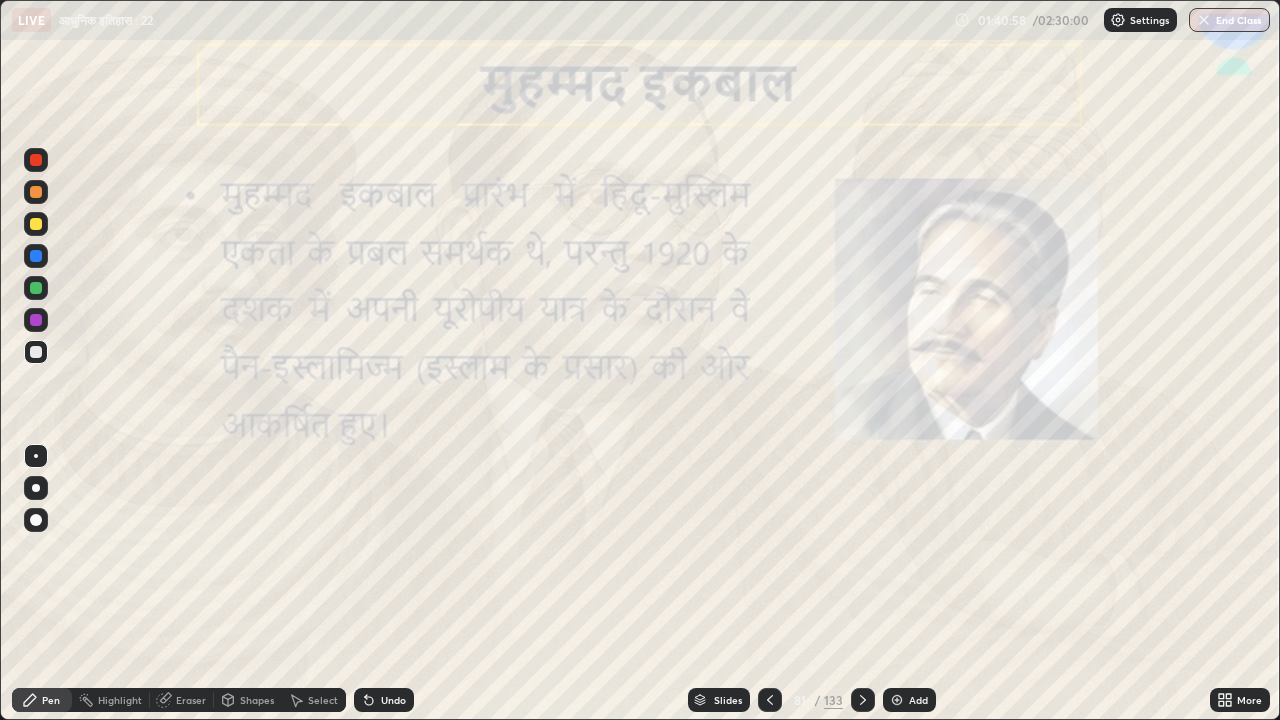 click 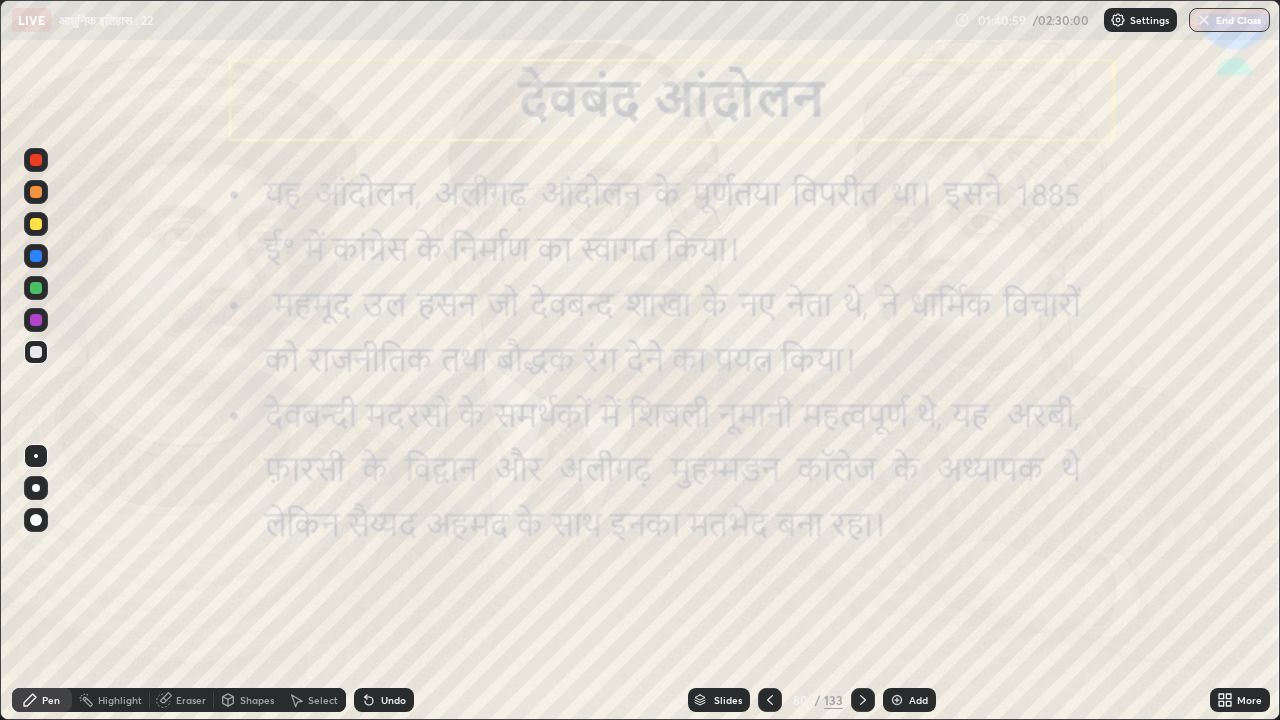 click 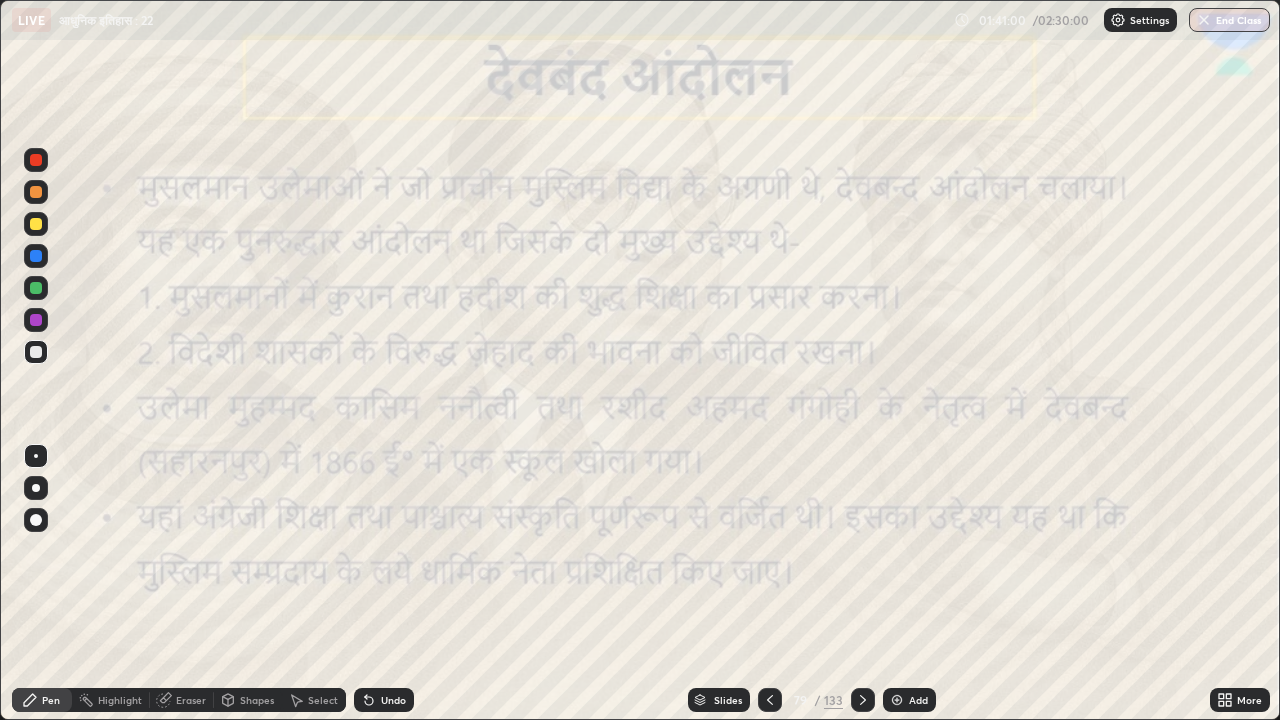 click 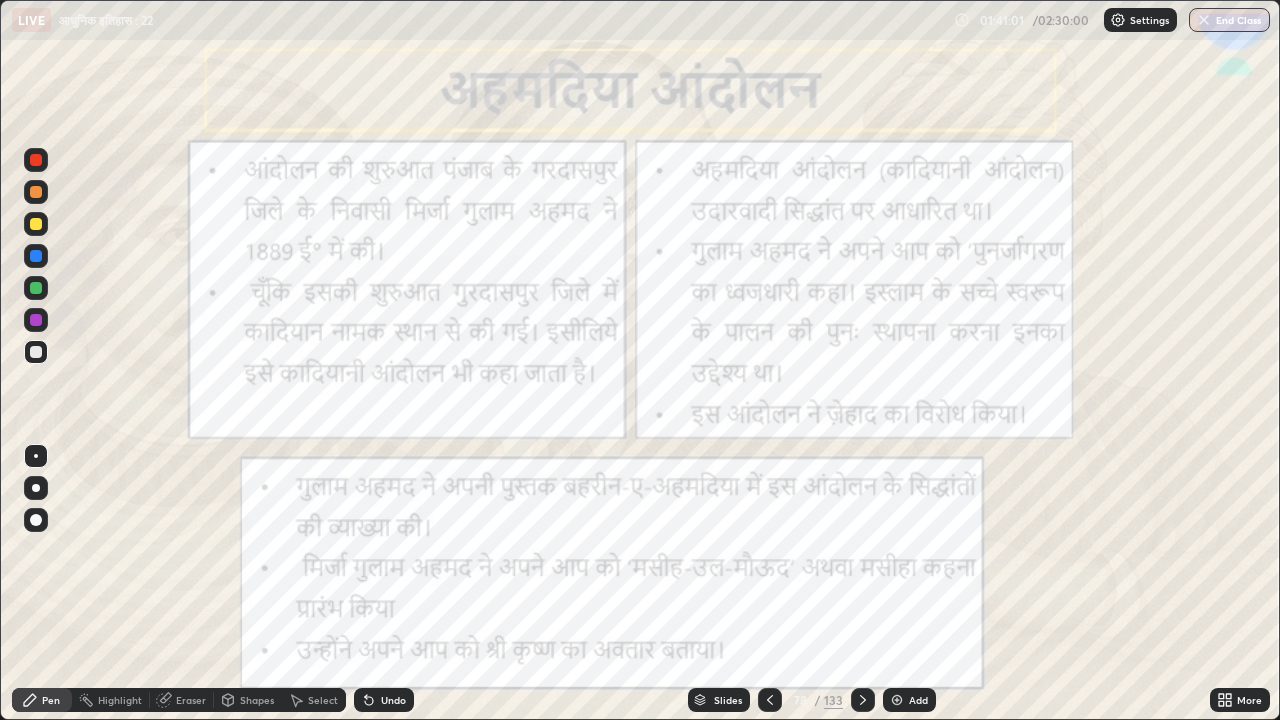 click 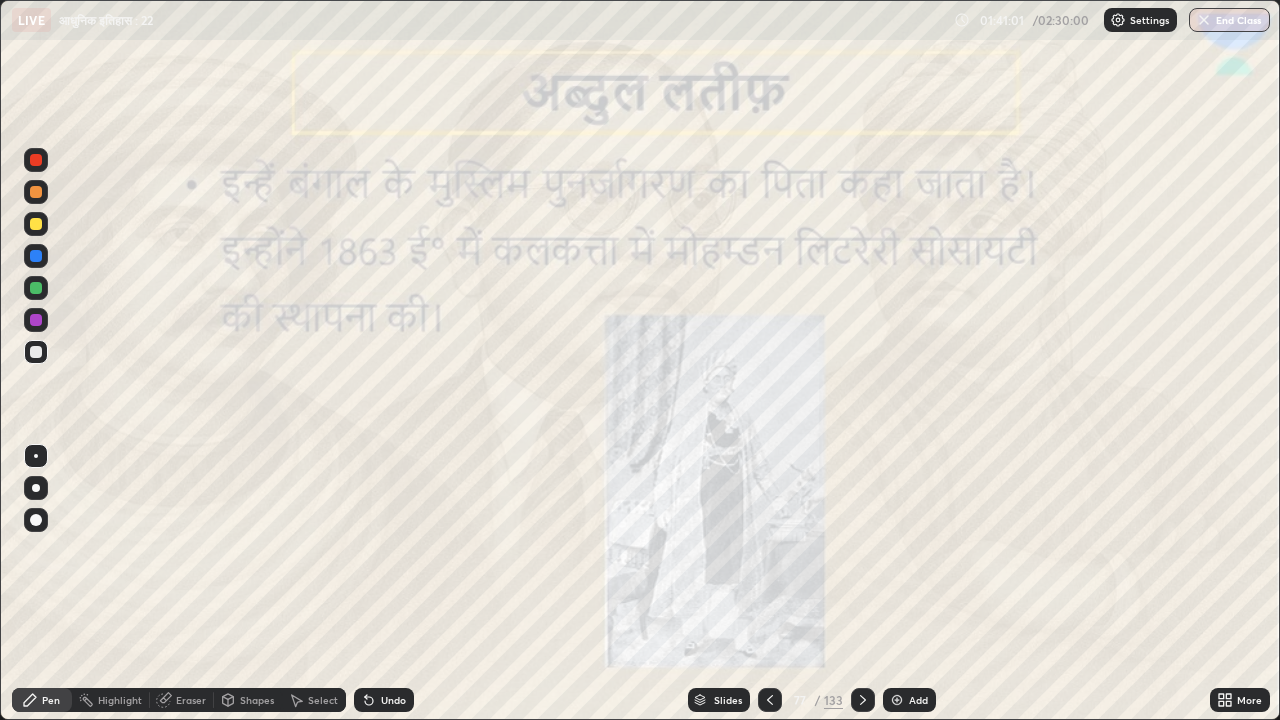 click 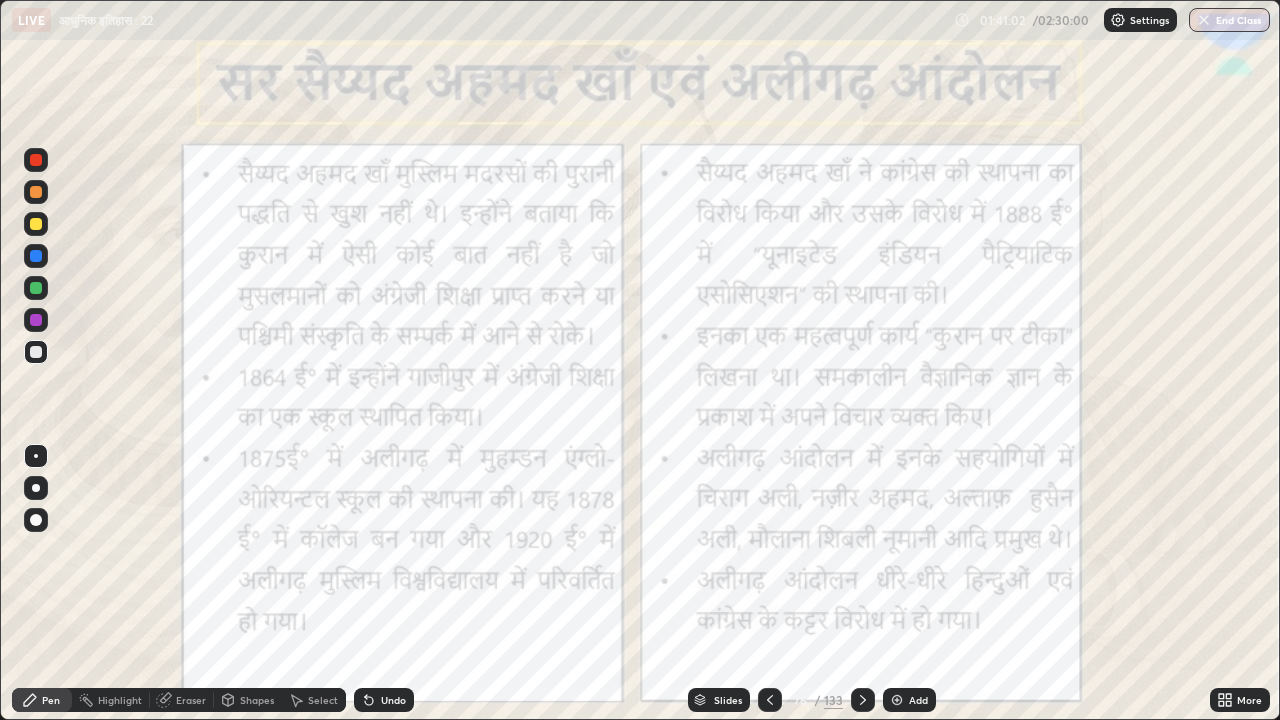 click 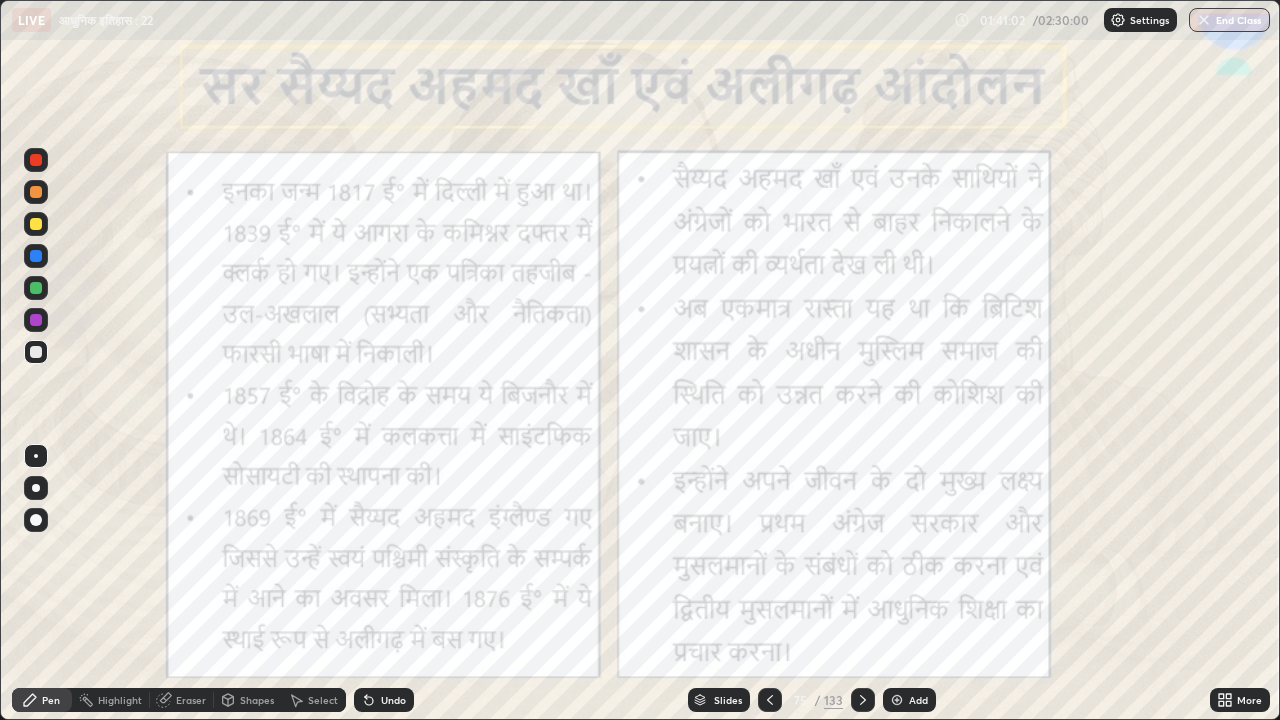click 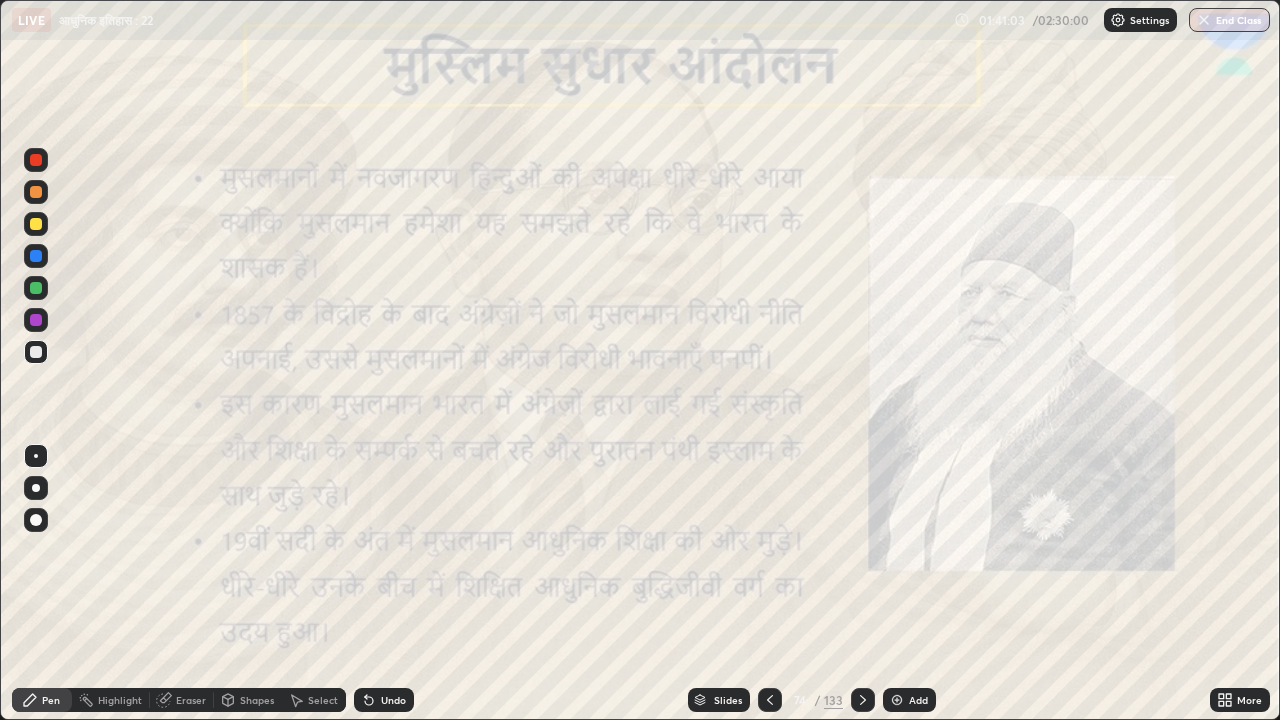 click 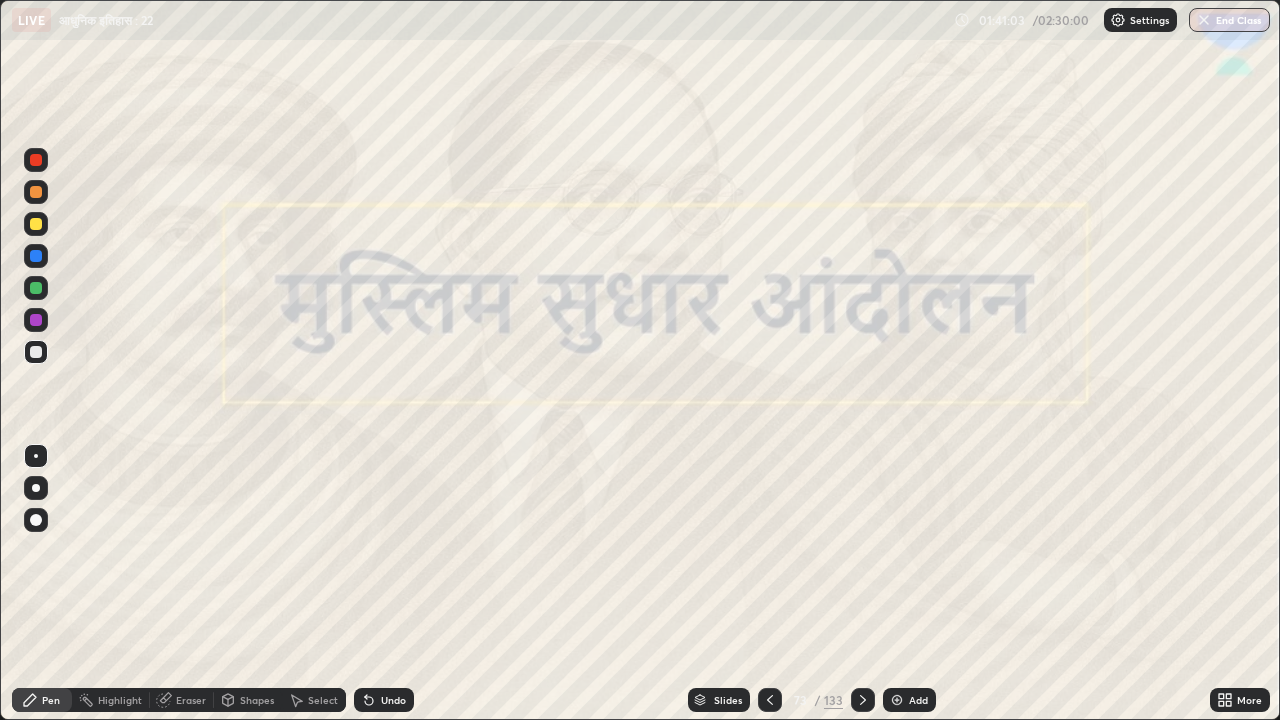 click 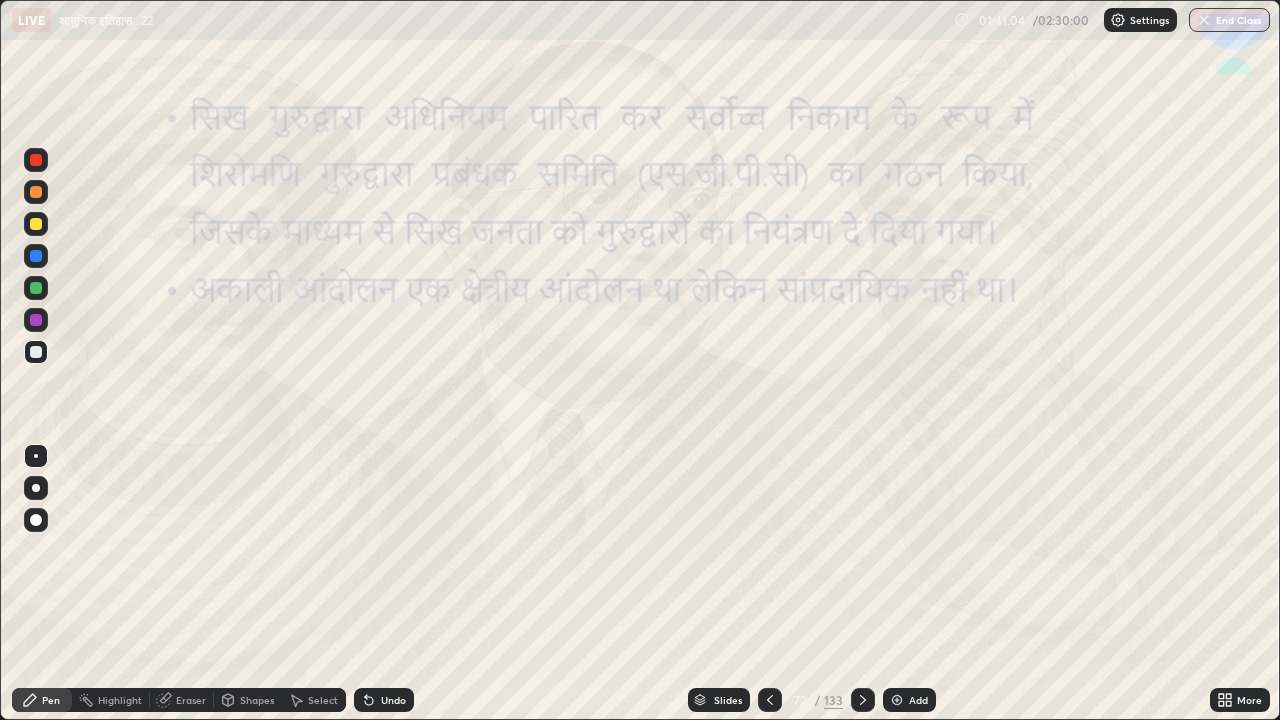 click 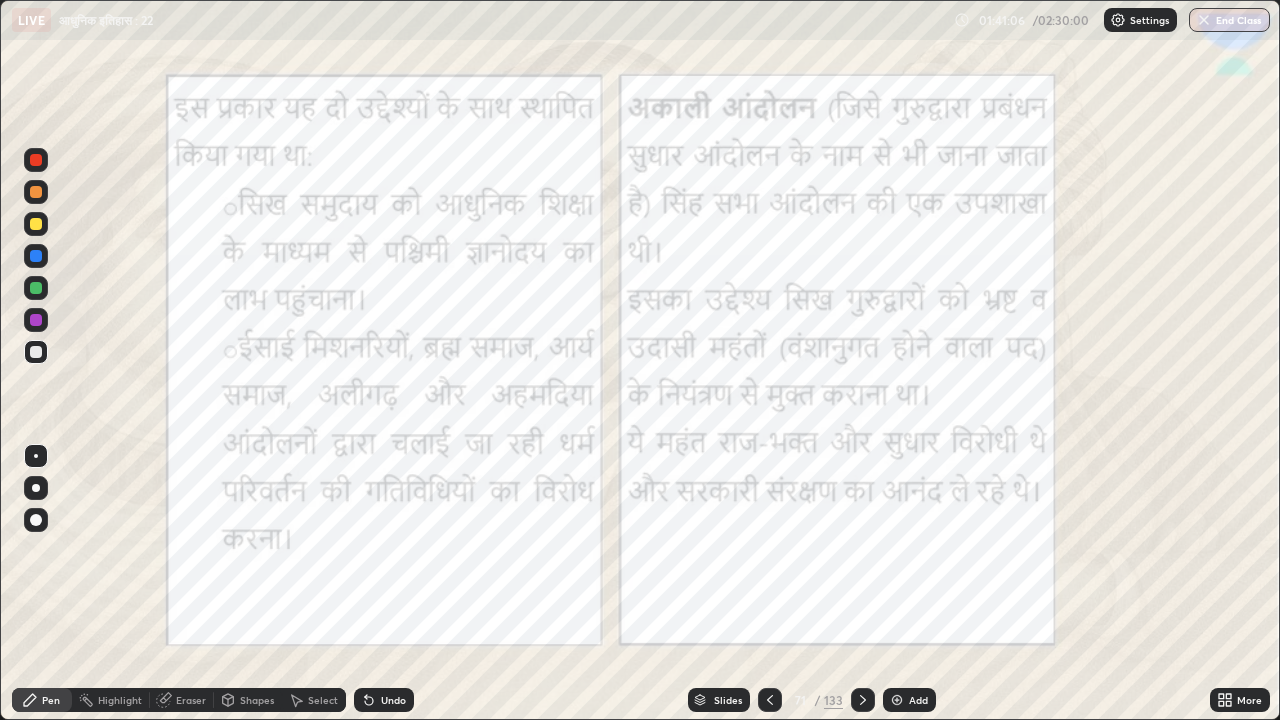 click 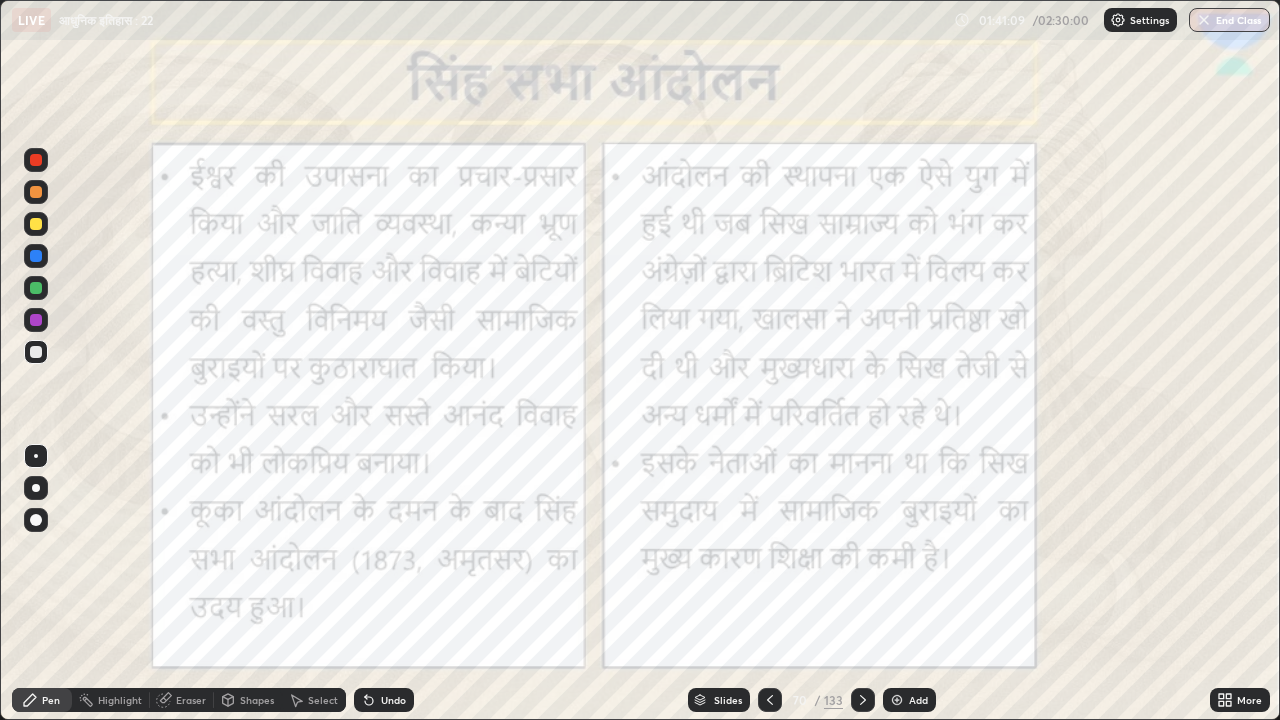 click 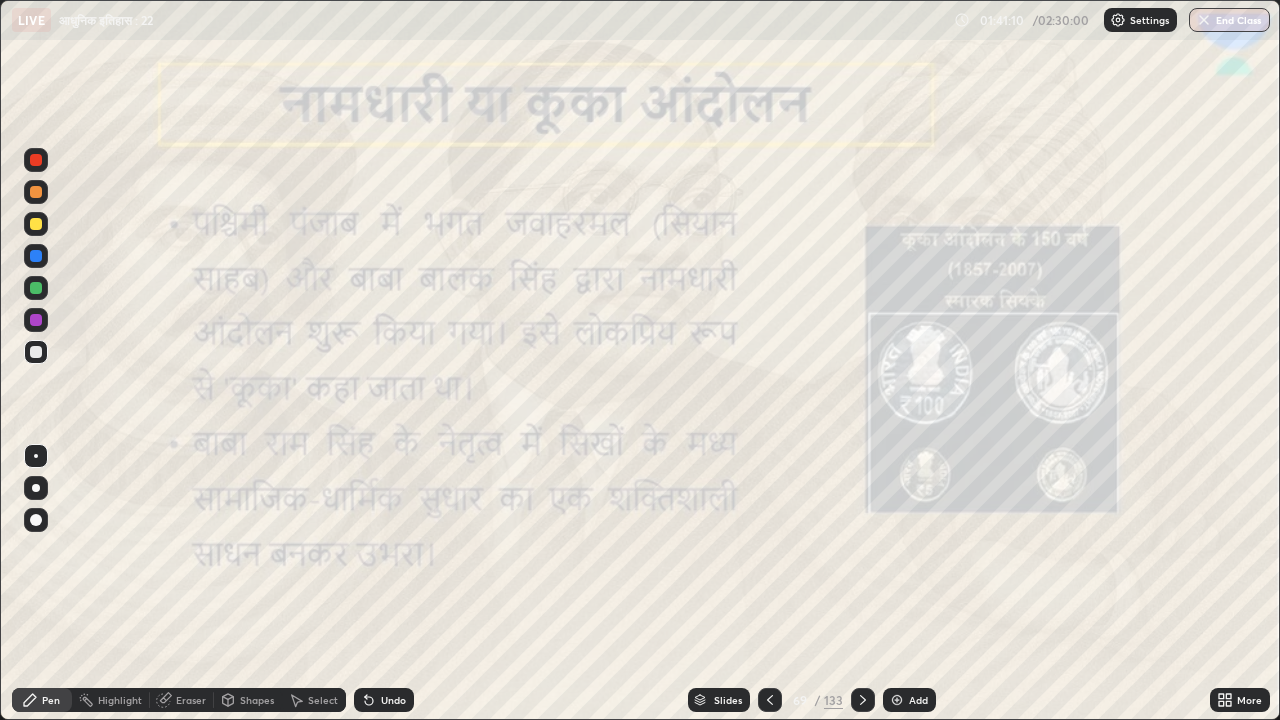 click 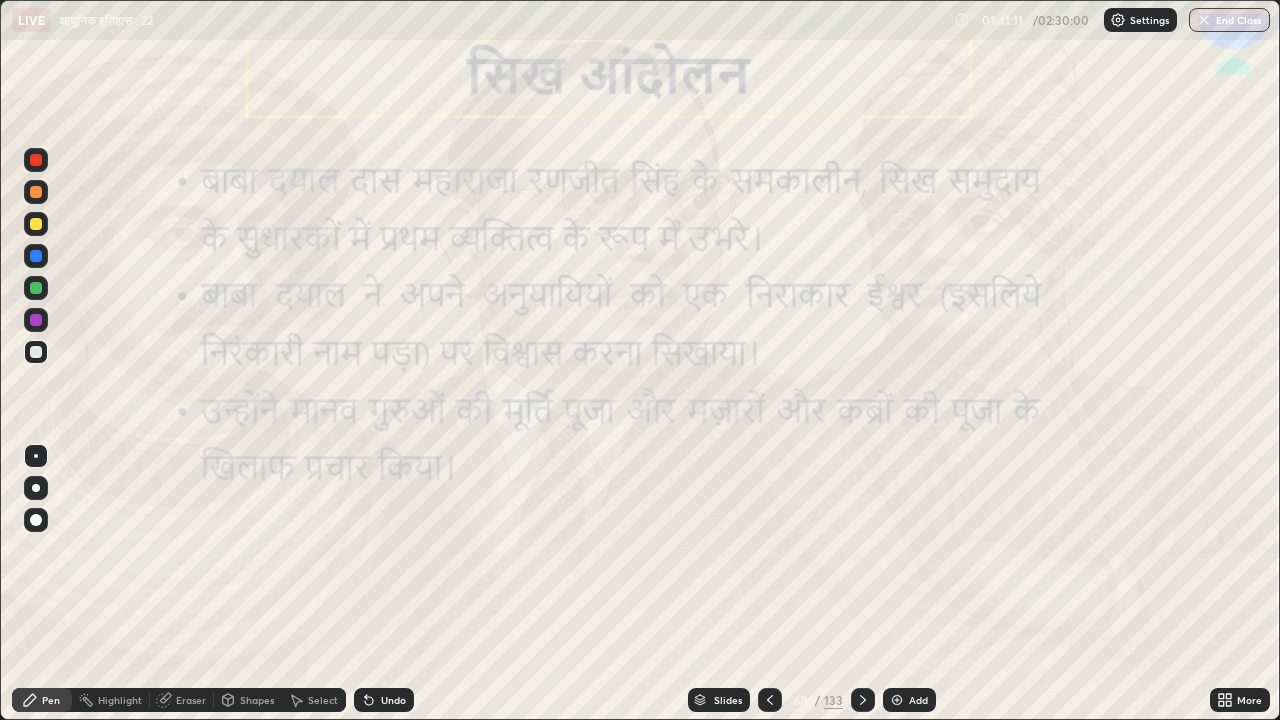 click 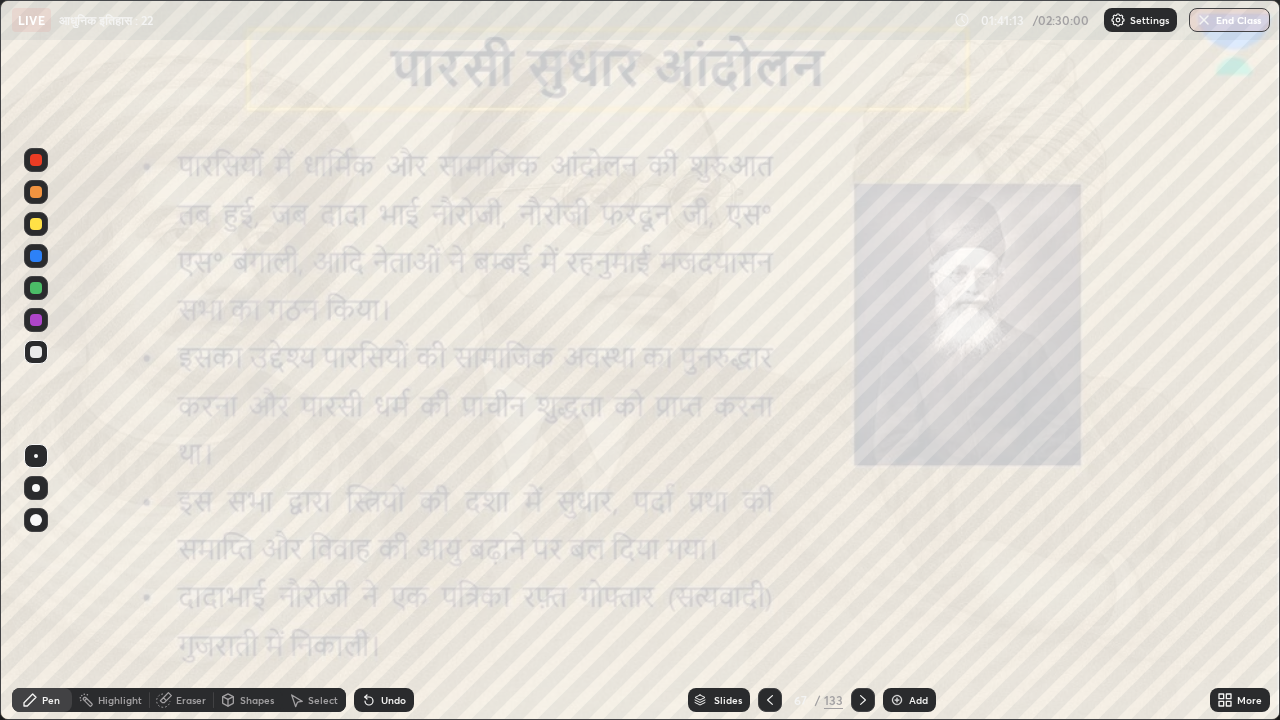 click 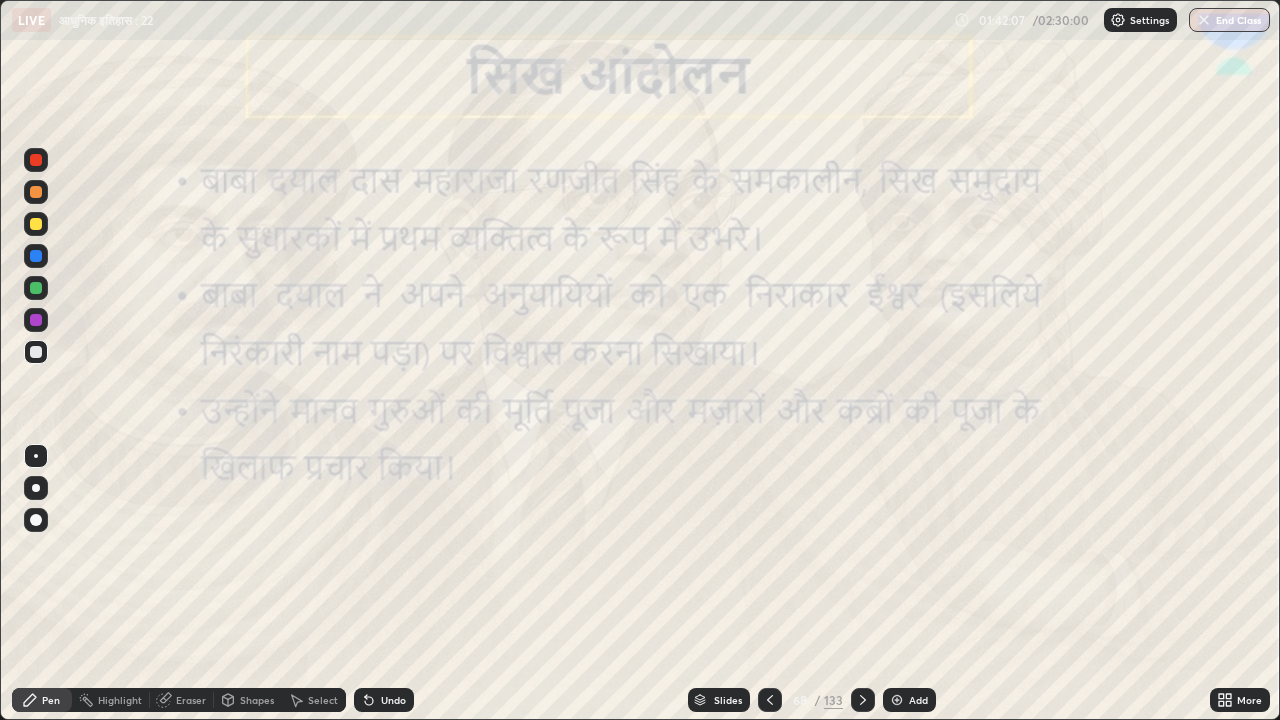 click 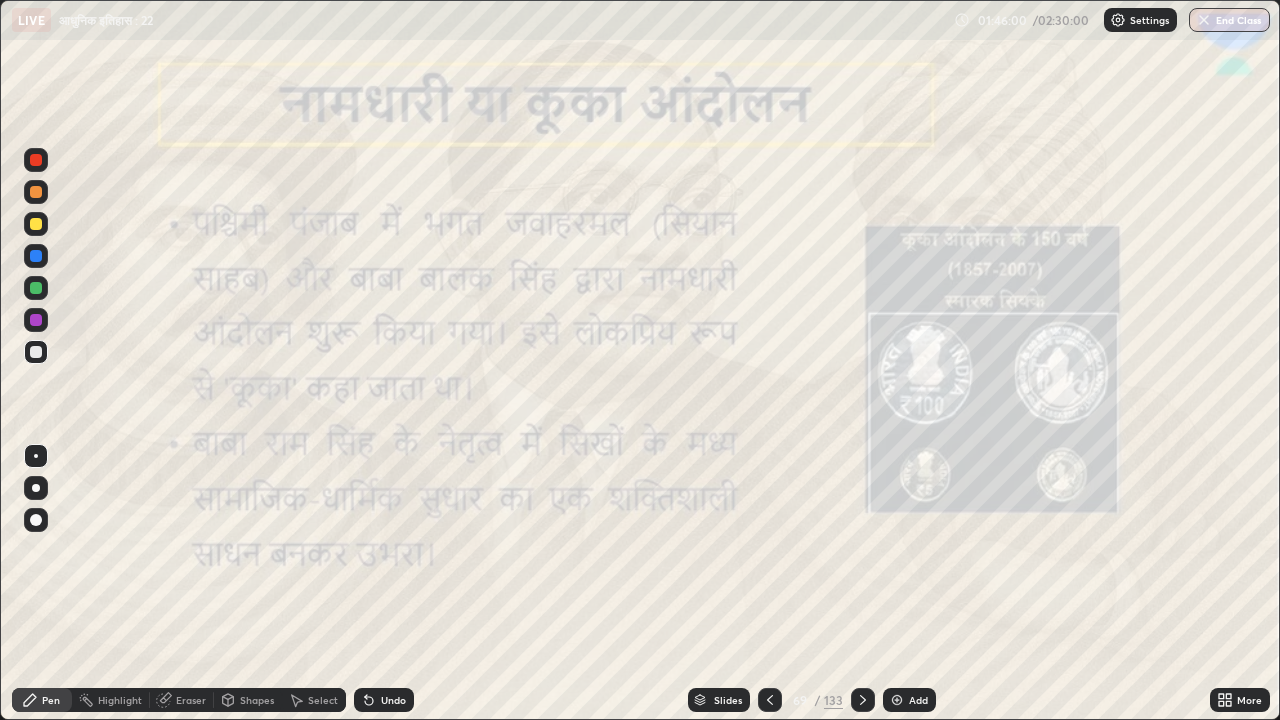 click 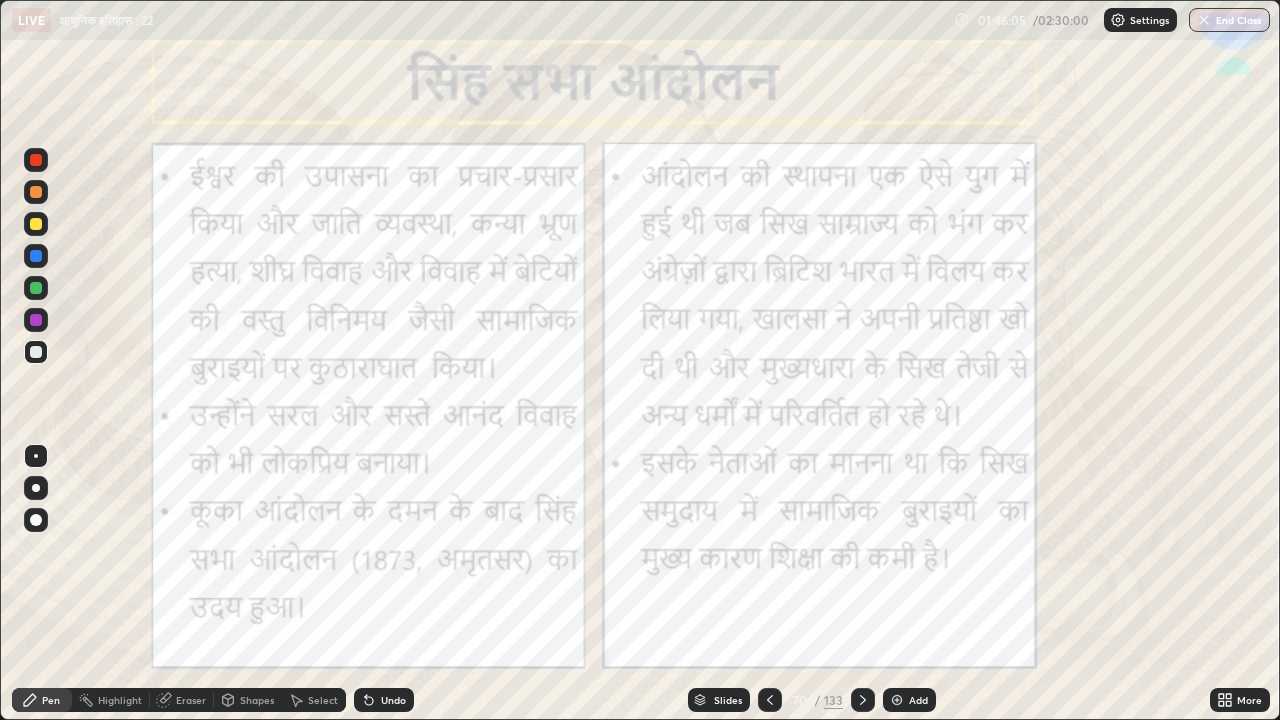 click at bounding box center [36, 320] 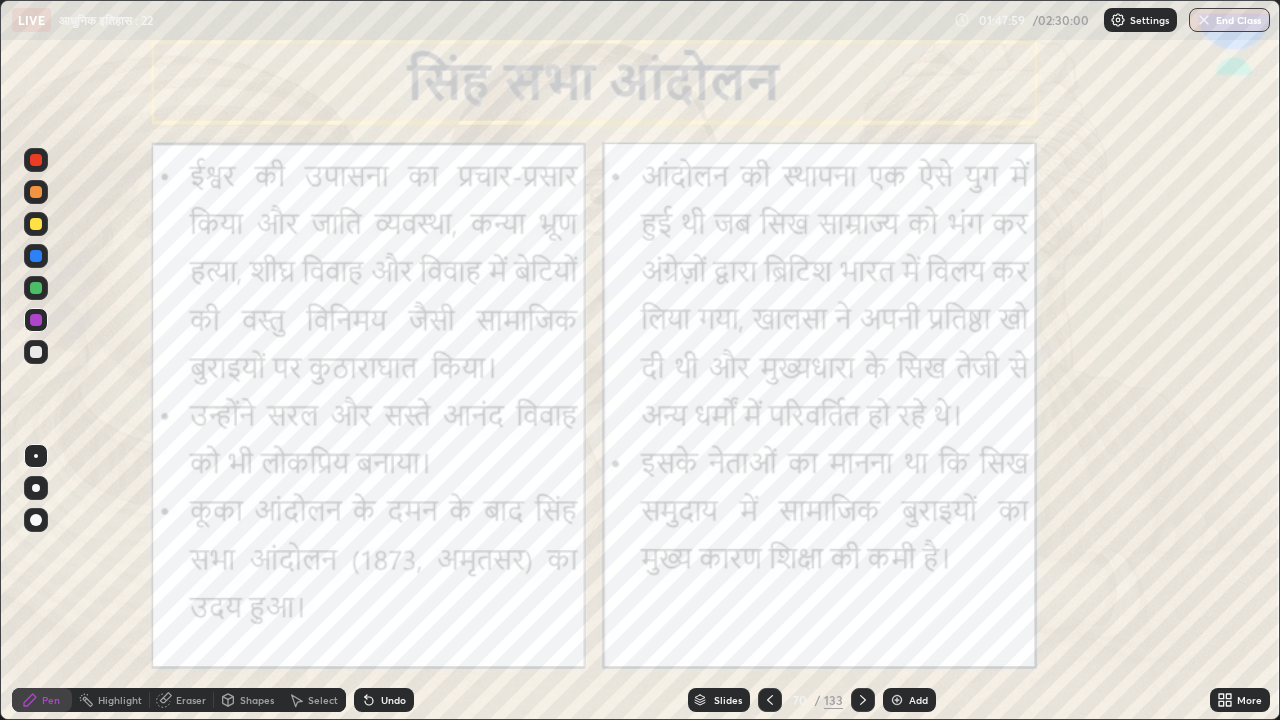 click 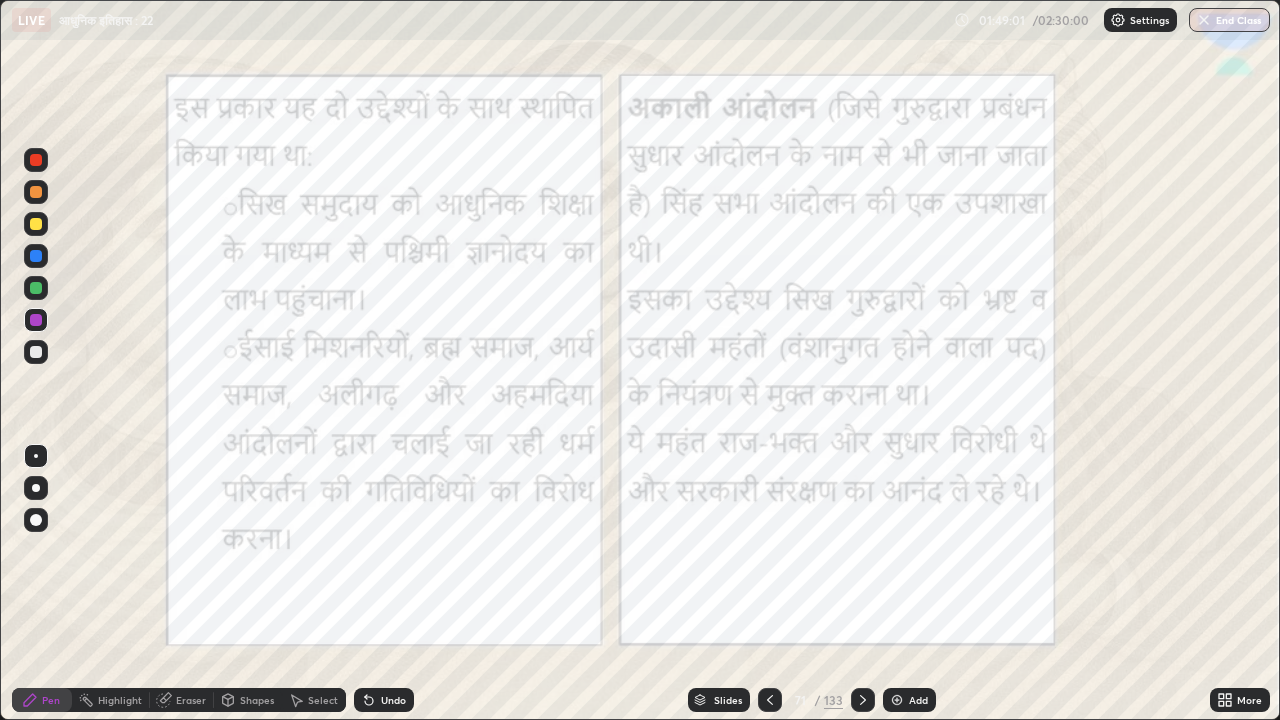 click on "Add" at bounding box center (909, 700) 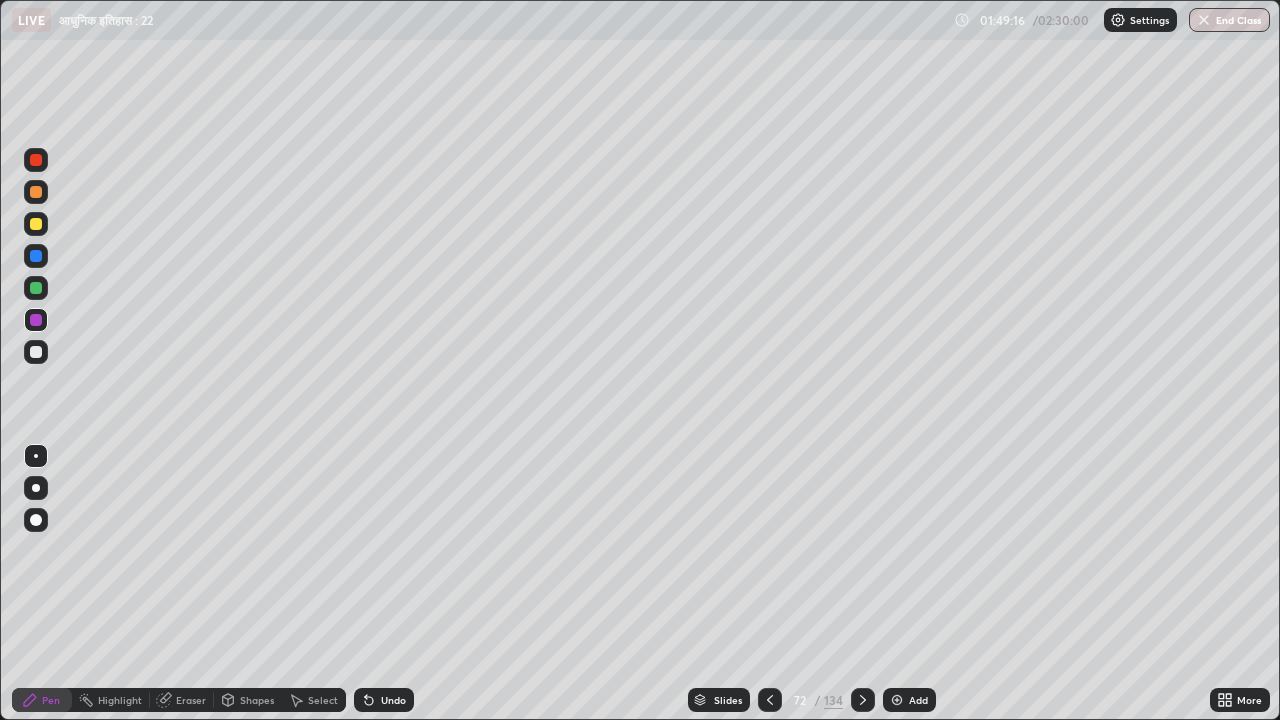 click on "Undo" at bounding box center [393, 700] 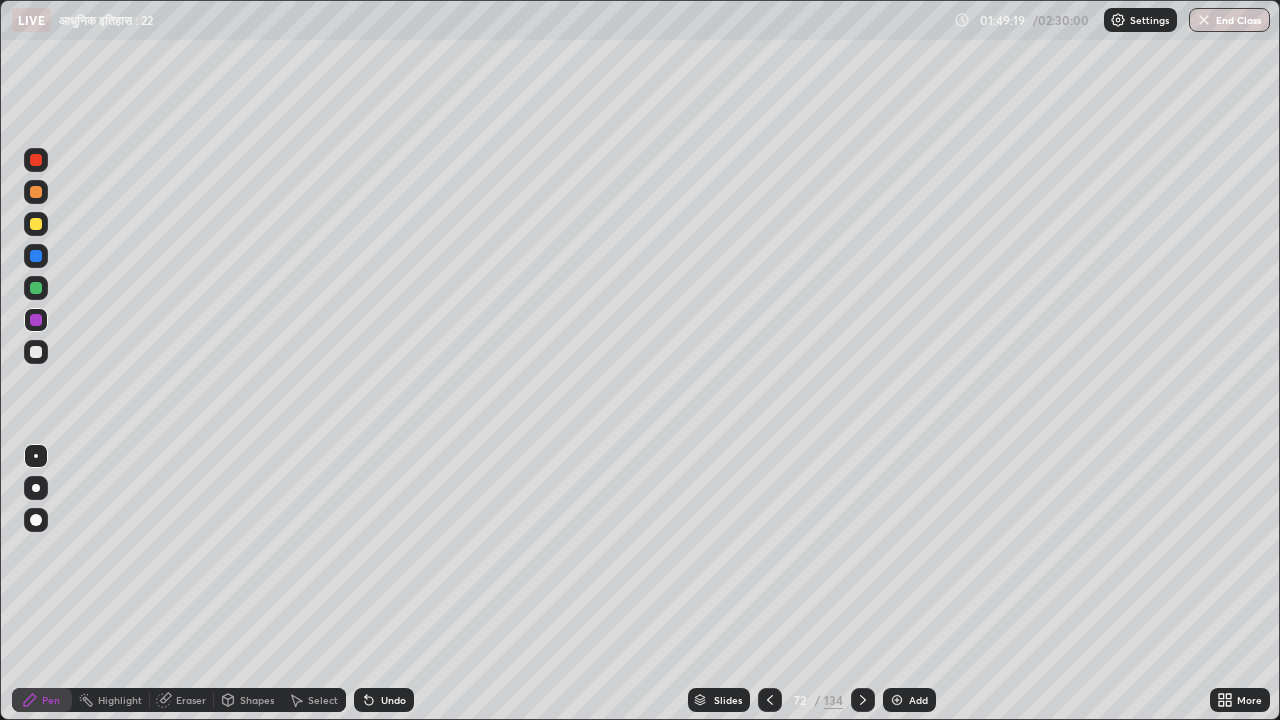 click on "Undo" at bounding box center (384, 700) 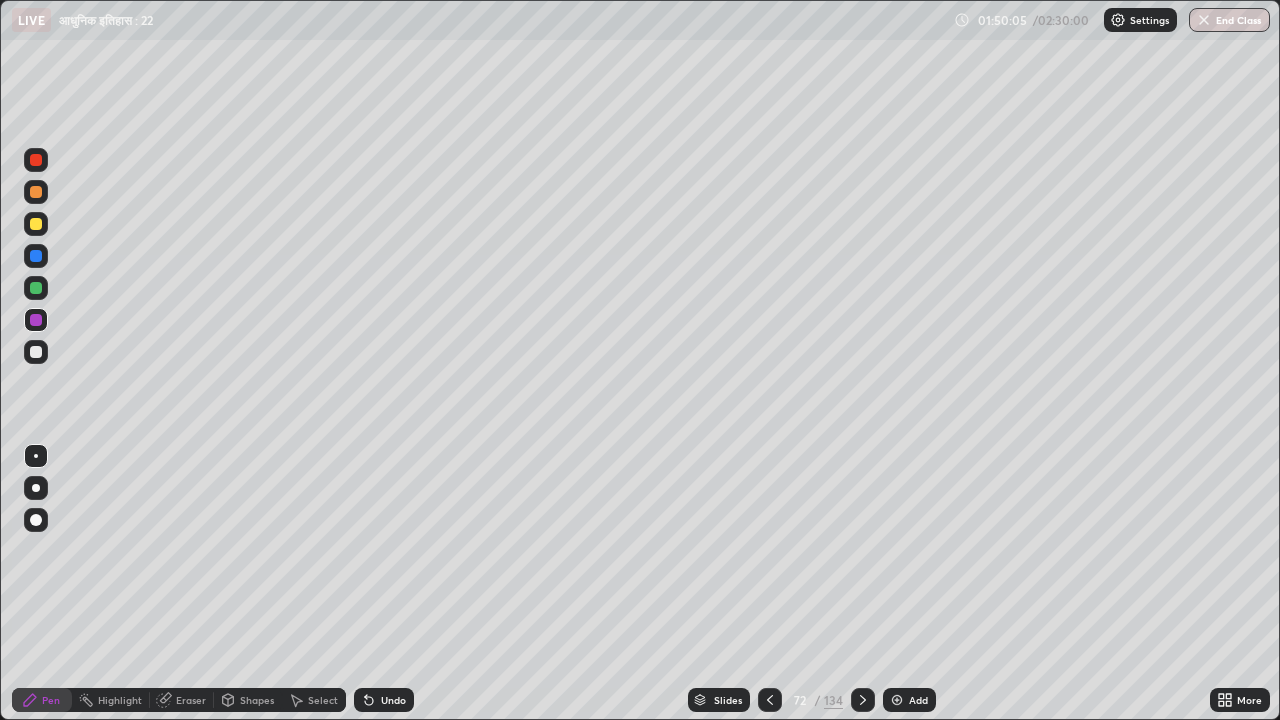 click at bounding box center [36, 224] 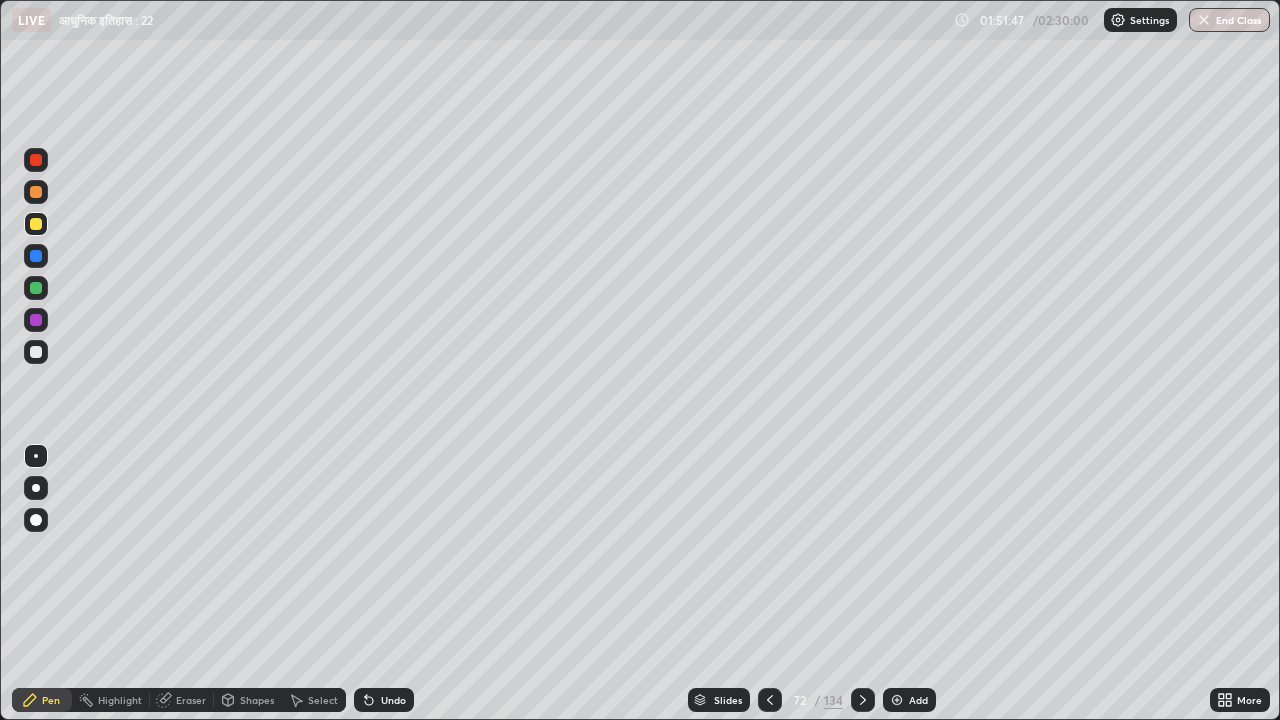 click on "Undo" at bounding box center [393, 700] 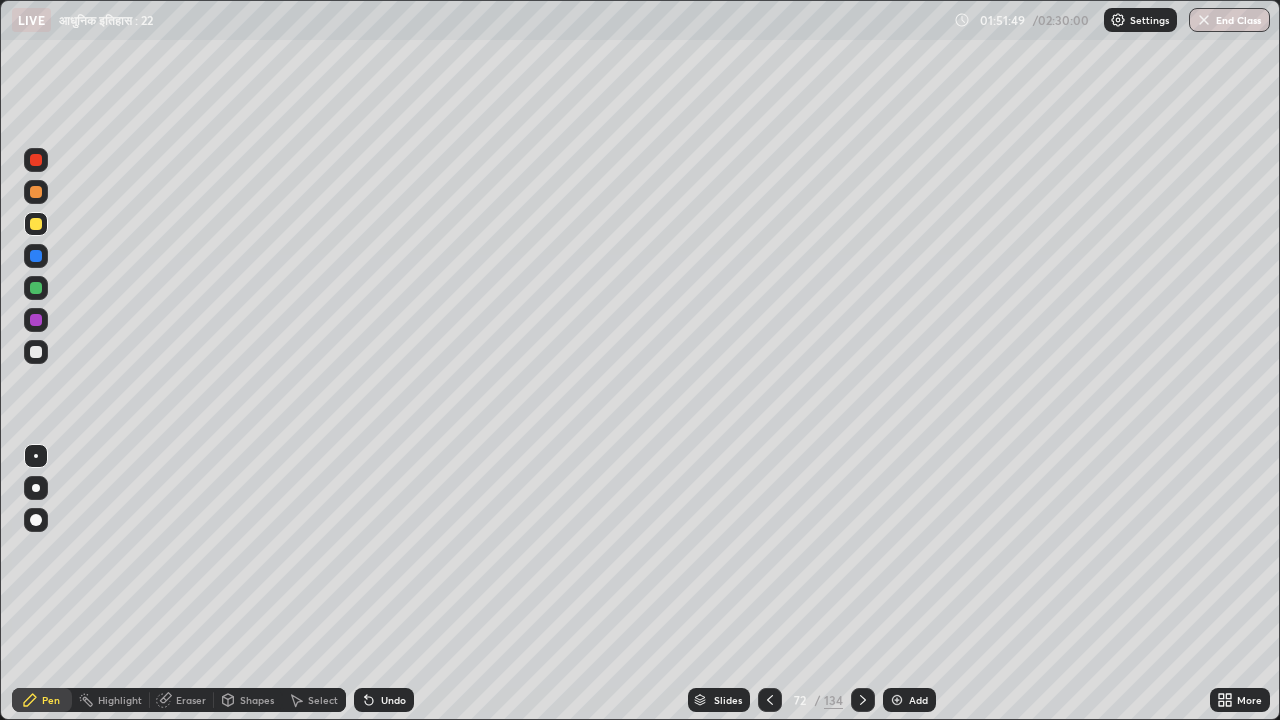 click on "Undo" at bounding box center [393, 700] 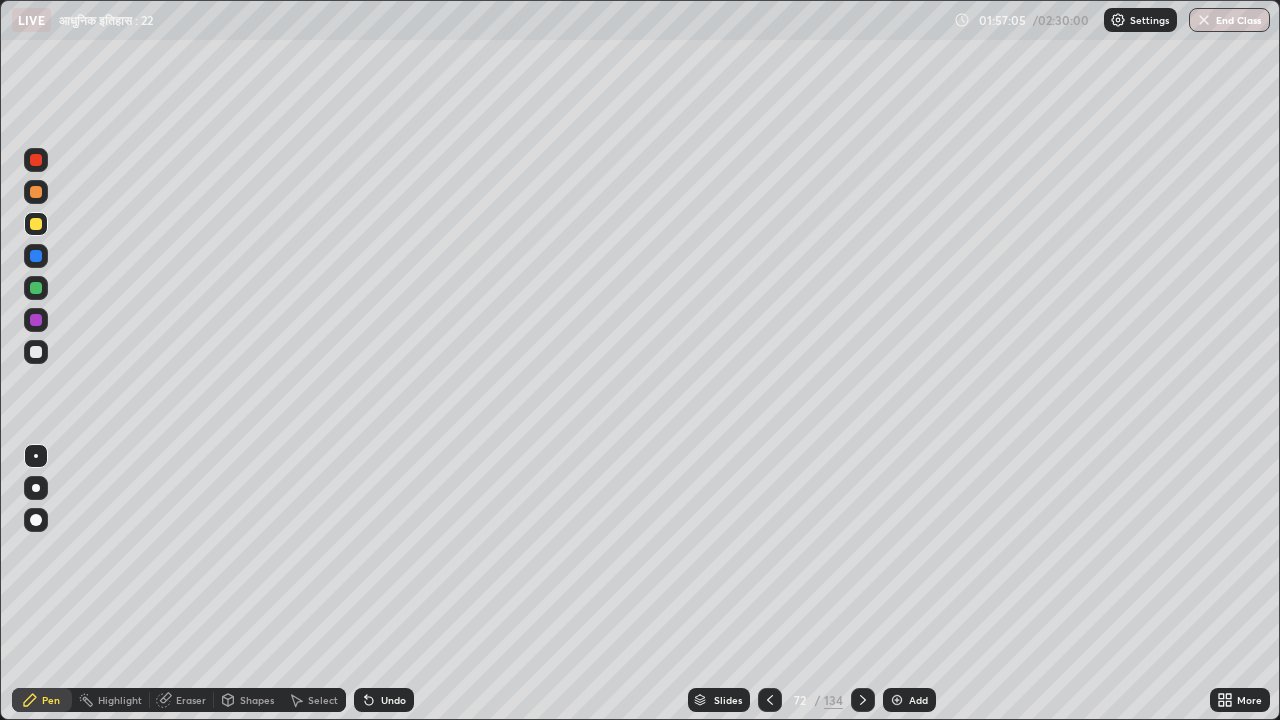 click at bounding box center (863, 700) 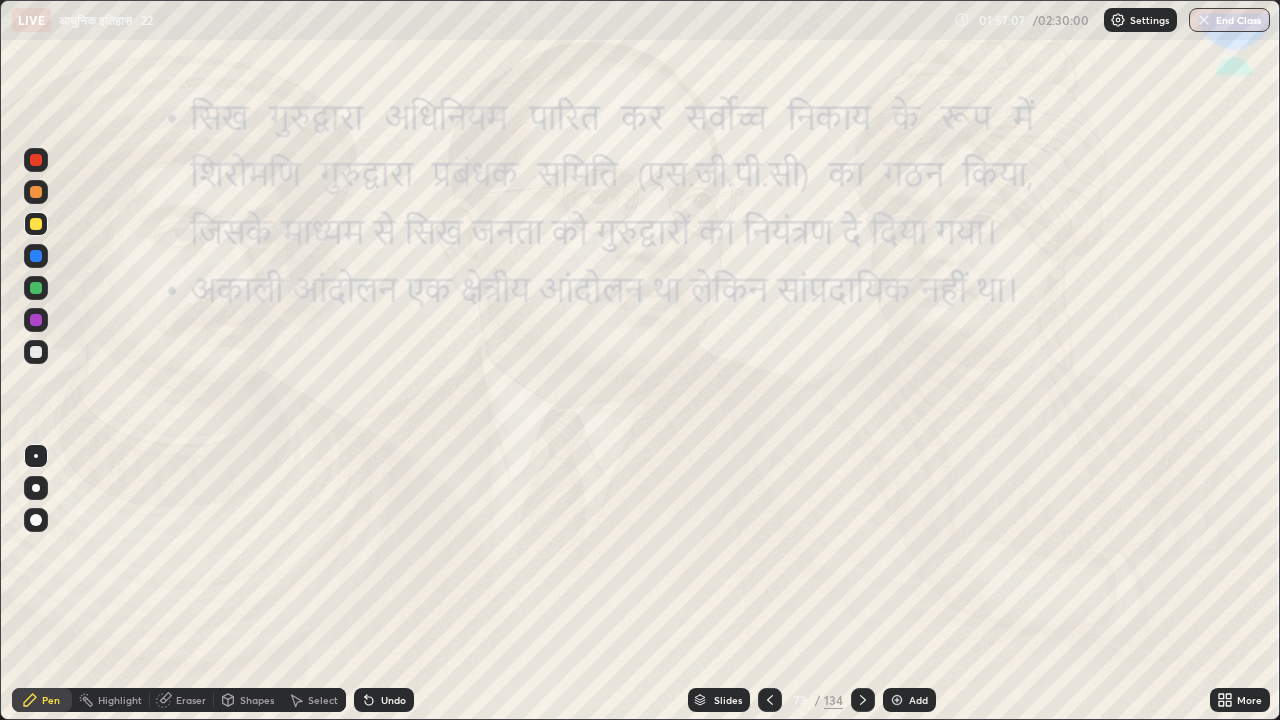 click 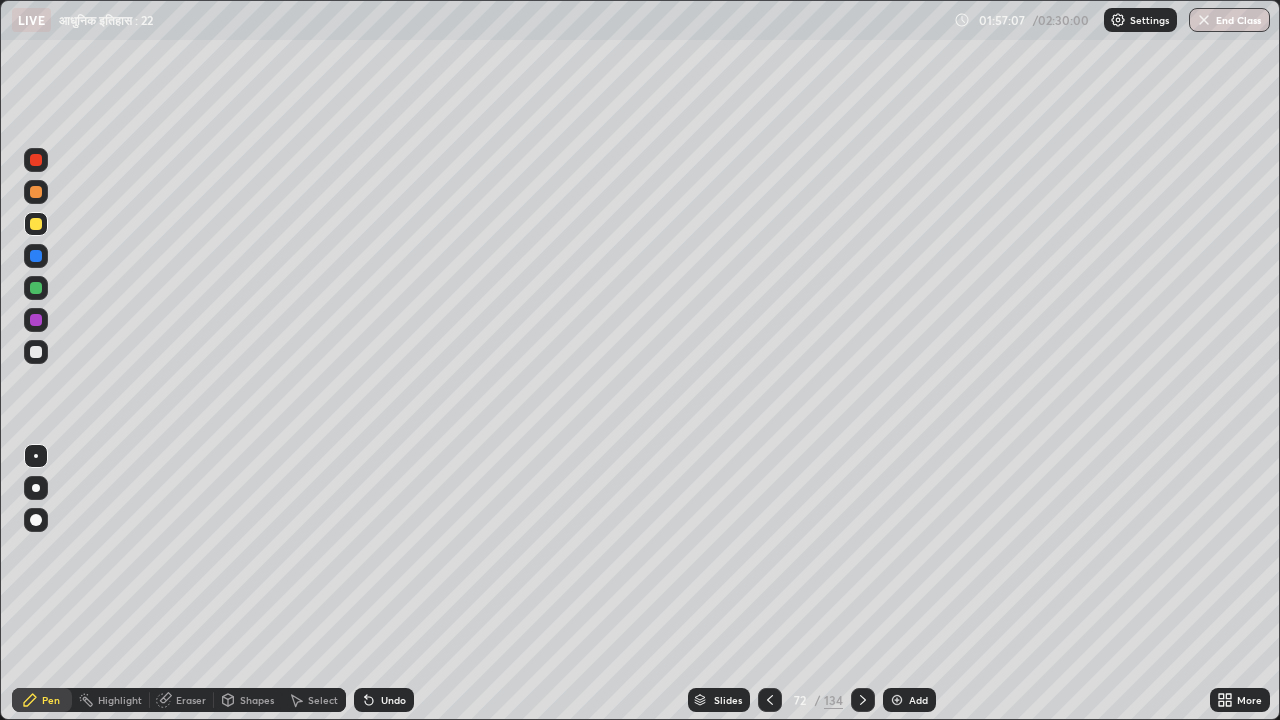 click on "Add" at bounding box center [918, 700] 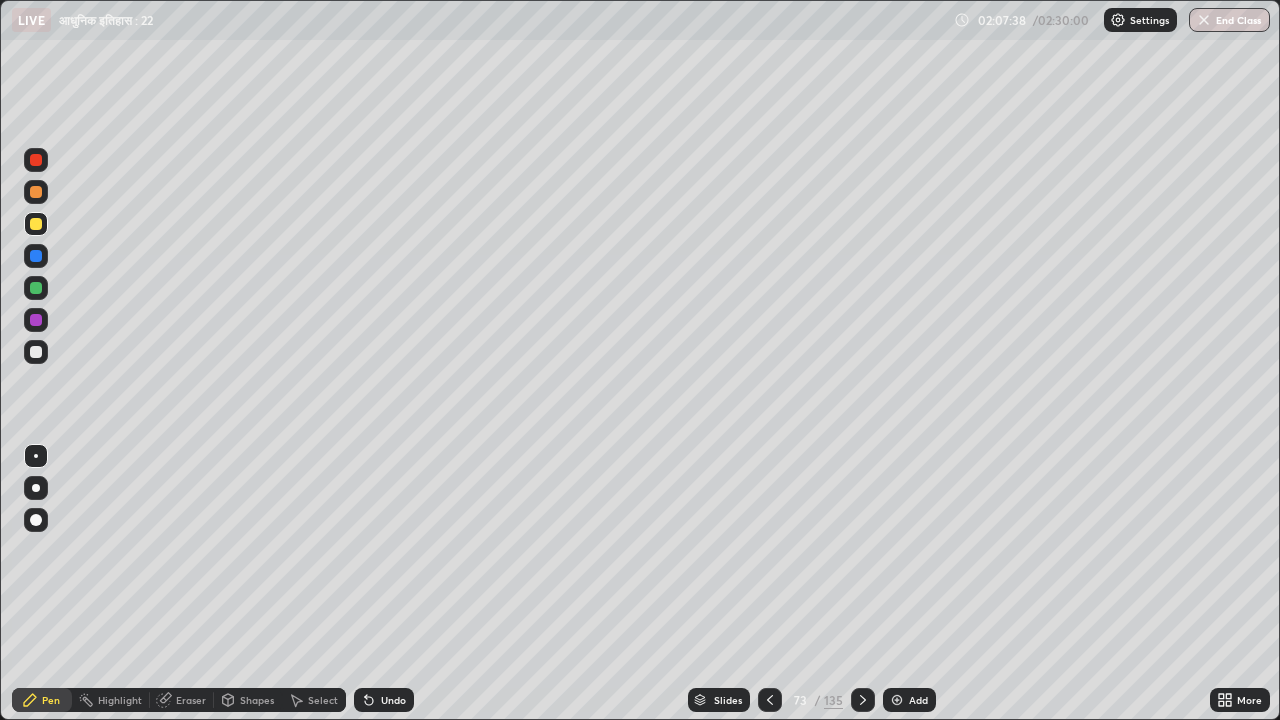 click 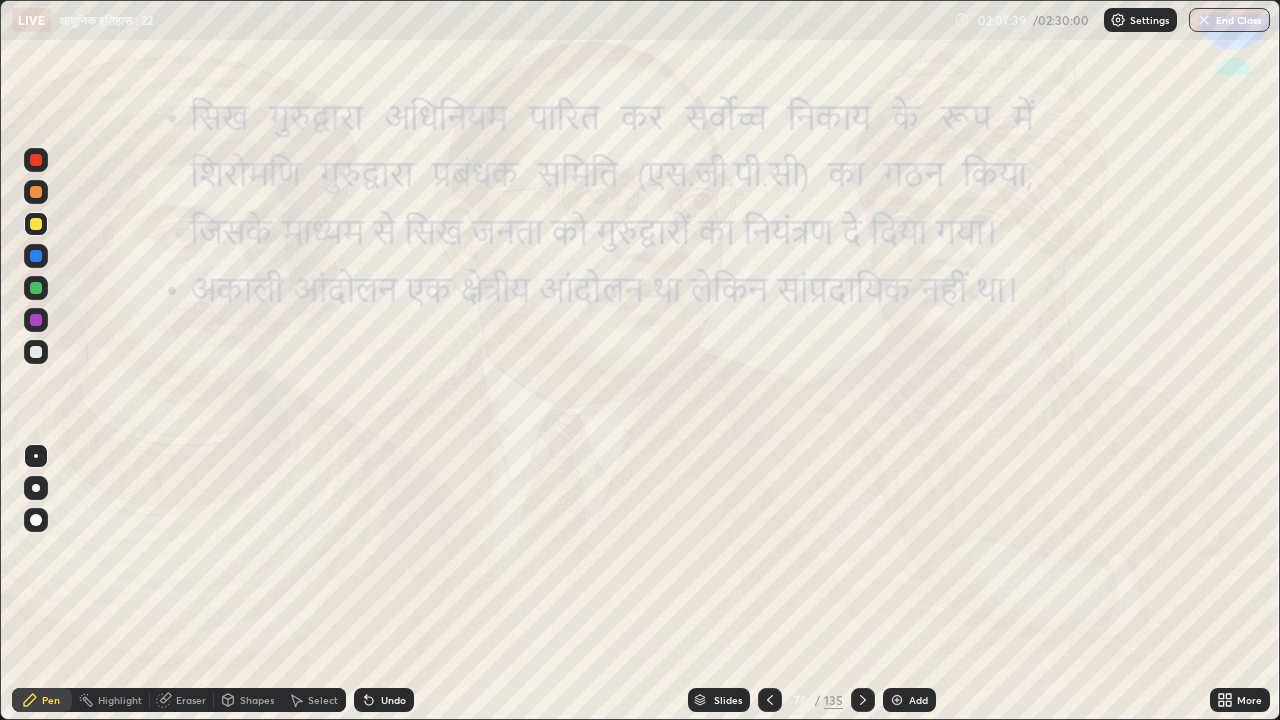 click 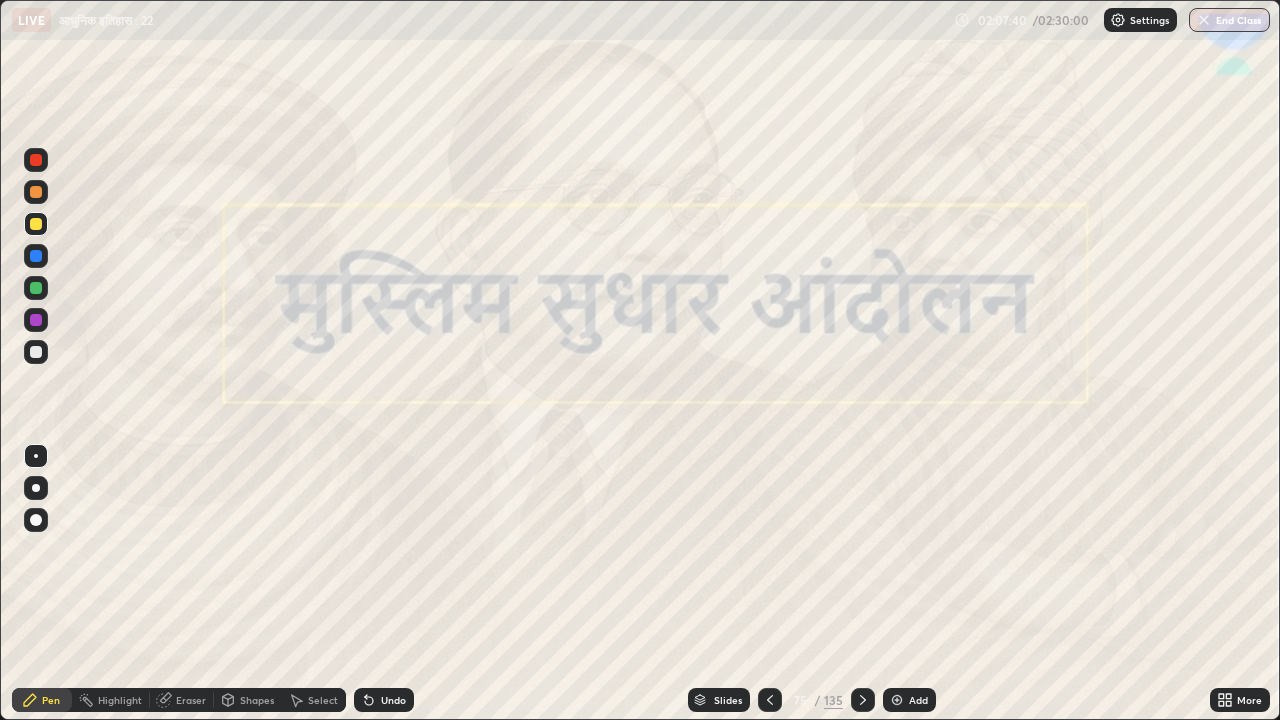 click at bounding box center (863, 700) 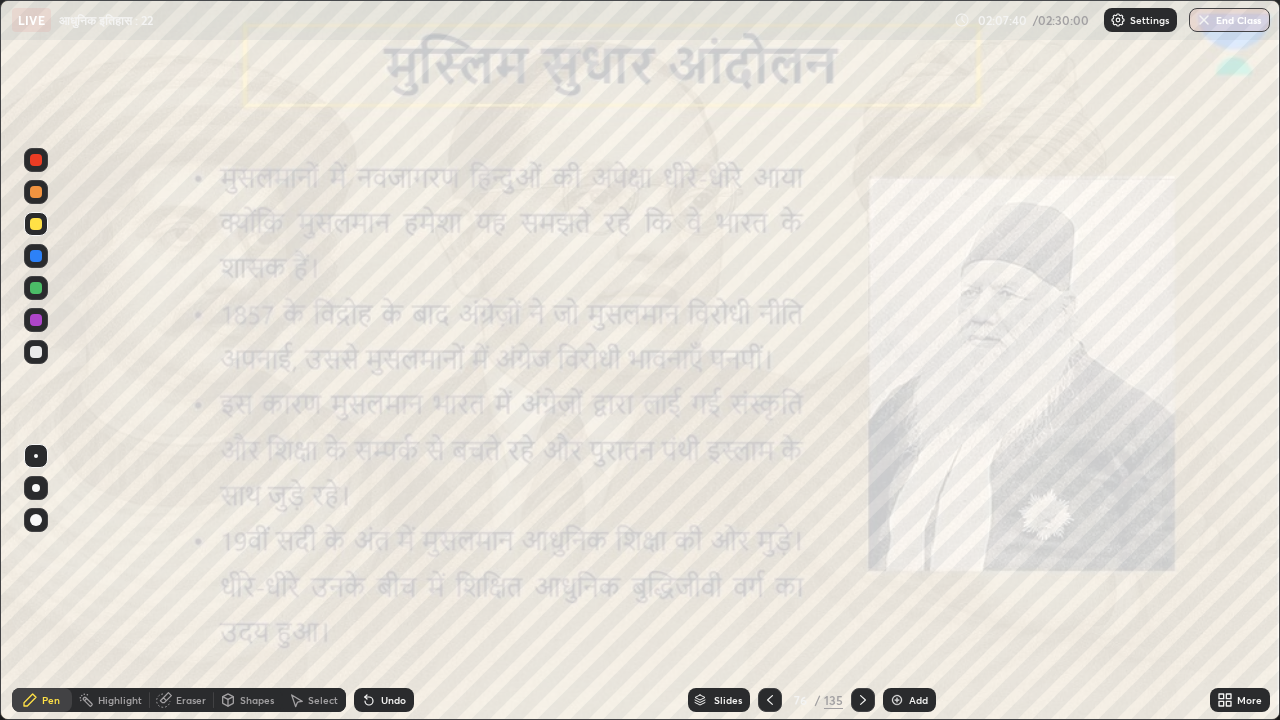 click at bounding box center [863, 700] 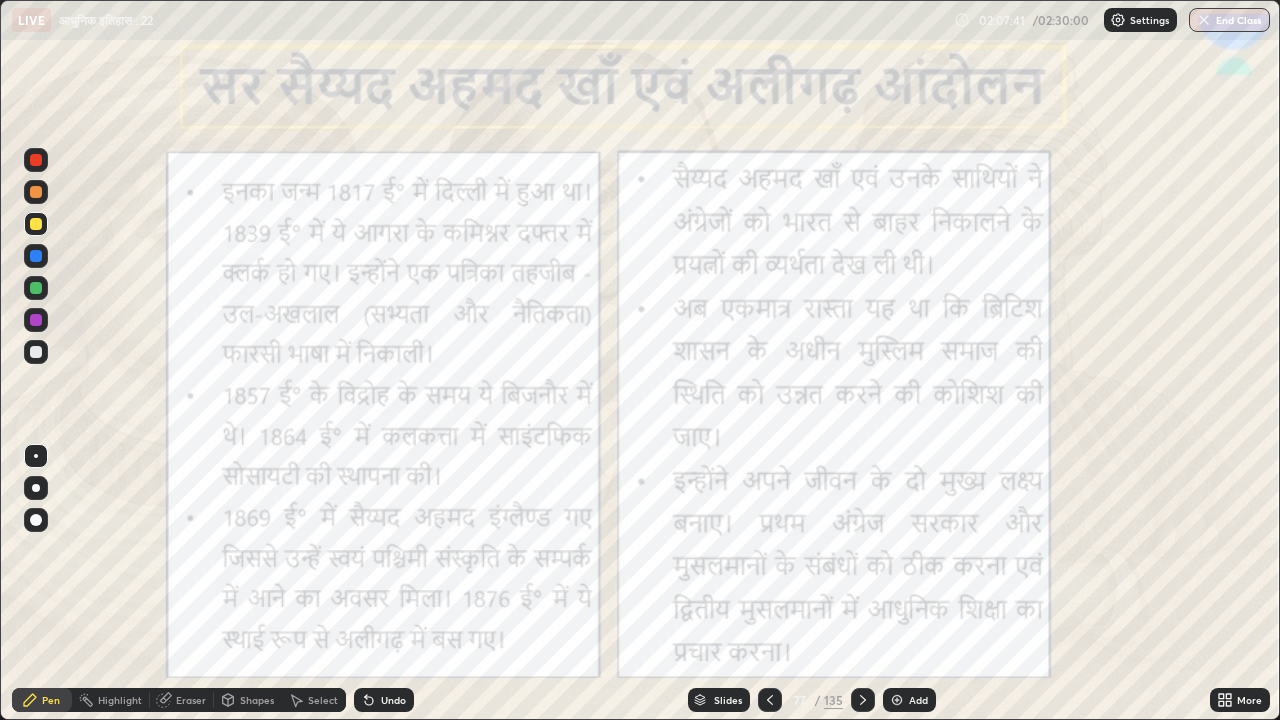 click at bounding box center [863, 700] 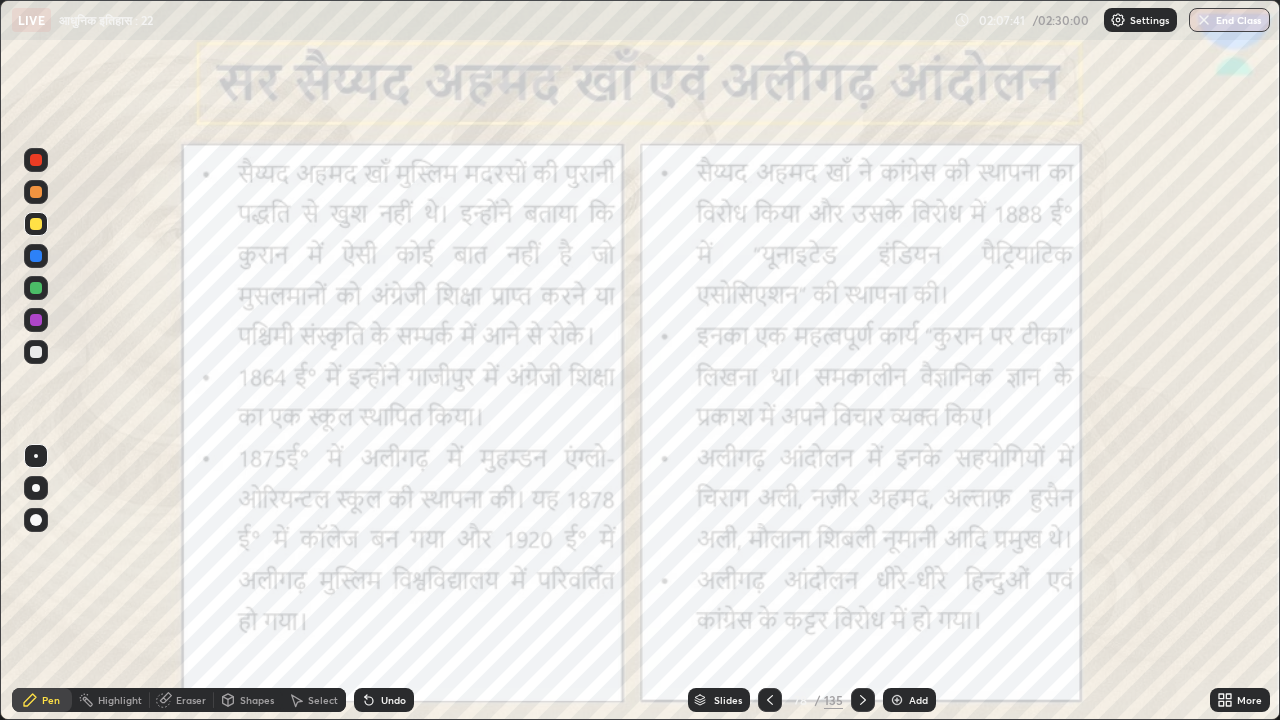 click at bounding box center [863, 700] 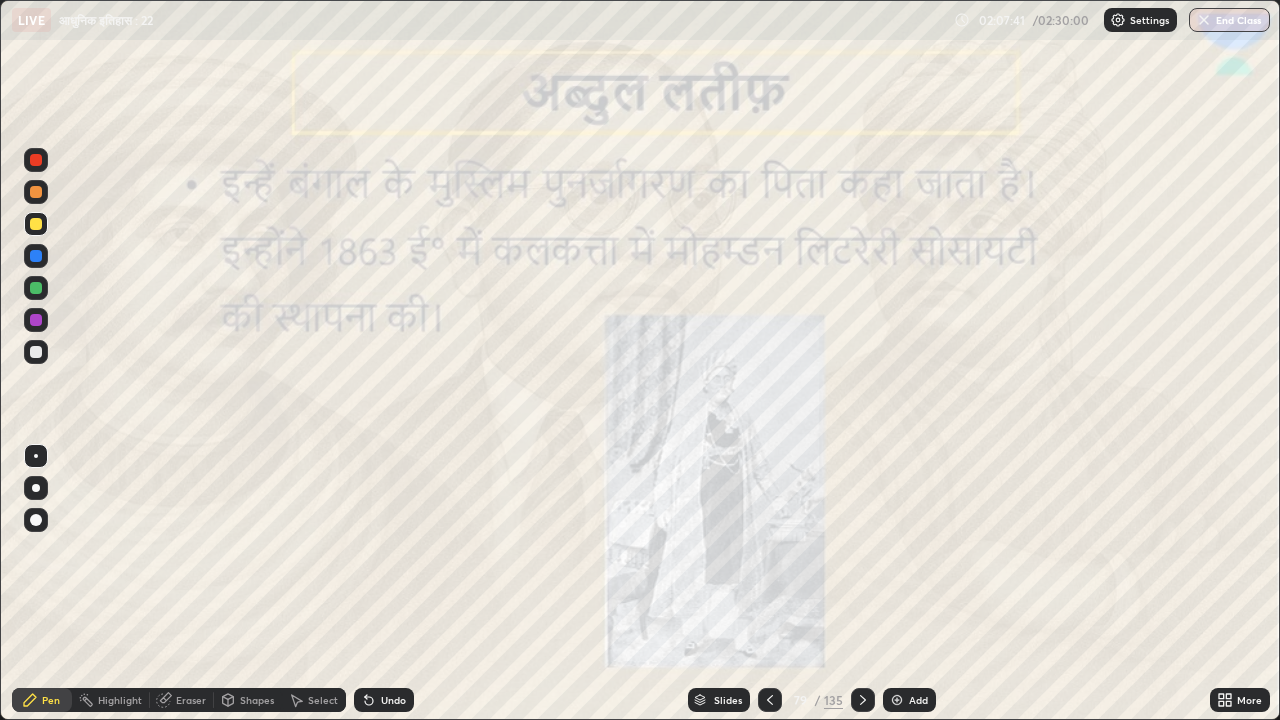 click at bounding box center (863, 700) 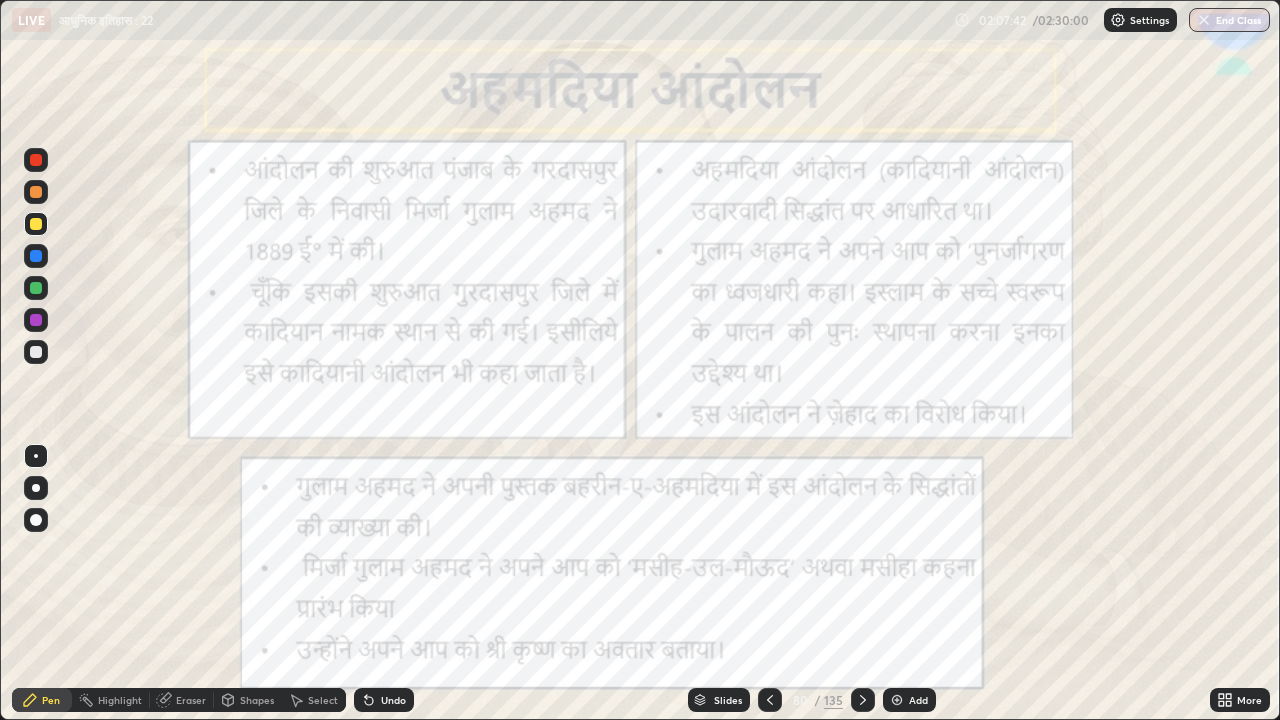 click at bounding box center (863, 700) 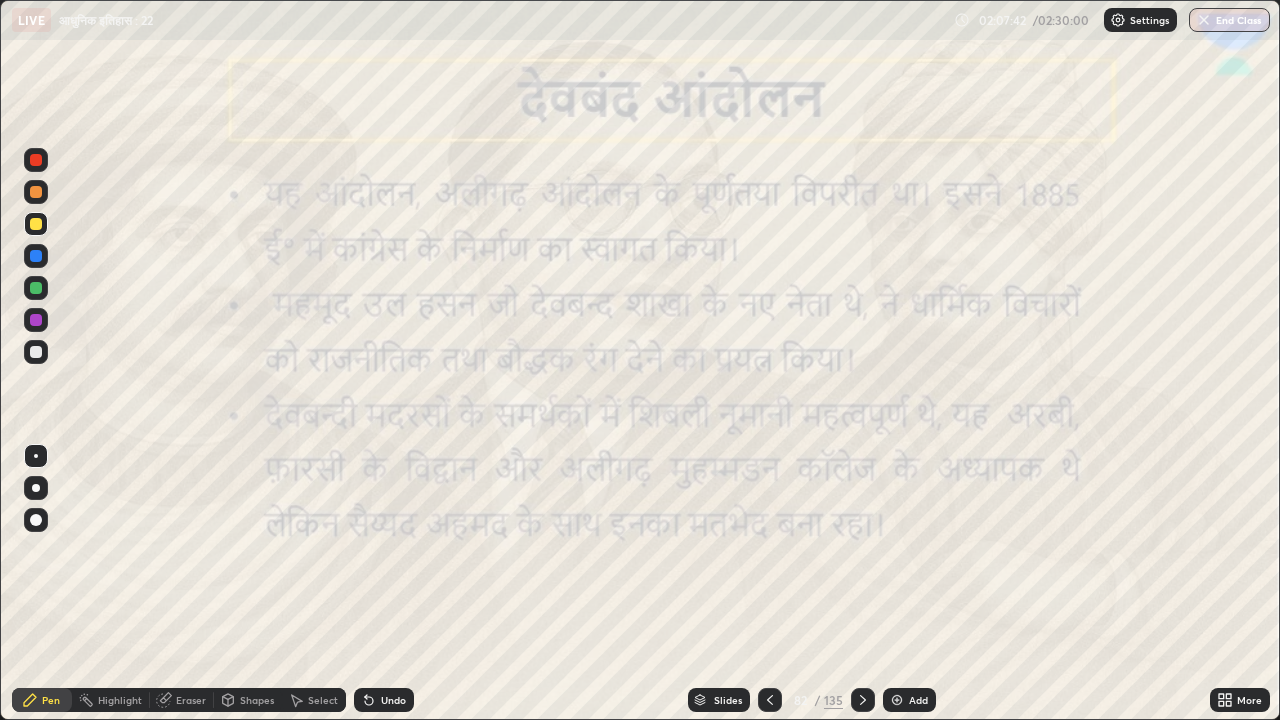 click 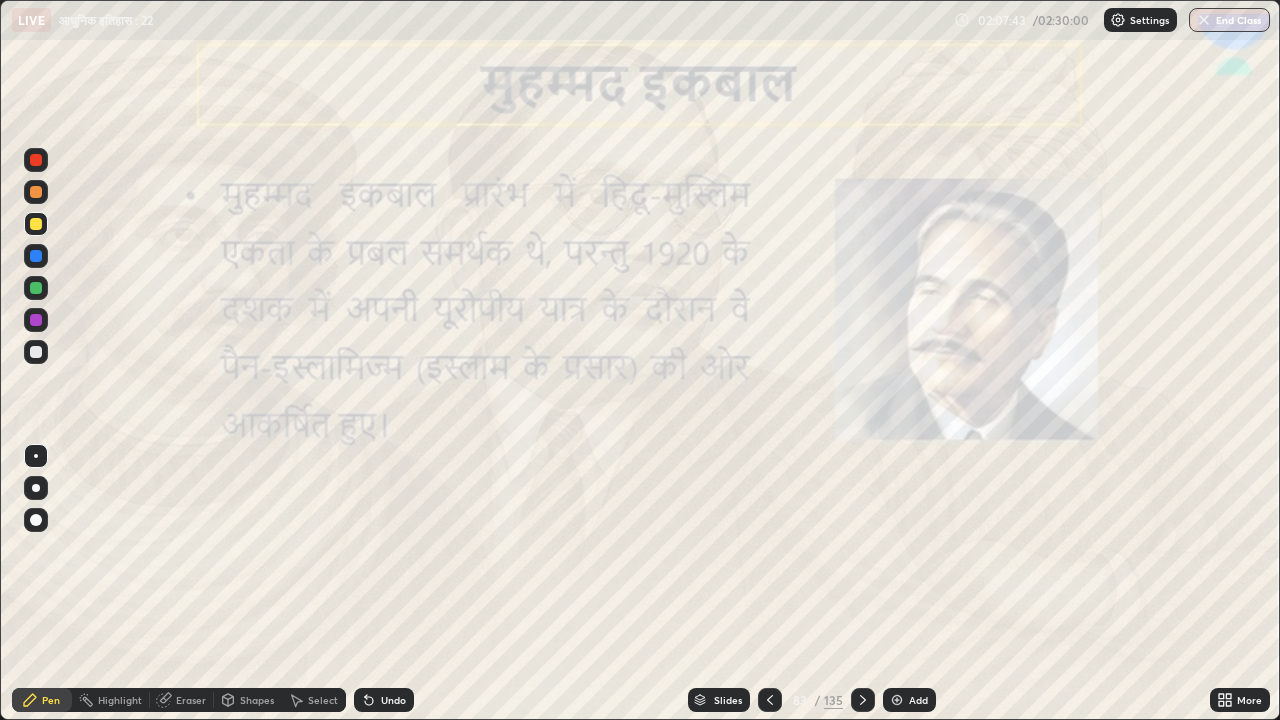 click 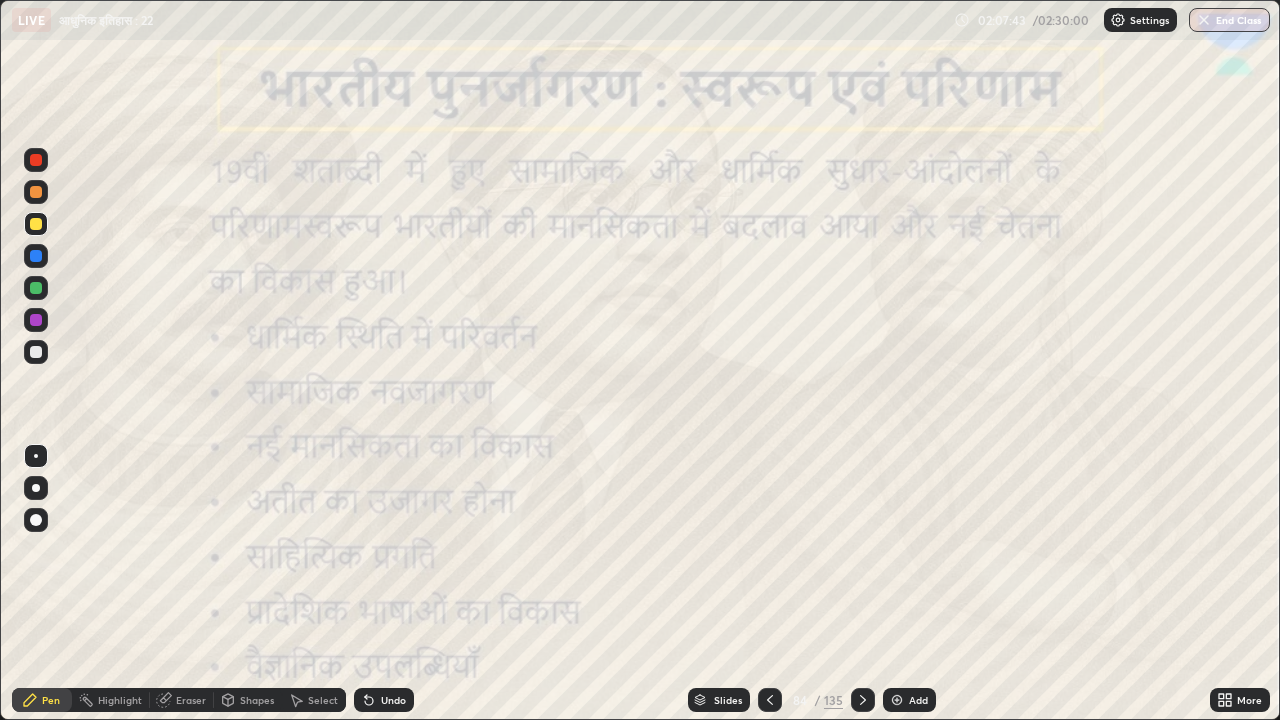 click 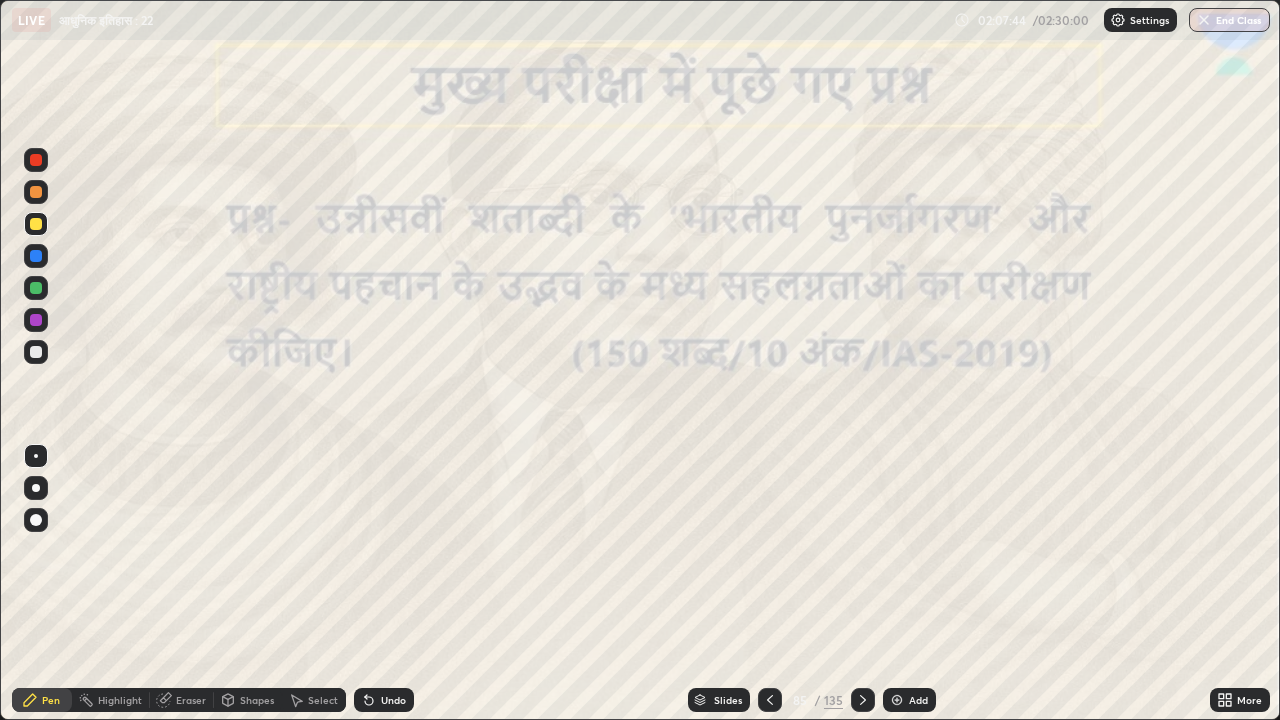 click 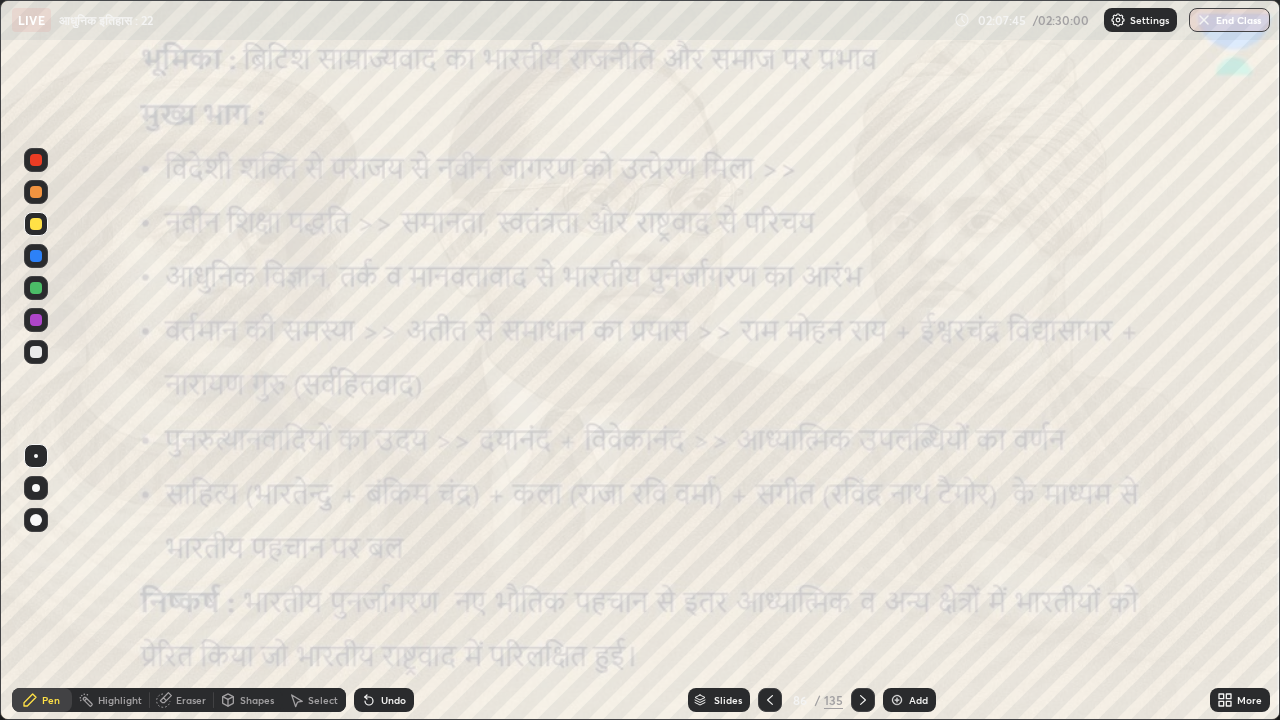 click 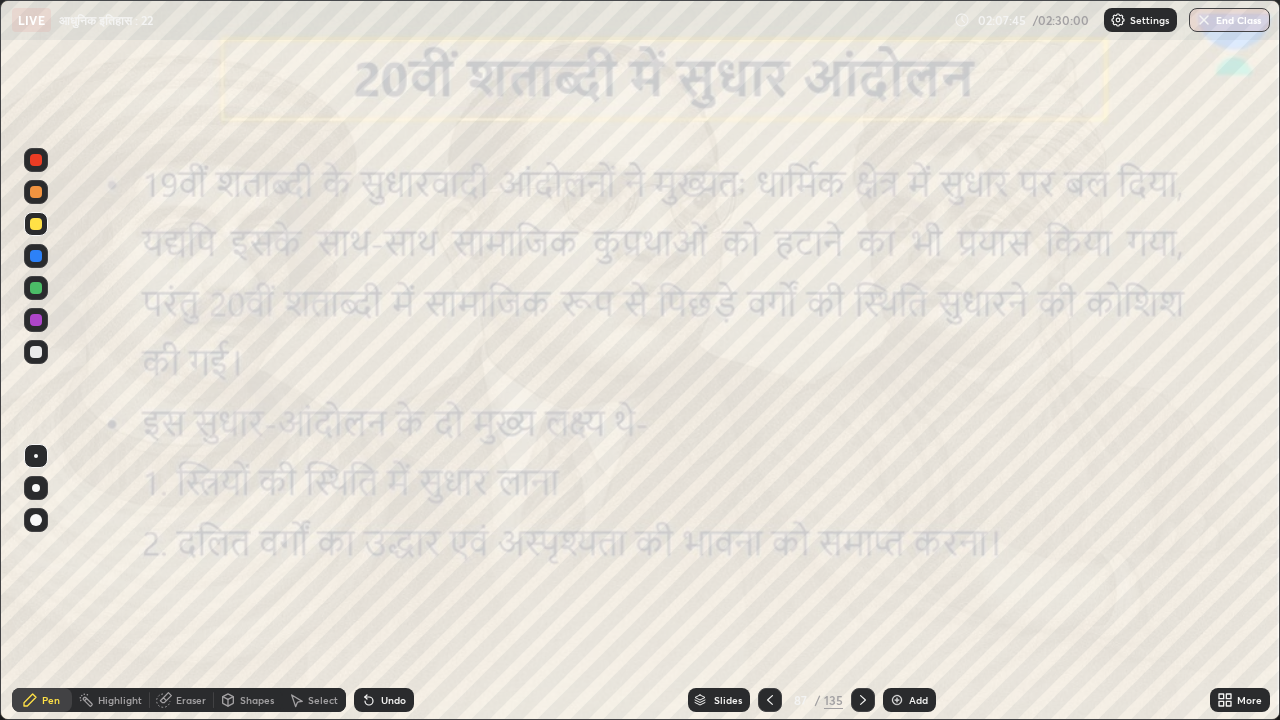 click 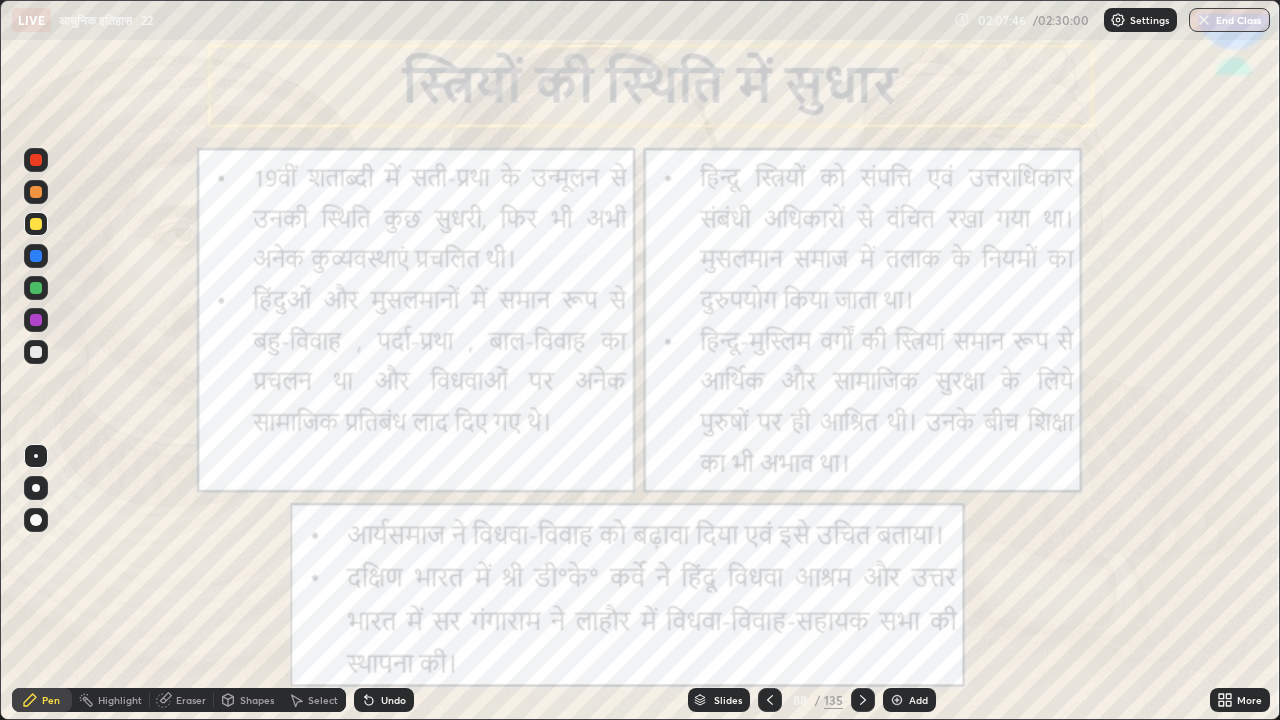 click 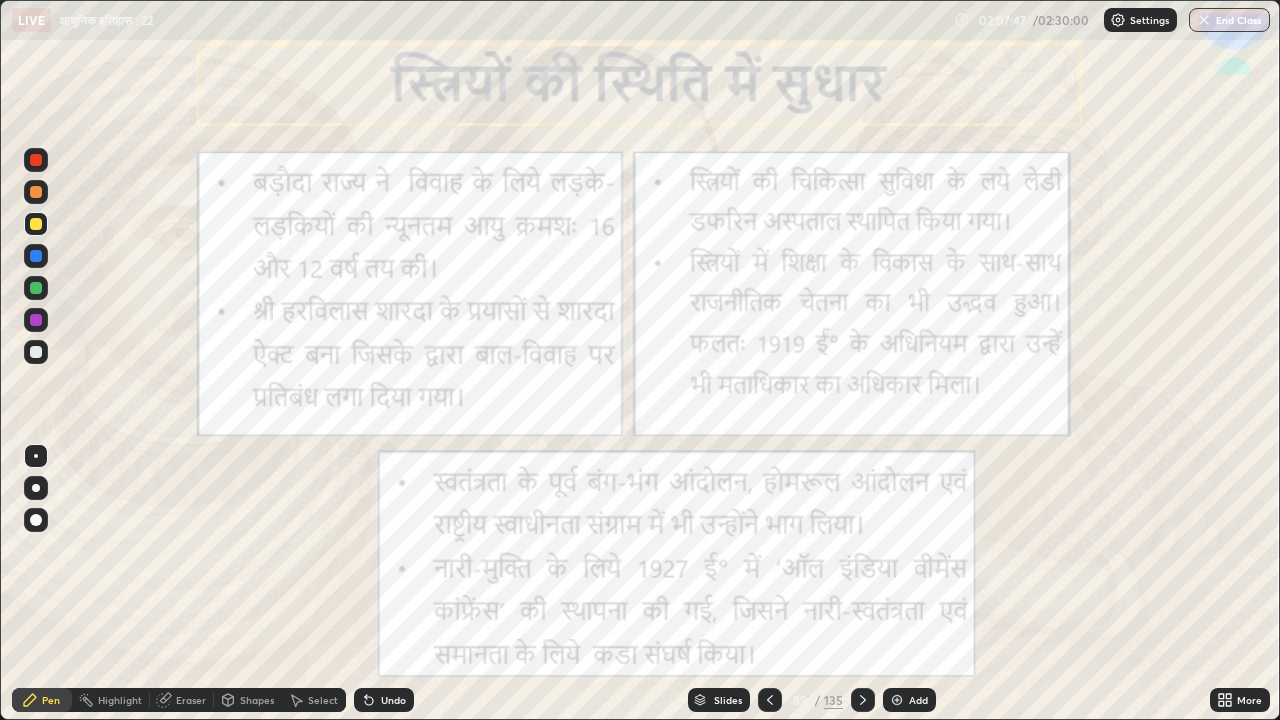 click 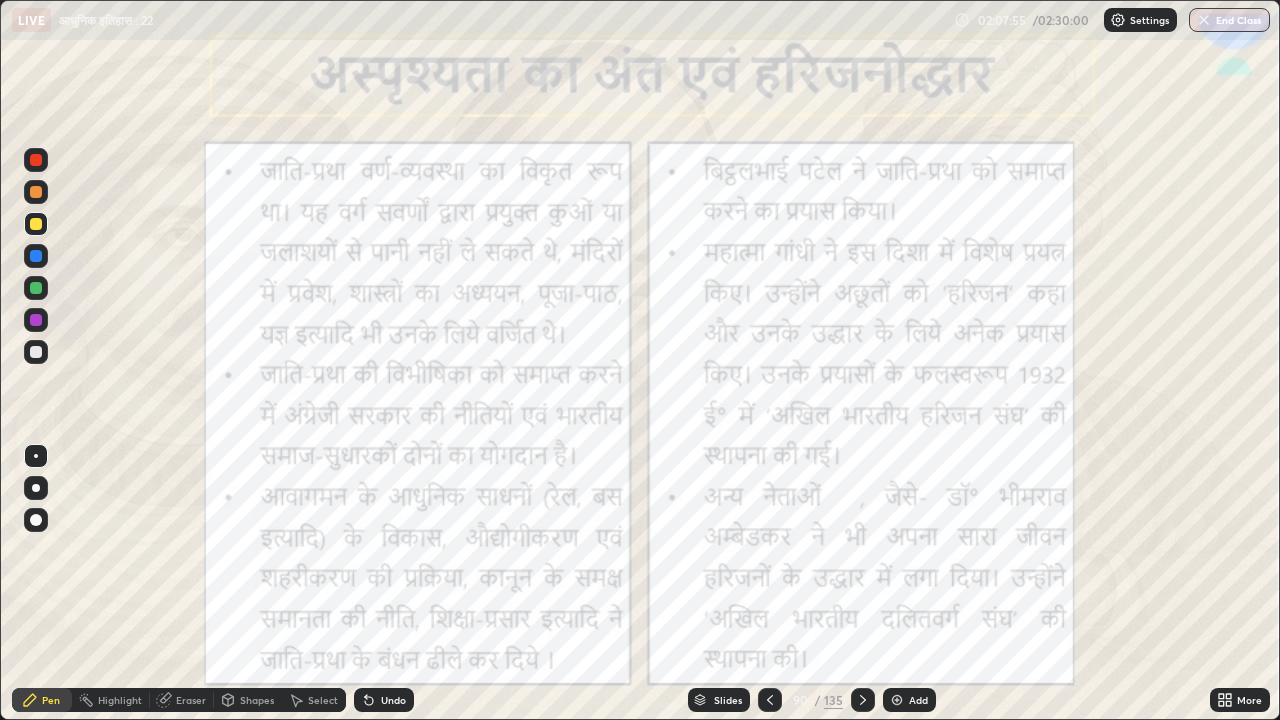 click 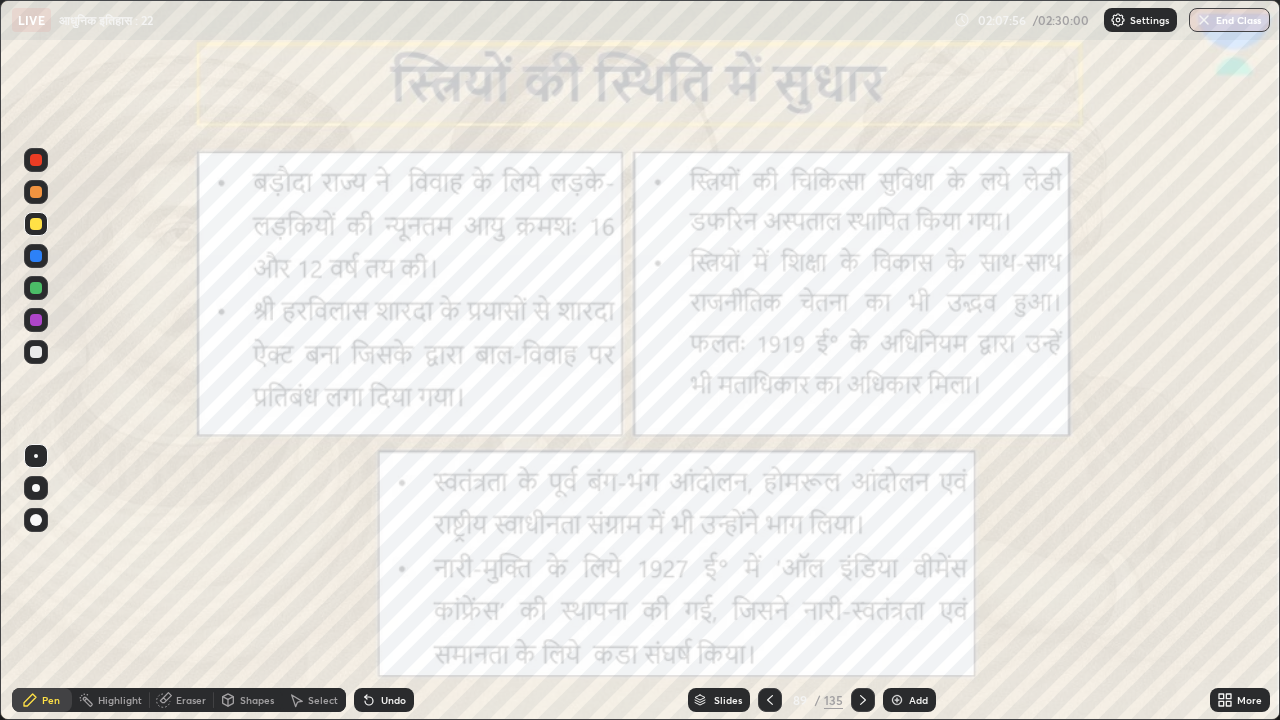 click 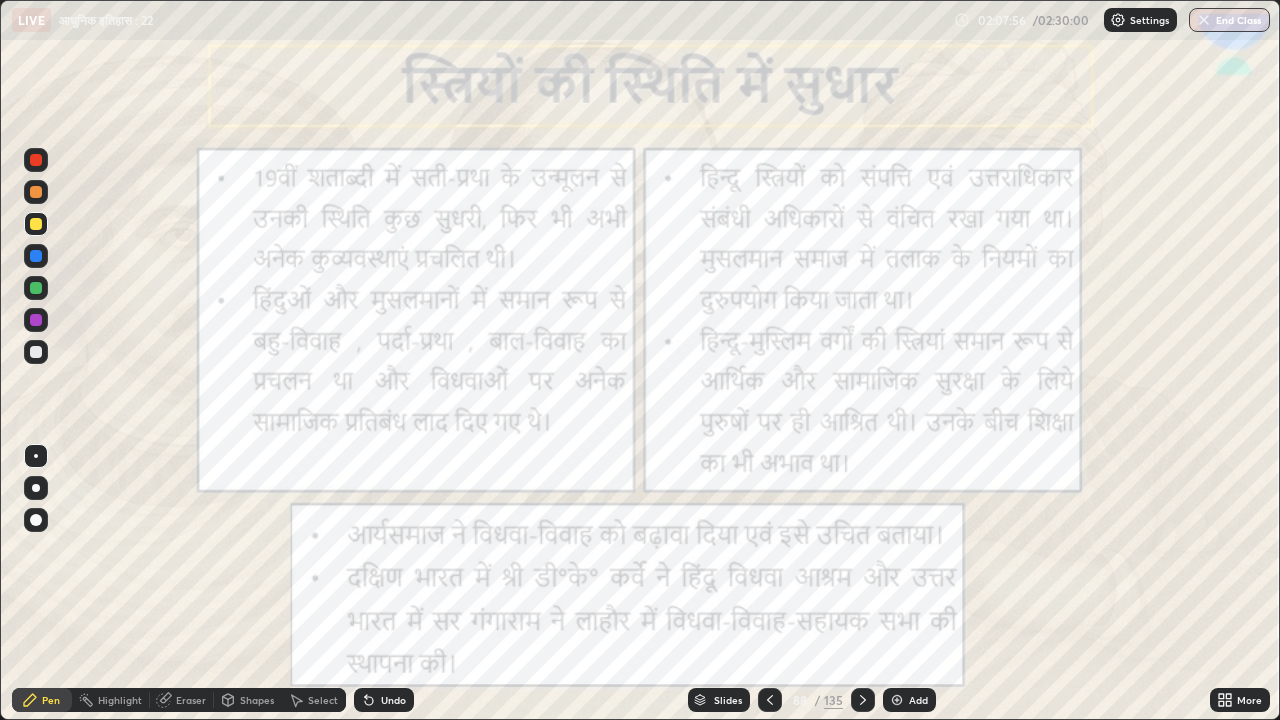 click 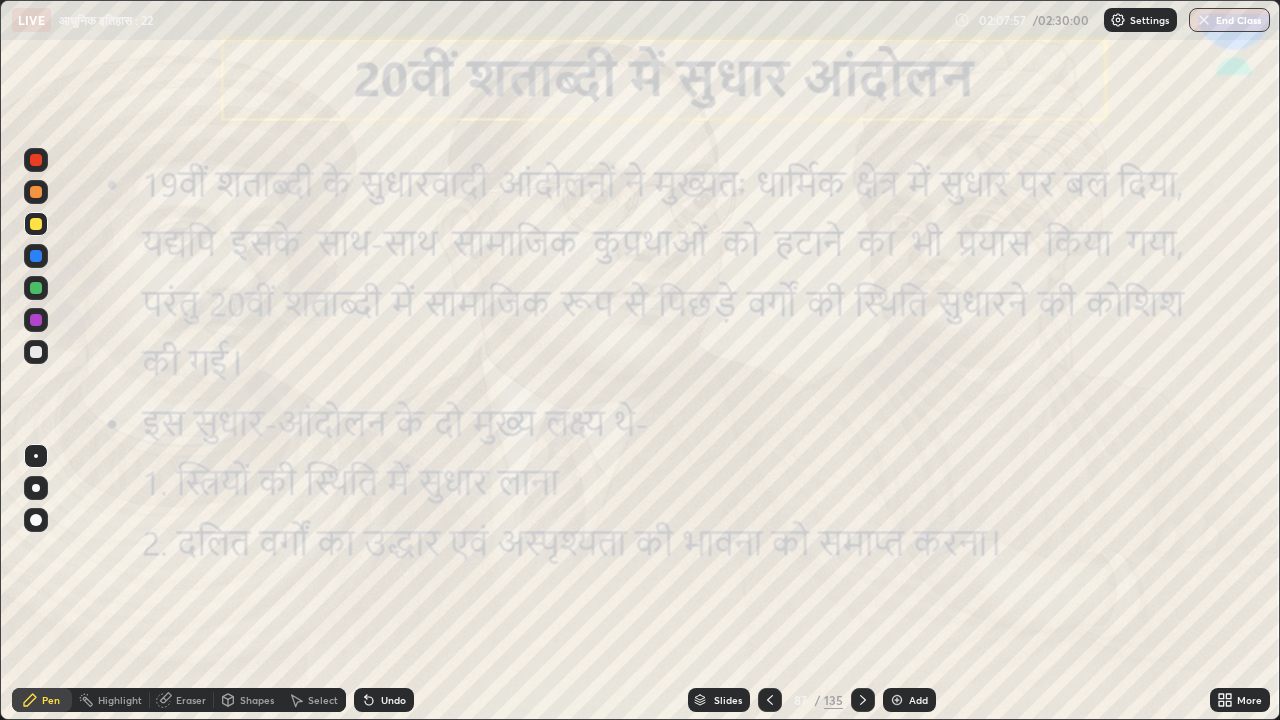 click at bounding box center [770, 700] 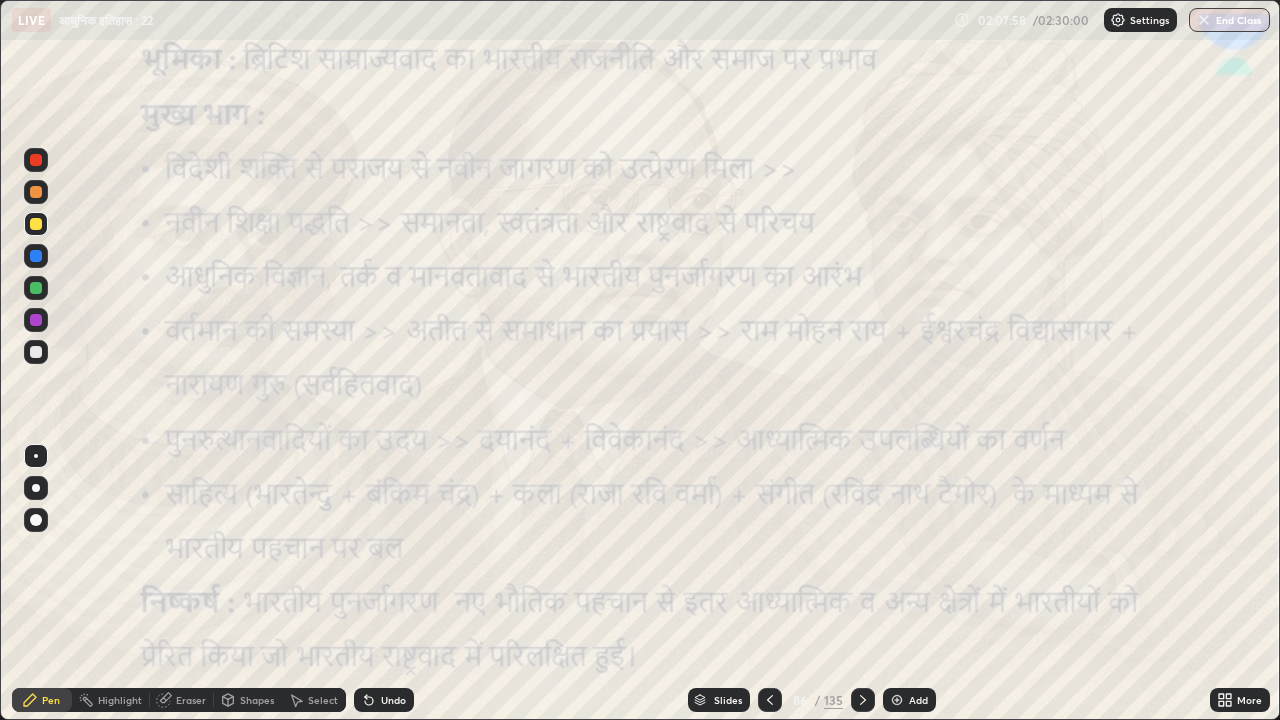 click at bounding box center [770, 700] 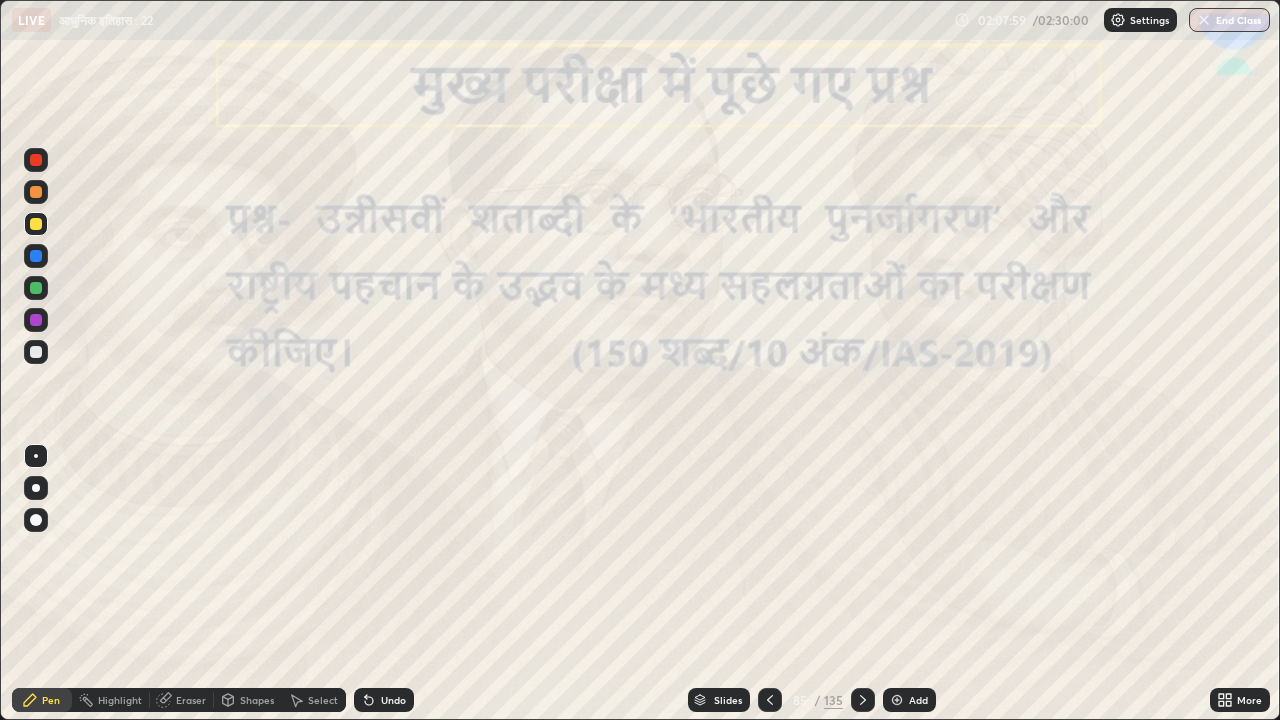 click 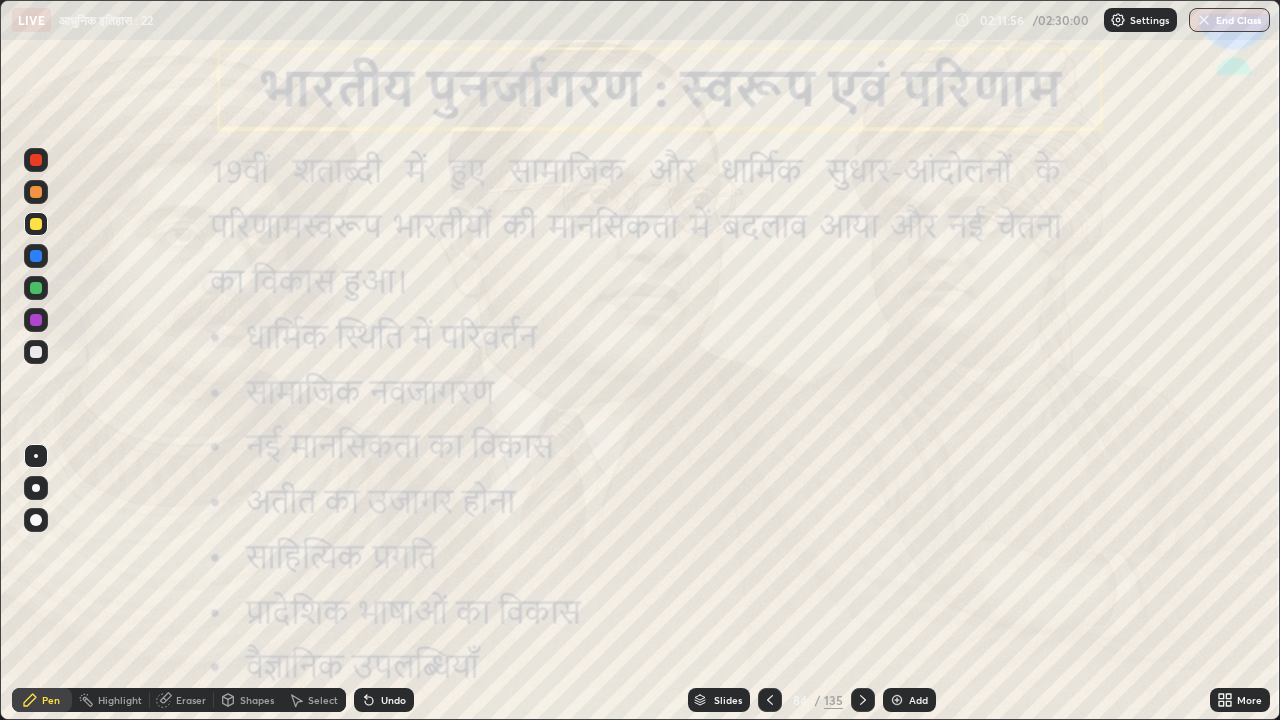 click at bounding box center (36, 352) 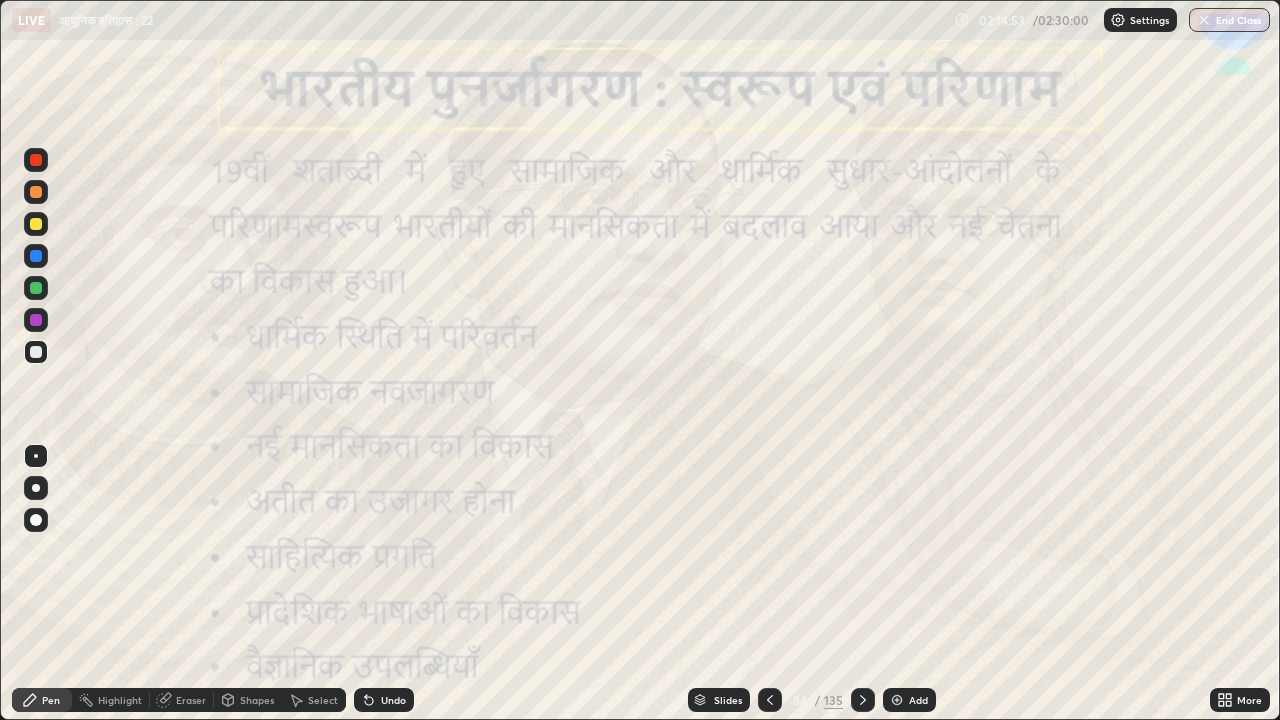 click at bounding box center [897, 700] 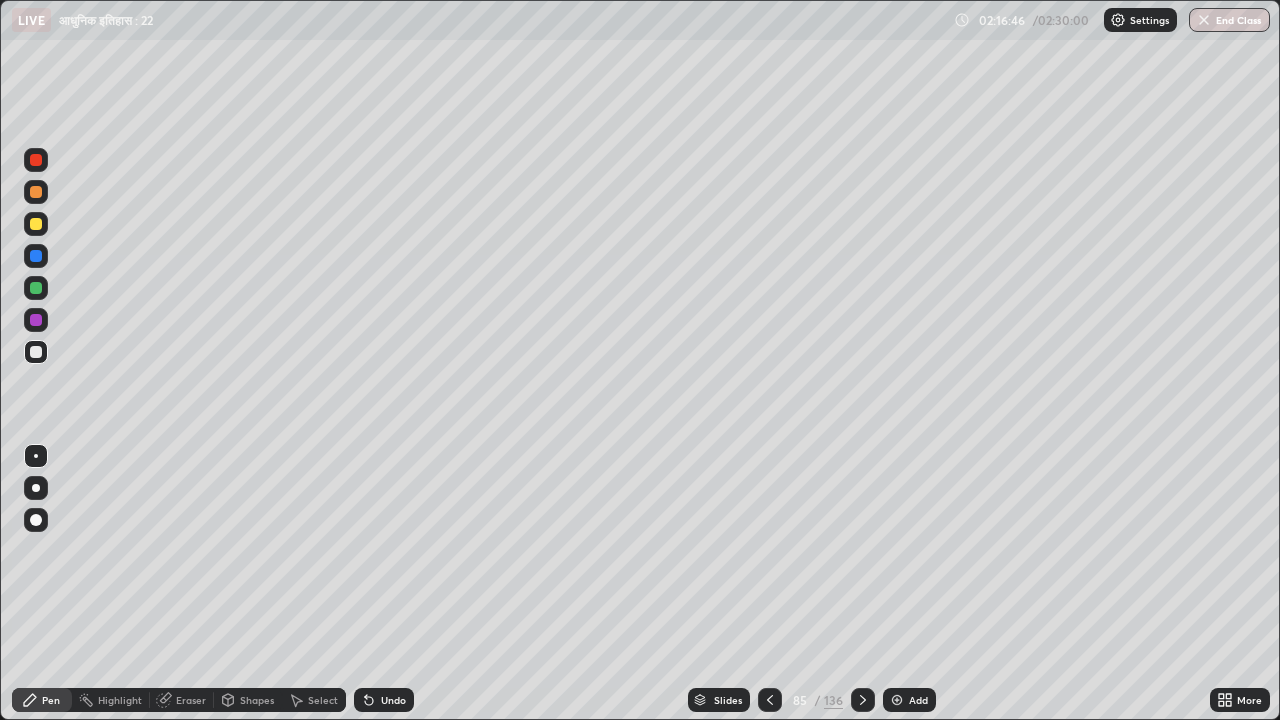 click 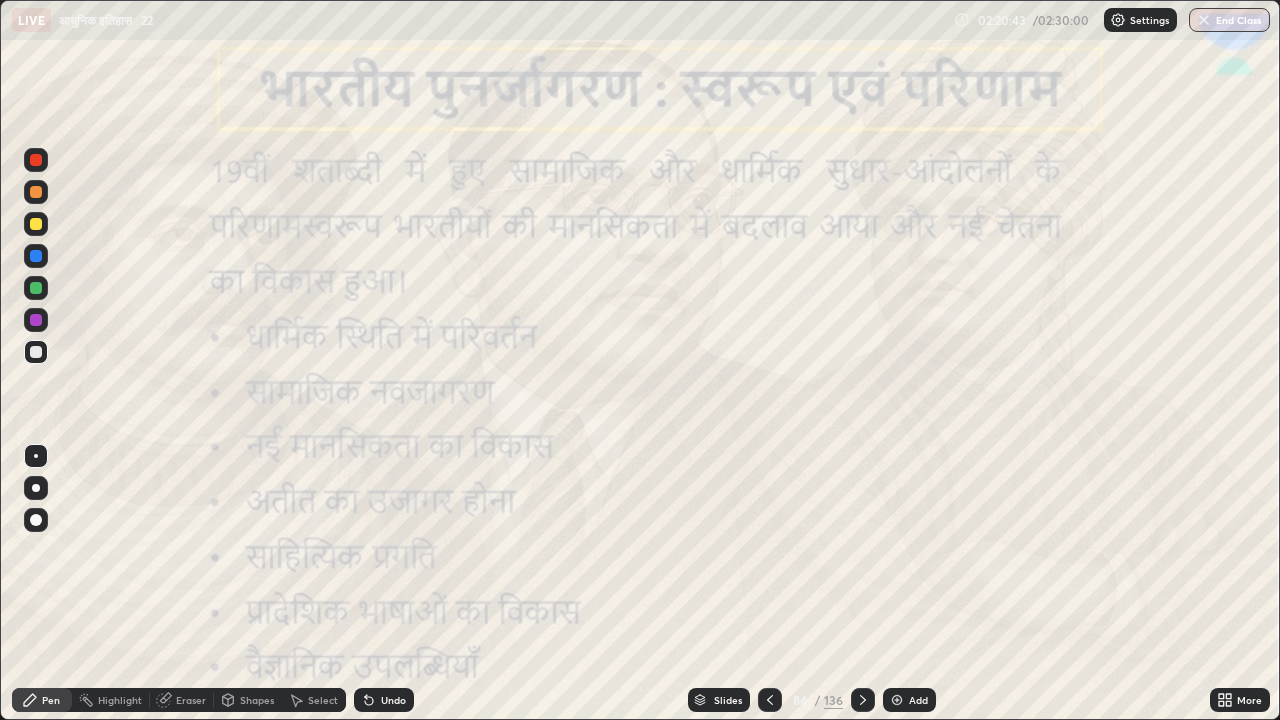 click at bounding box center [863, 700] 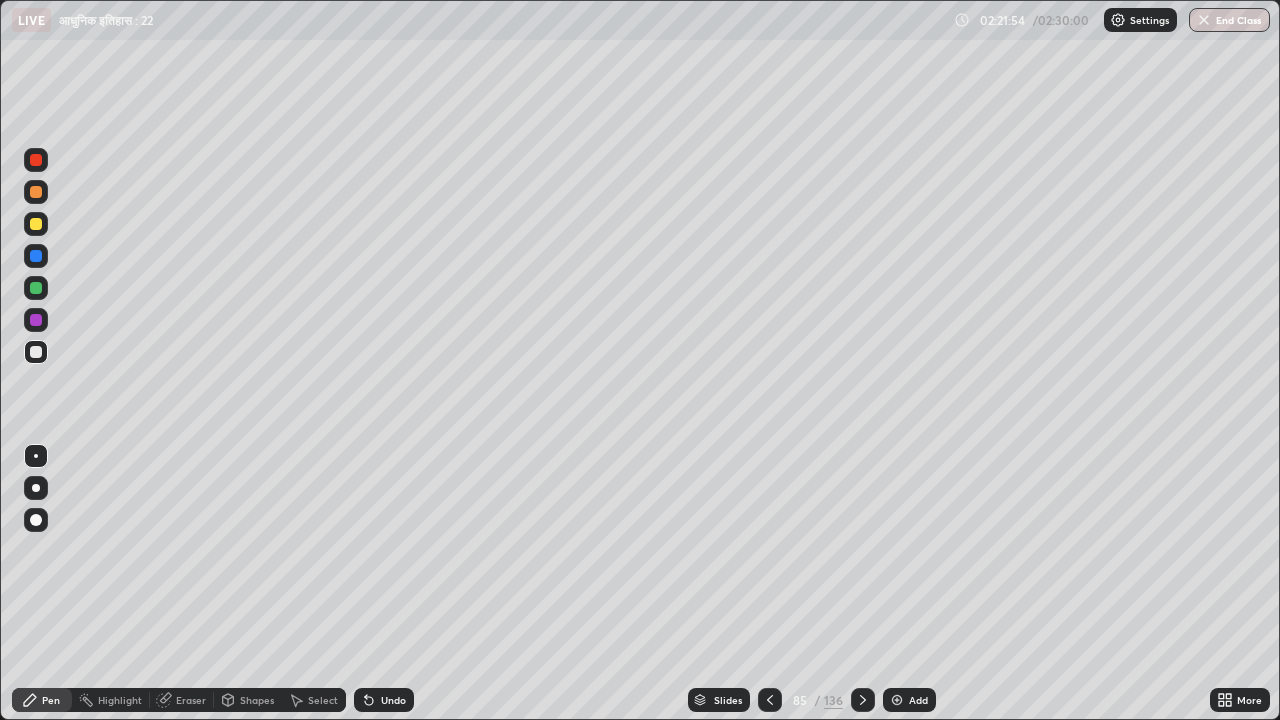 click 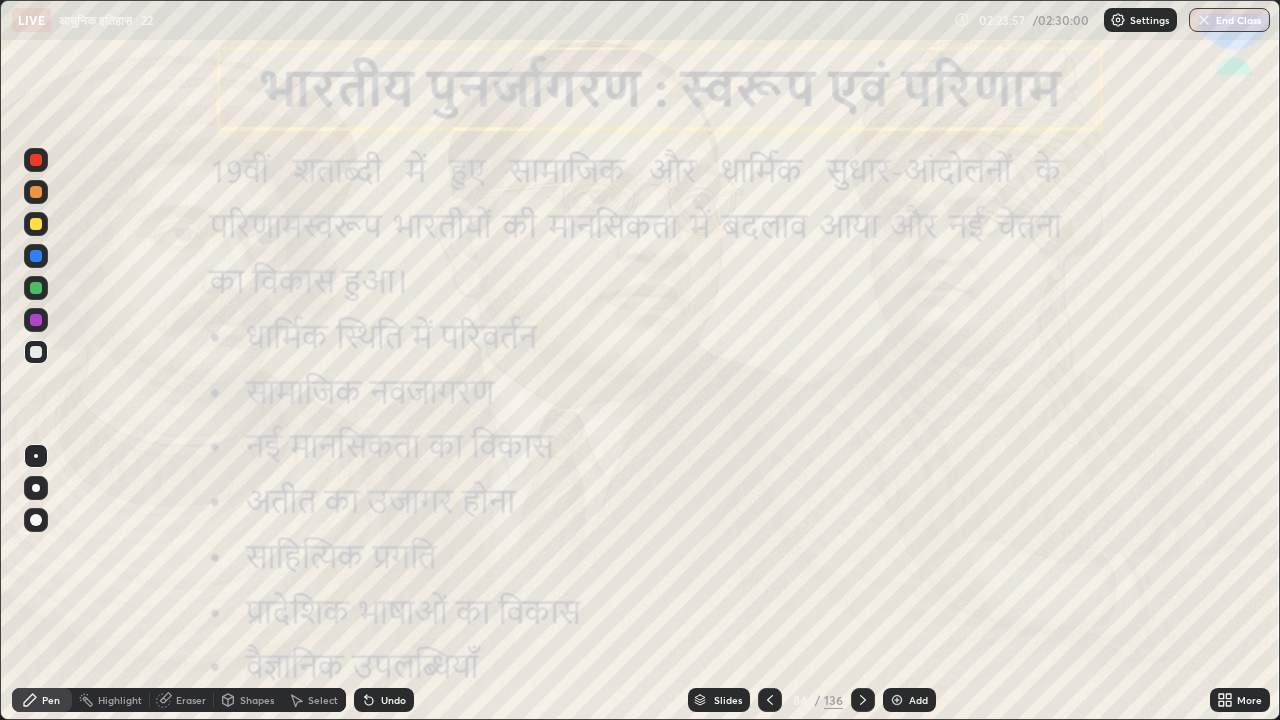 click at bounding box center [770, 700] 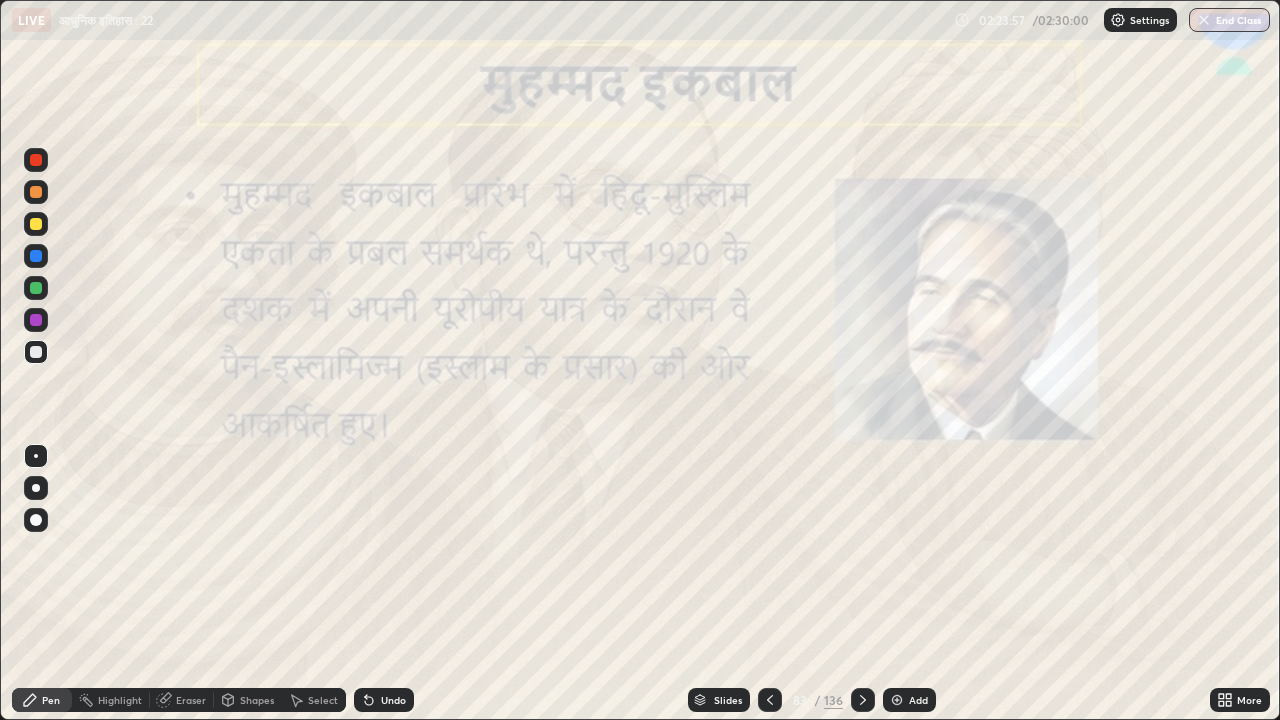 click 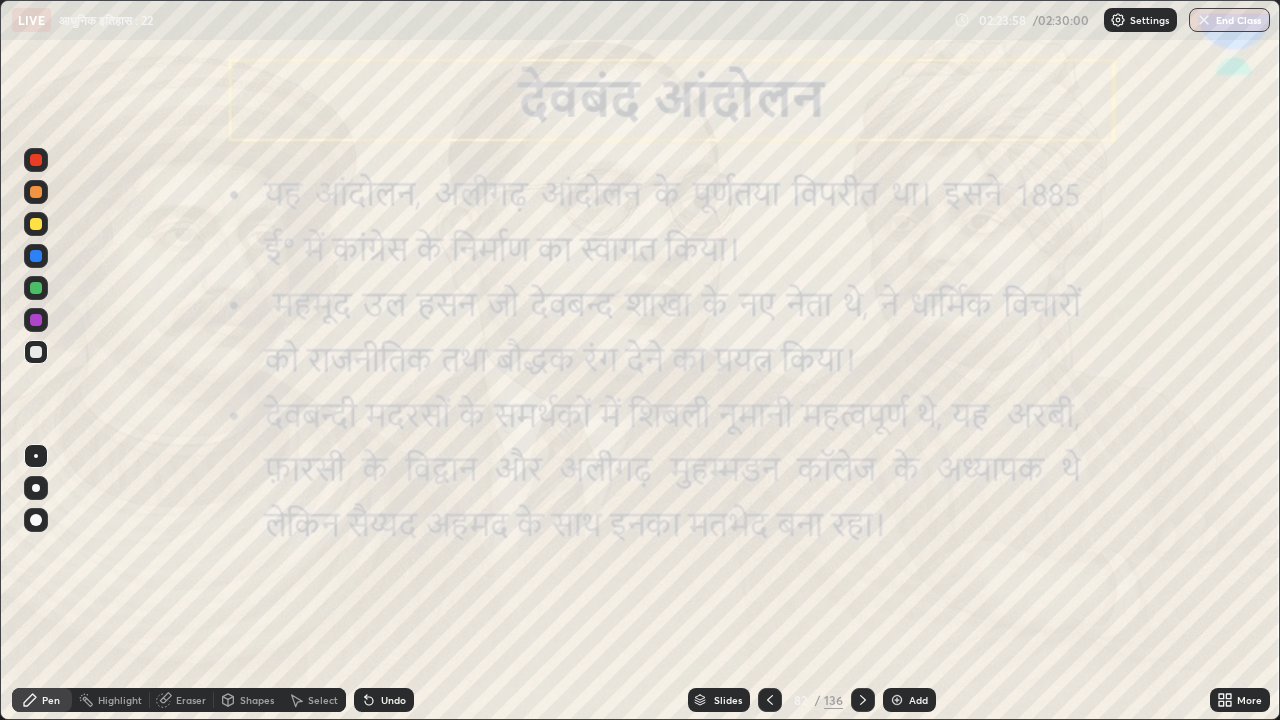 click 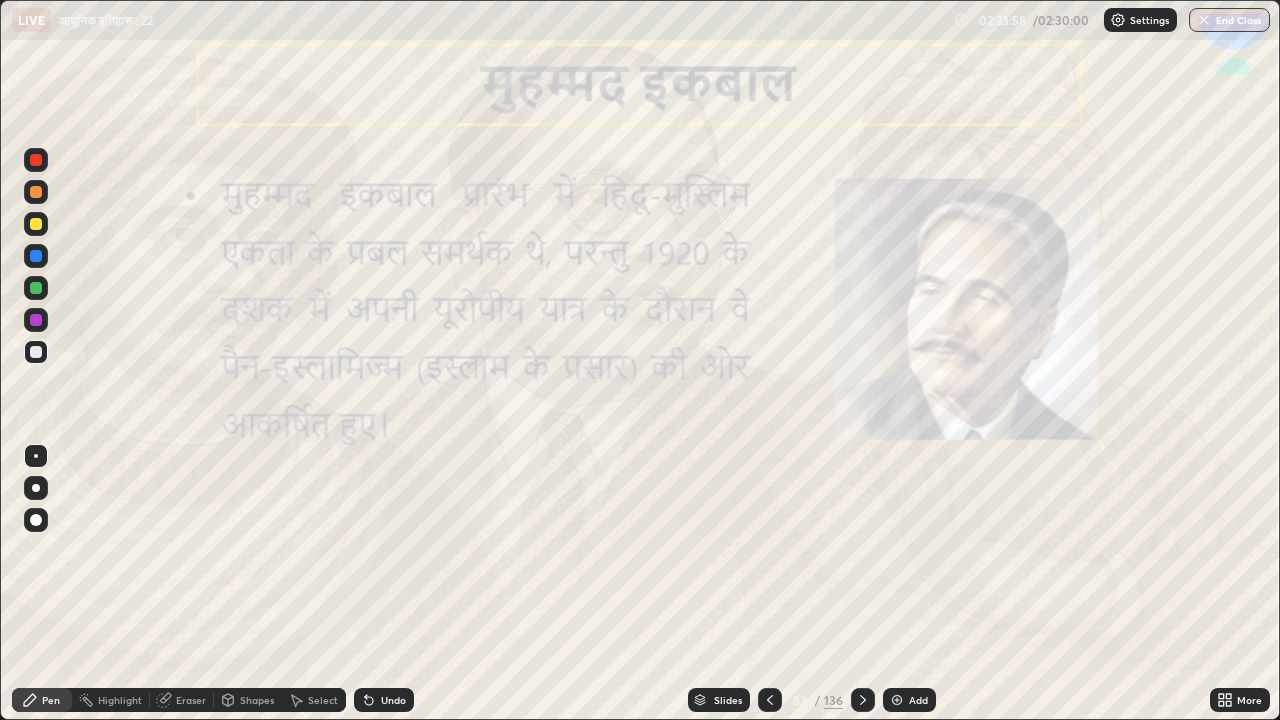 click 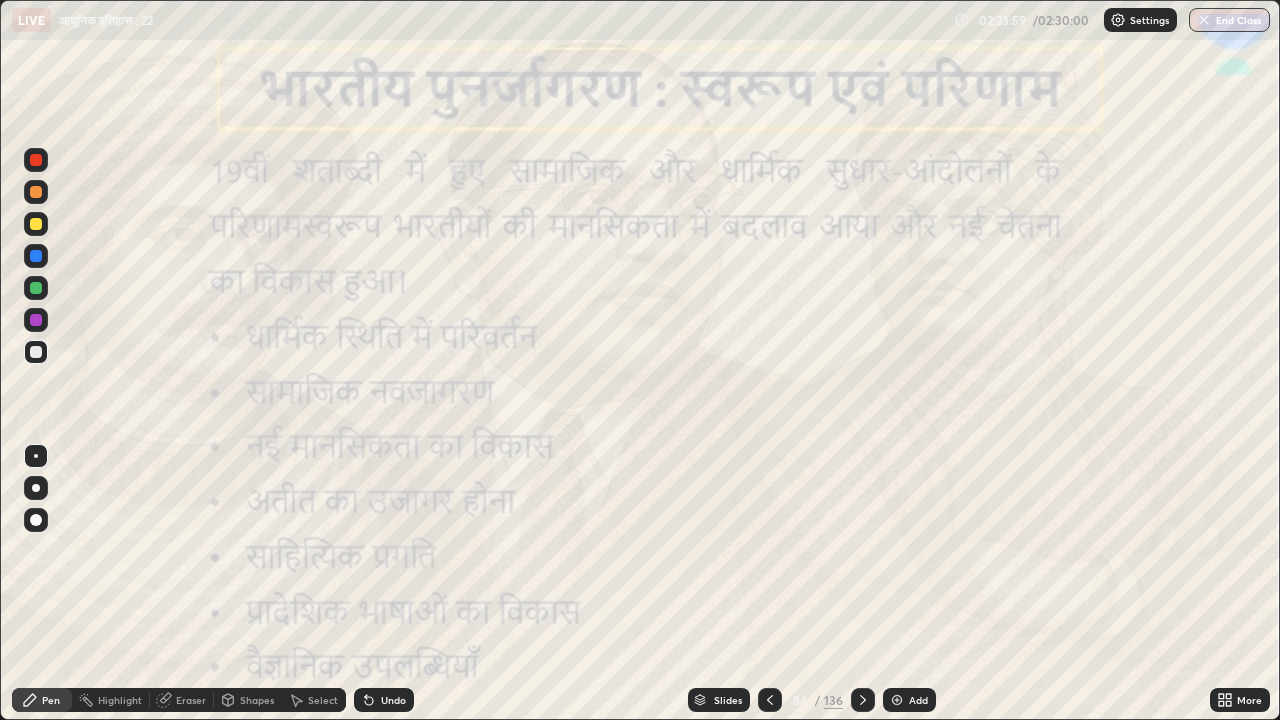 click 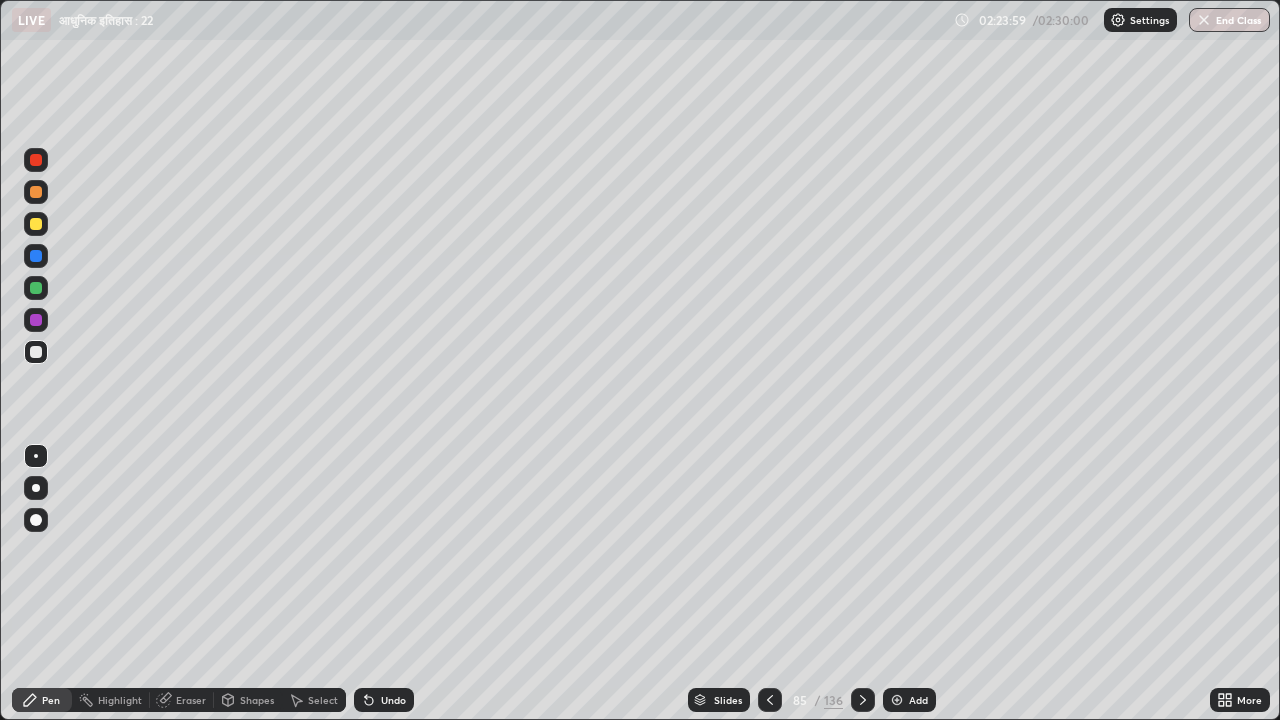 click 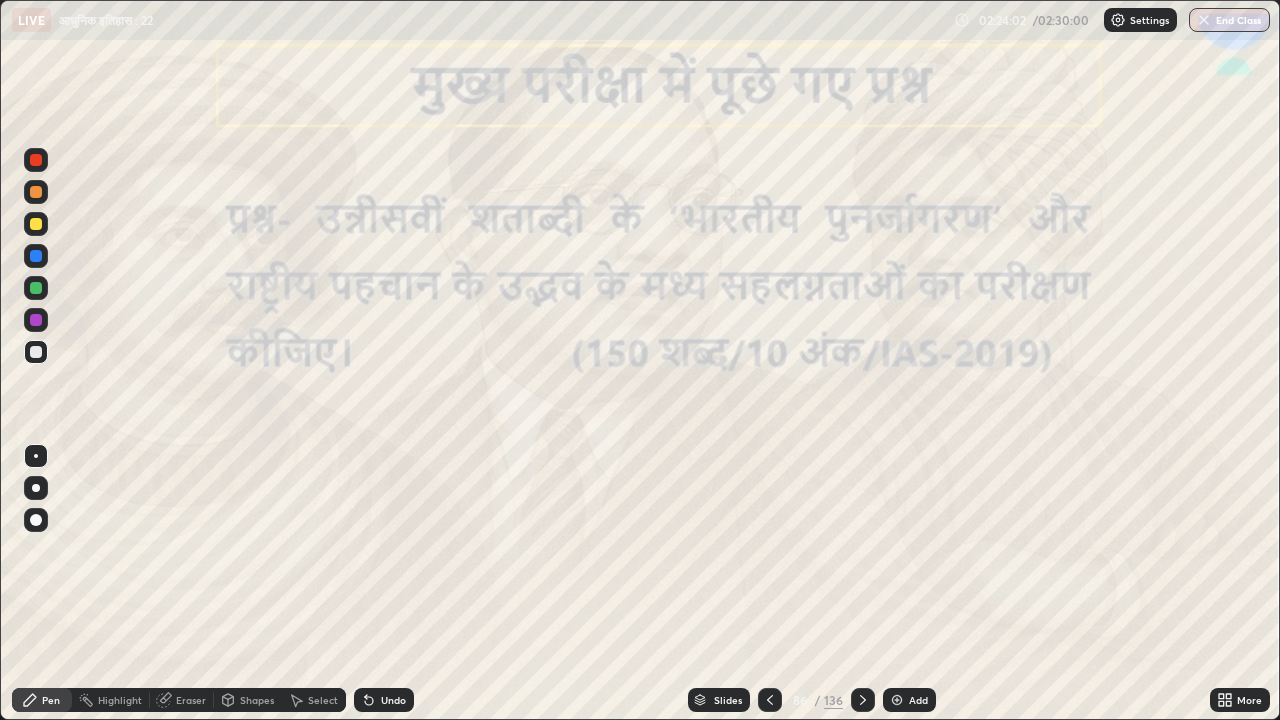click at bounding box center [863, 700] 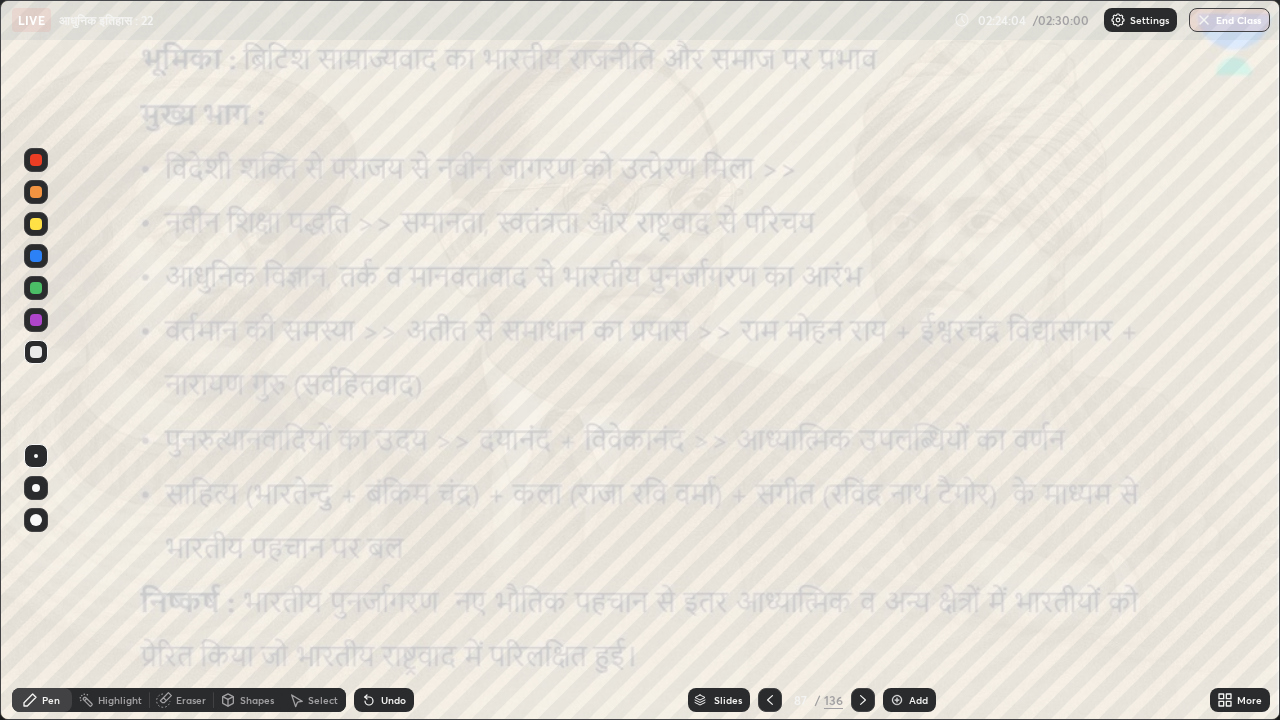 click at bounding box center [863, 700] 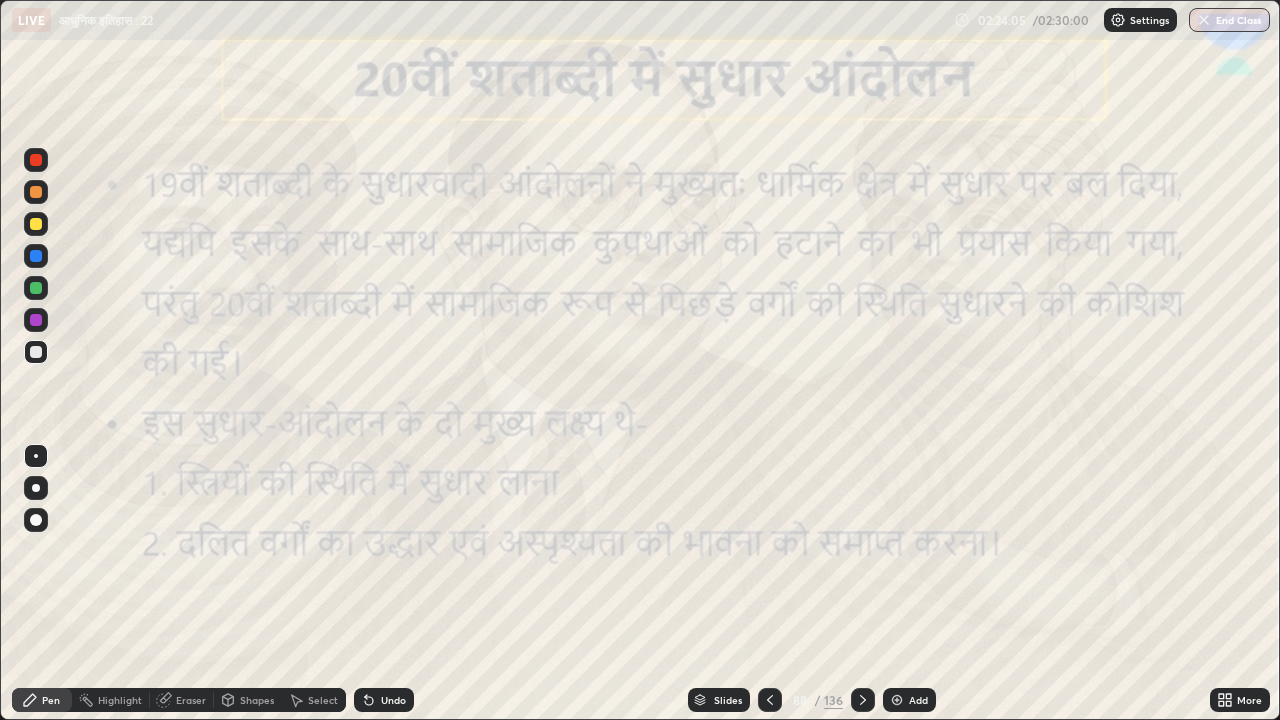 click 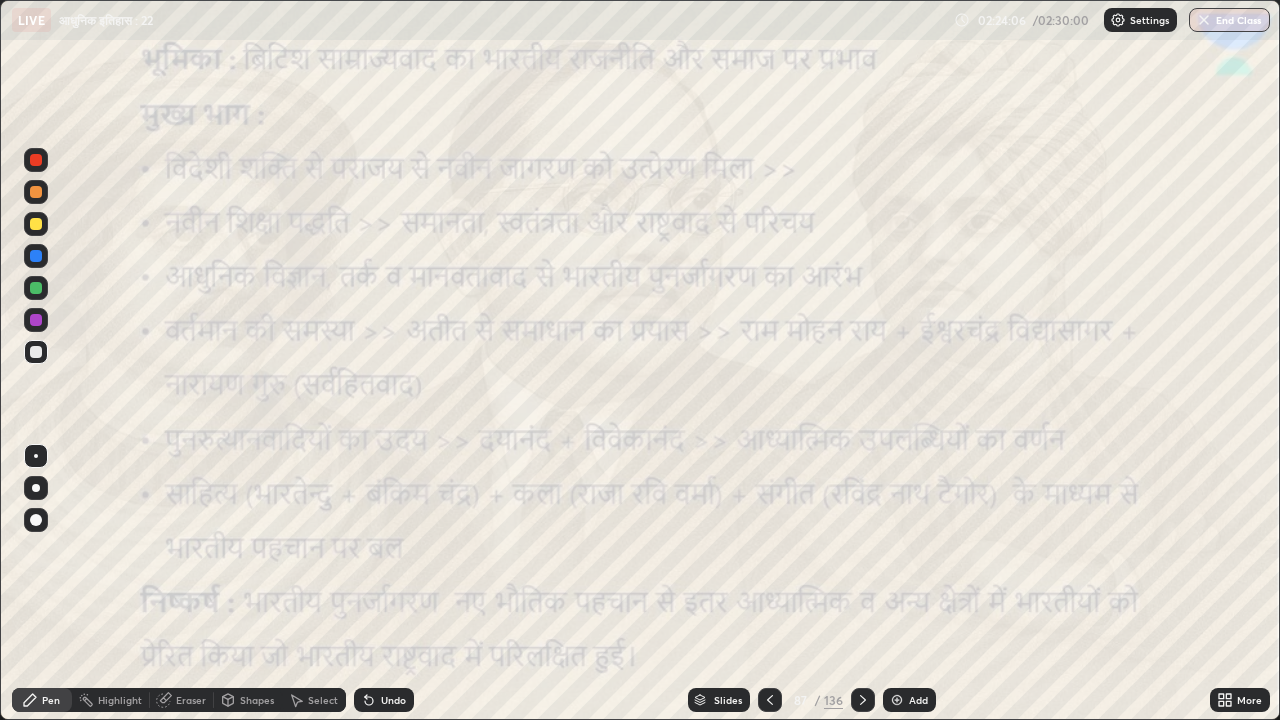 click at bounding box center (770, 700) 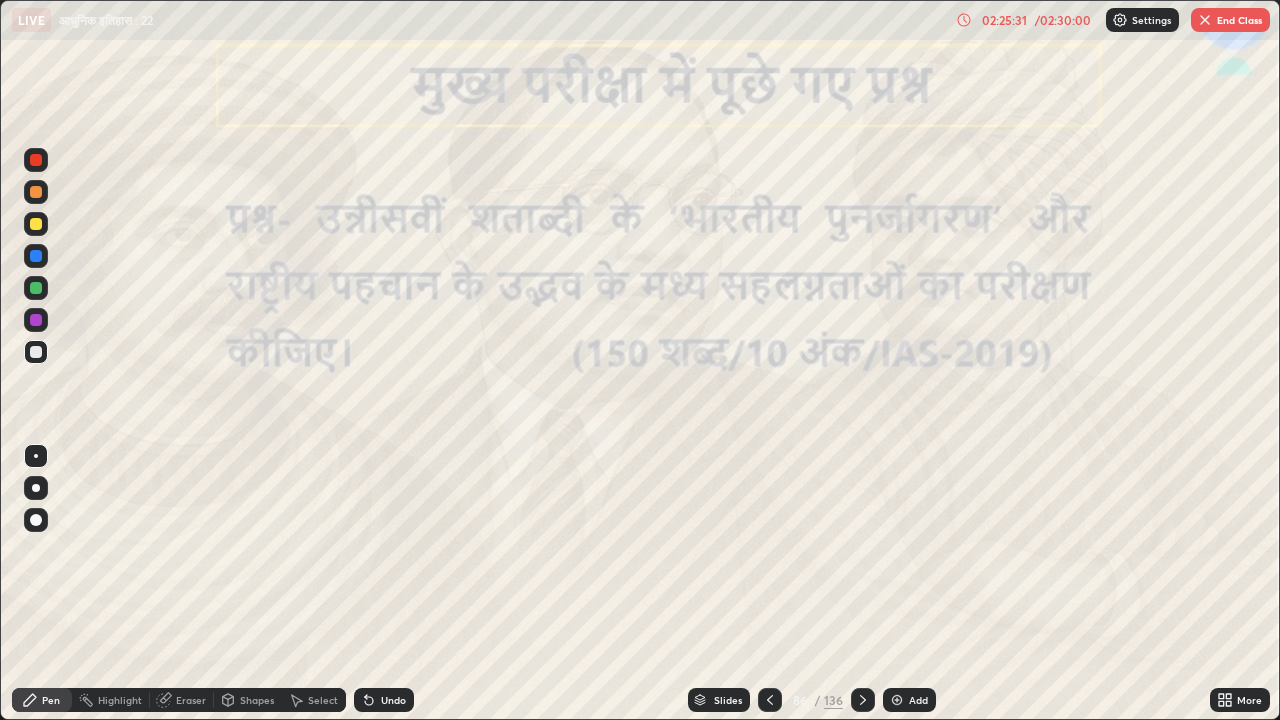 click on "/  02:30:00" at bounding box center [1063, 20] 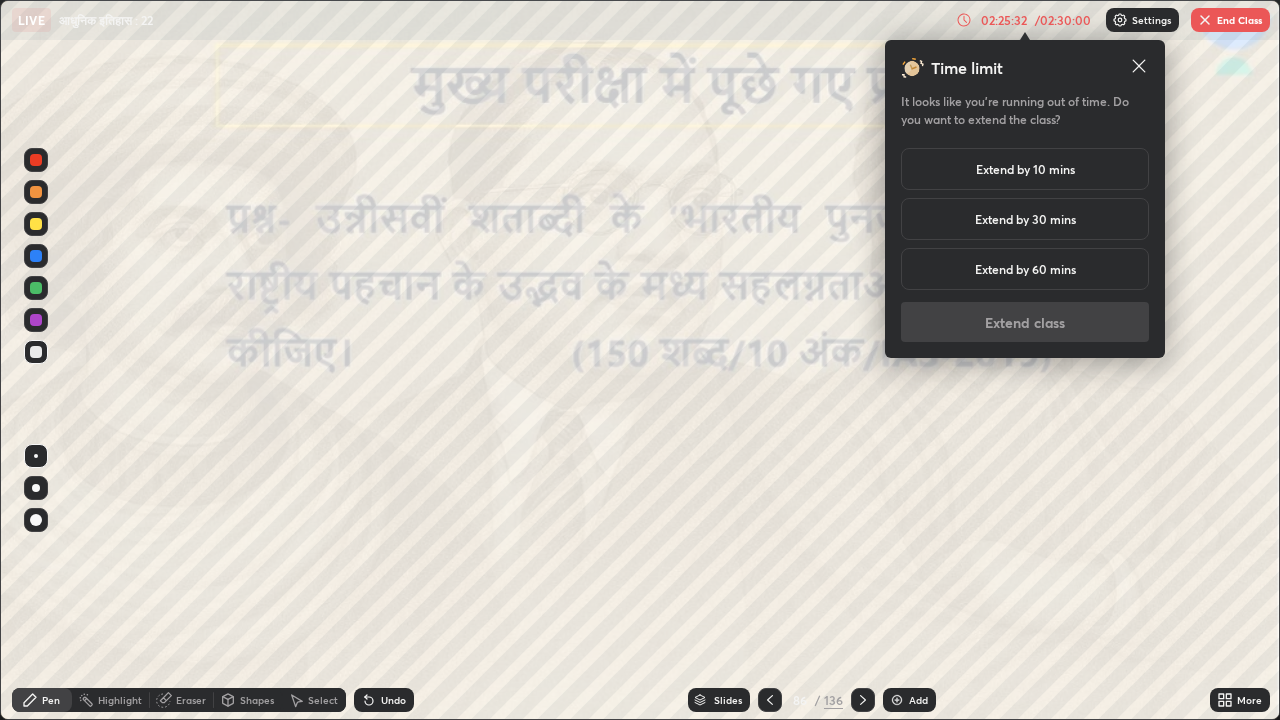 click on "Extend by 30 mins" at bounding box center (1025, 219) 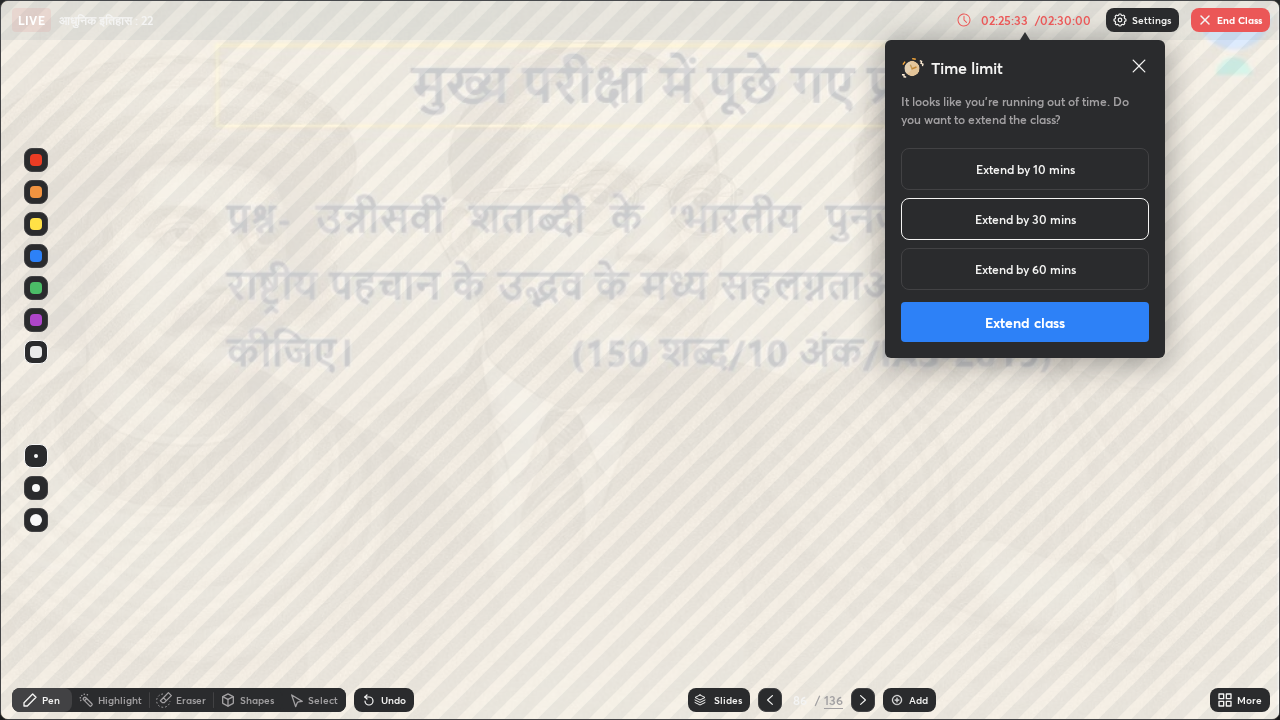 click on "Extend class" at bounding box center [1025, 322] 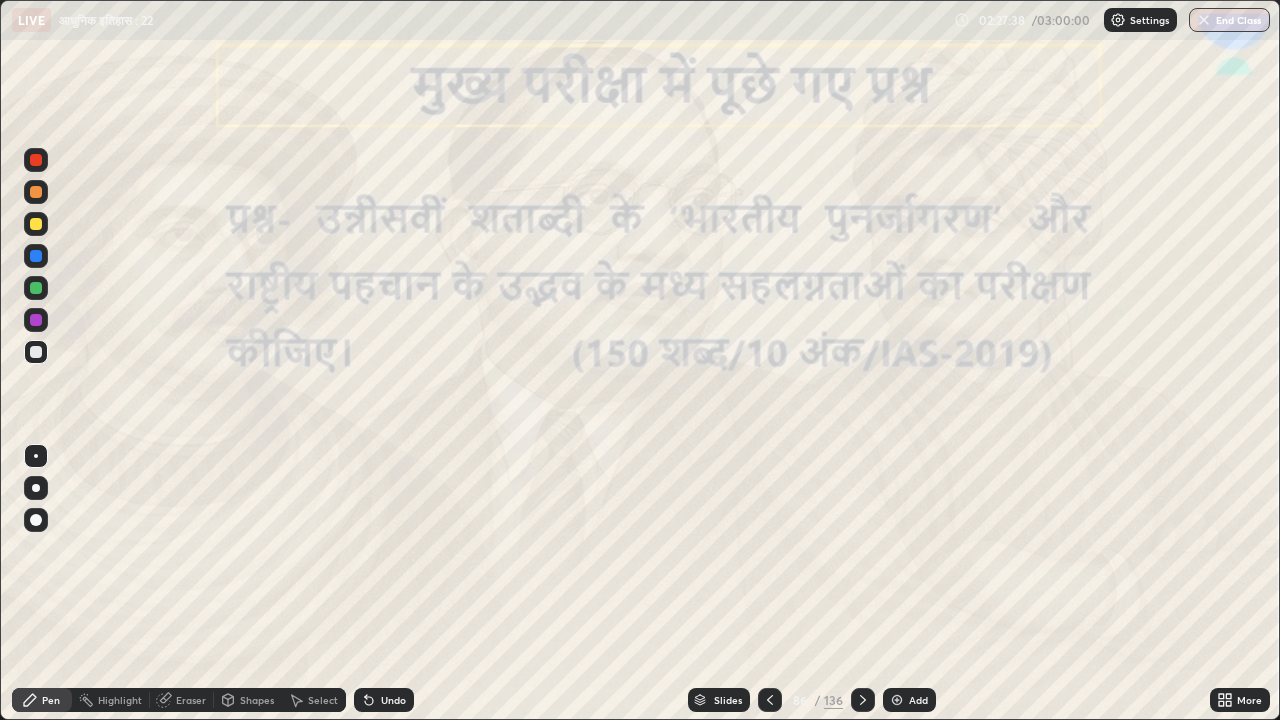 click at bounding box center (863, 700) 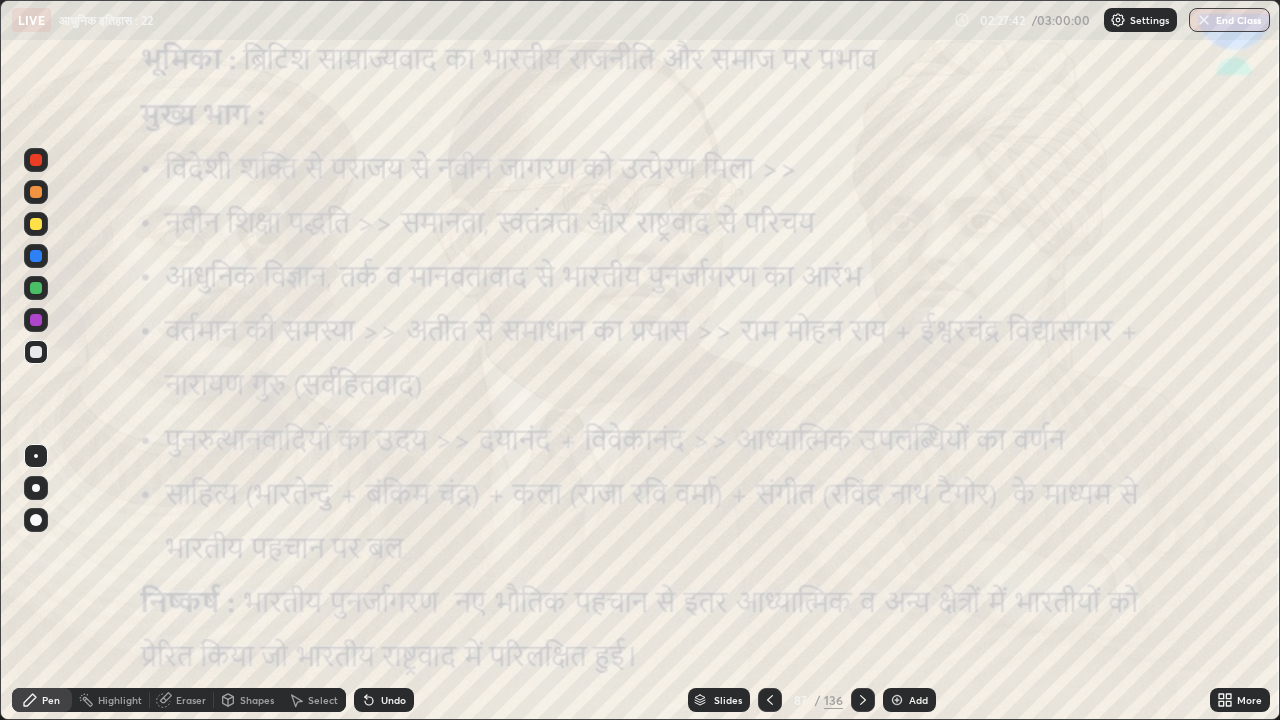 click at bounding box center (863, 700) 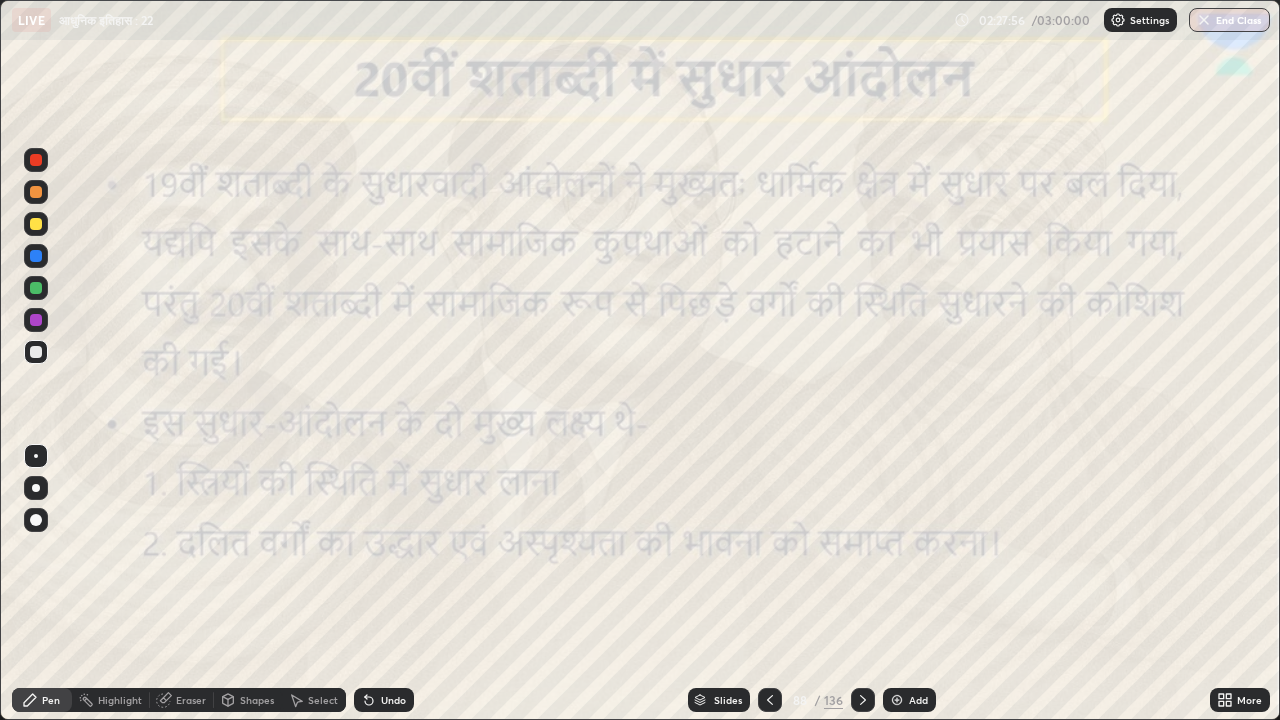 click on "Slides" at bounding box center (728, 700) 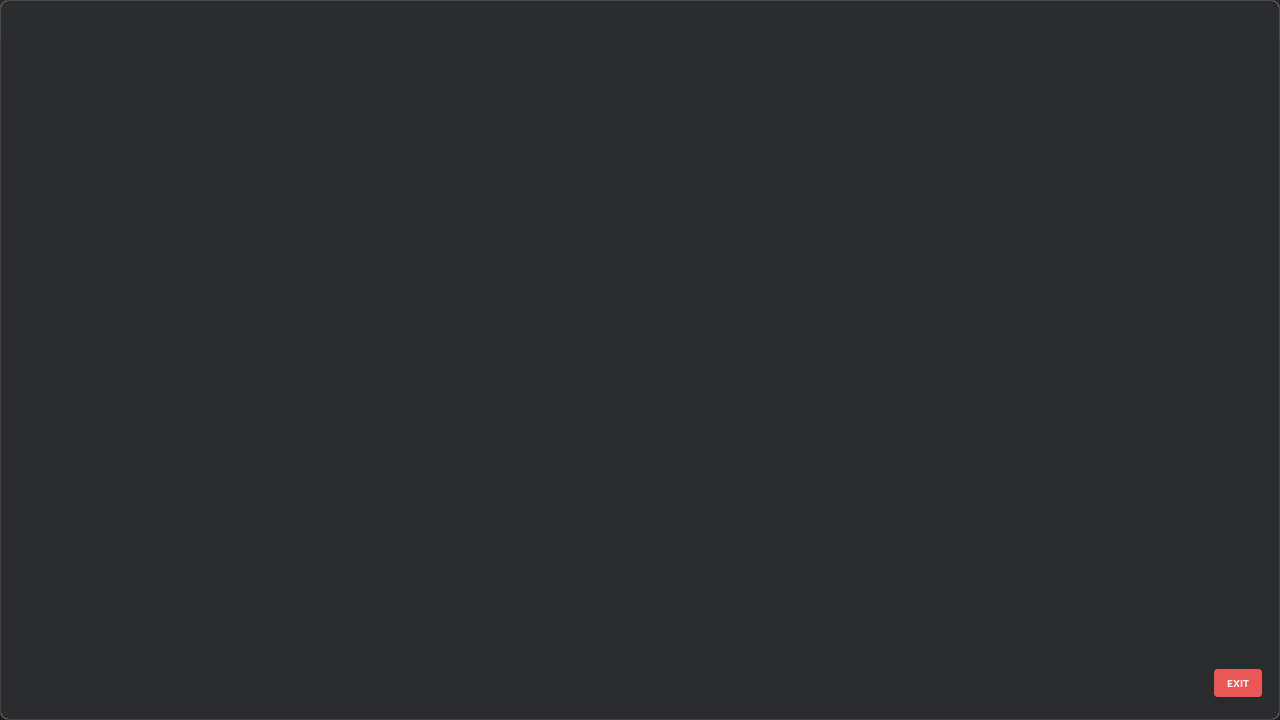 scroll, scrollTop: 6020, scrollLeft: 0, axis: vertical 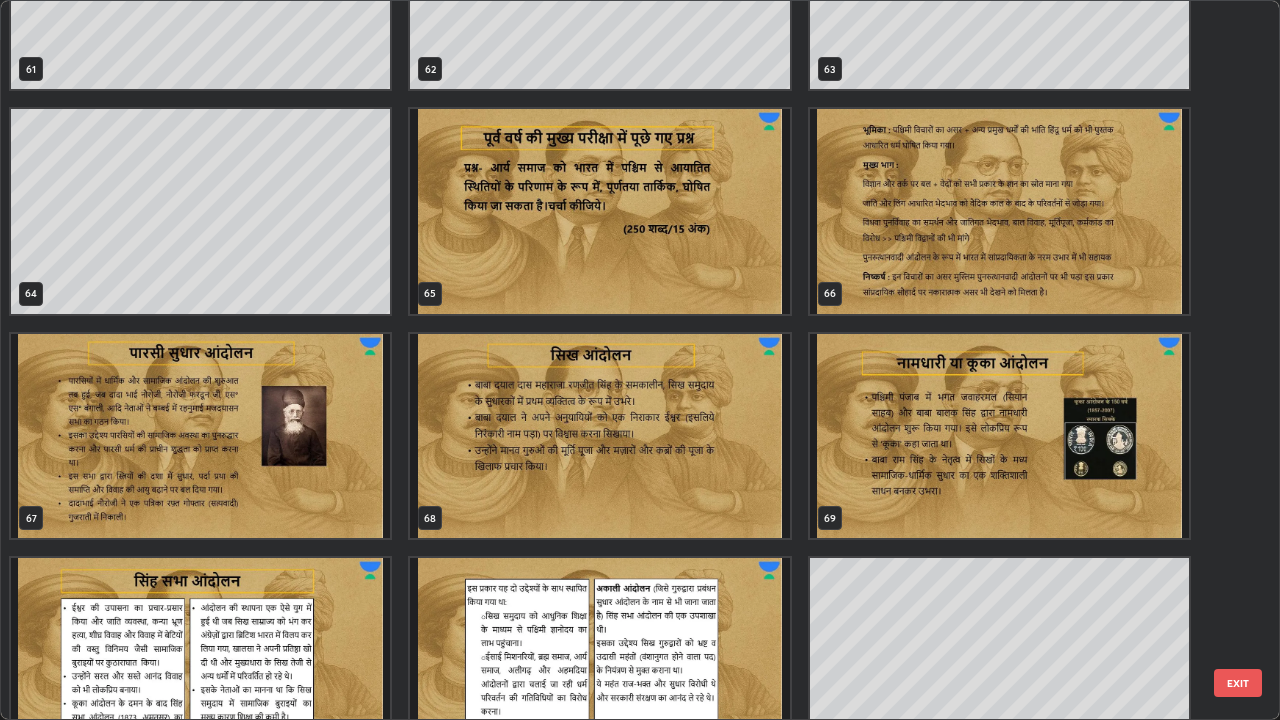 click at bounding box center (599, 211) 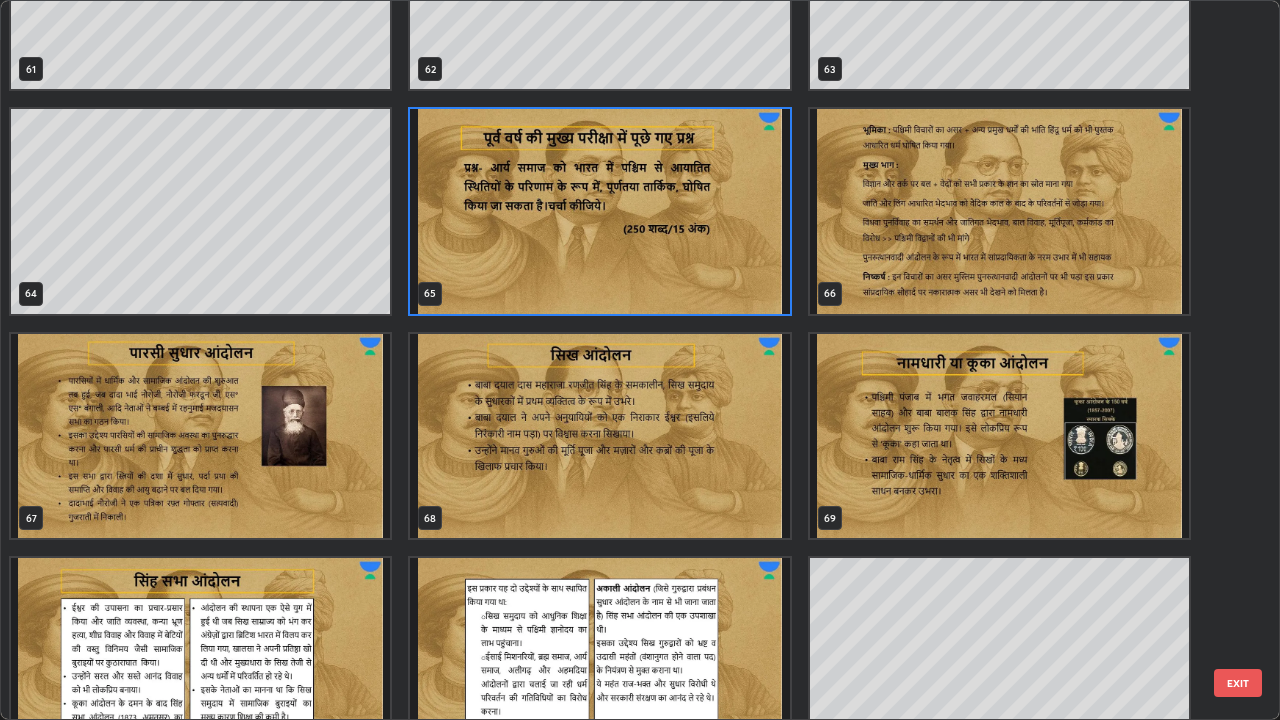 click at bounding box center (599, 211) 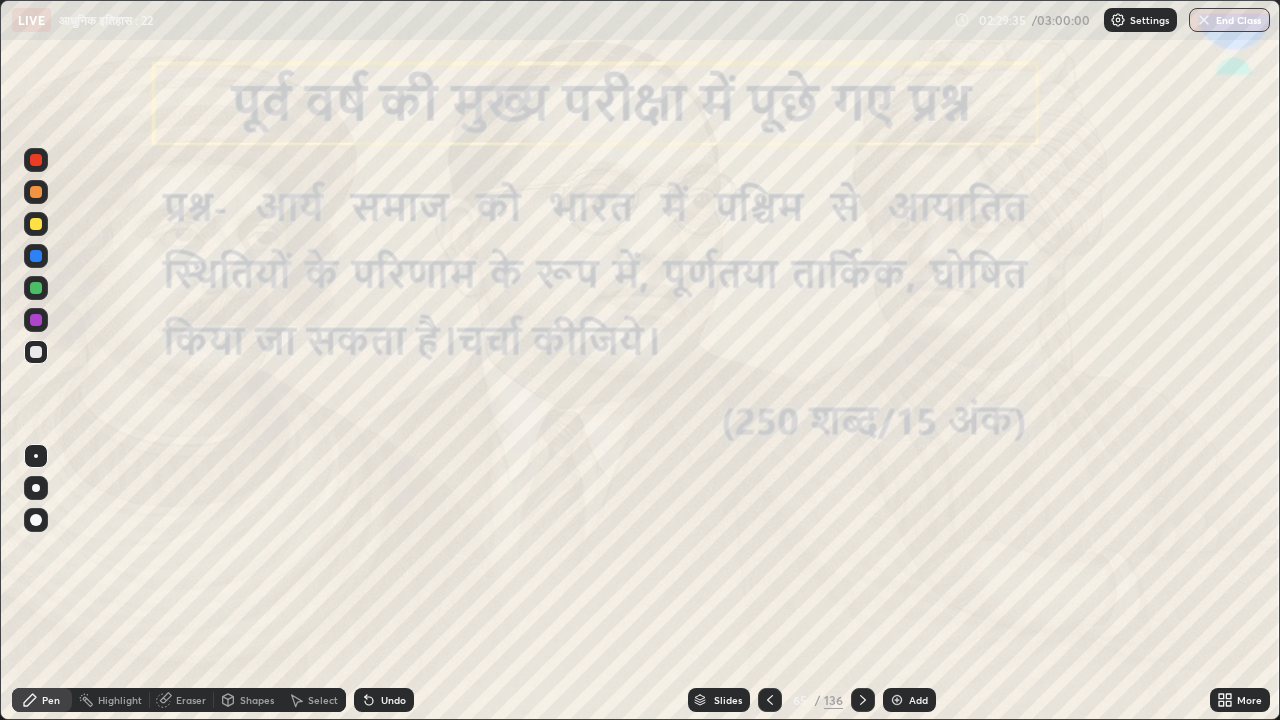 click 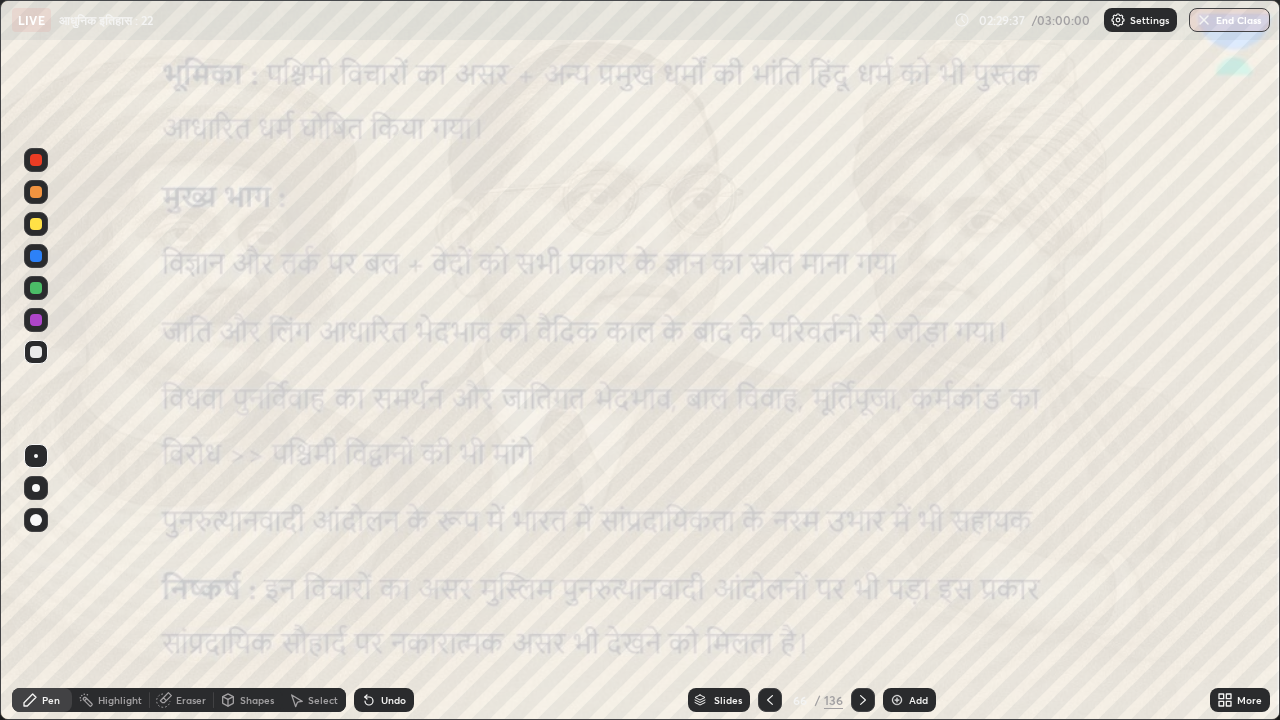 click 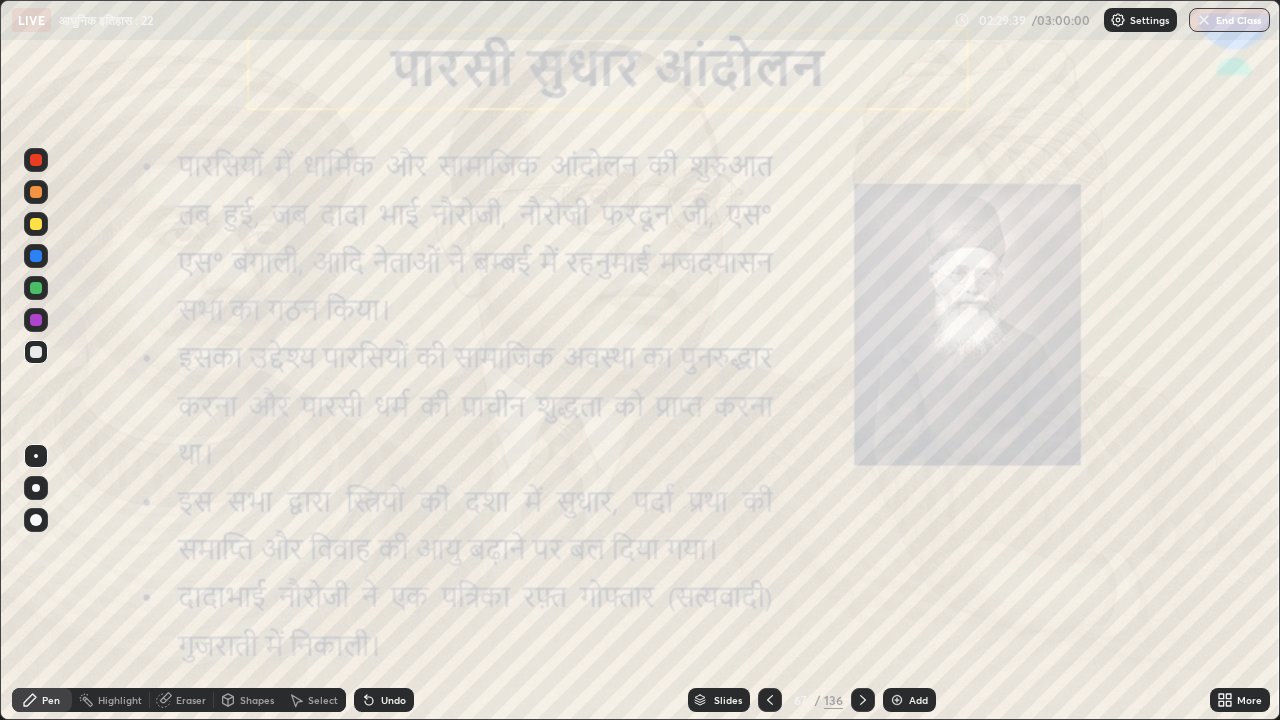 click 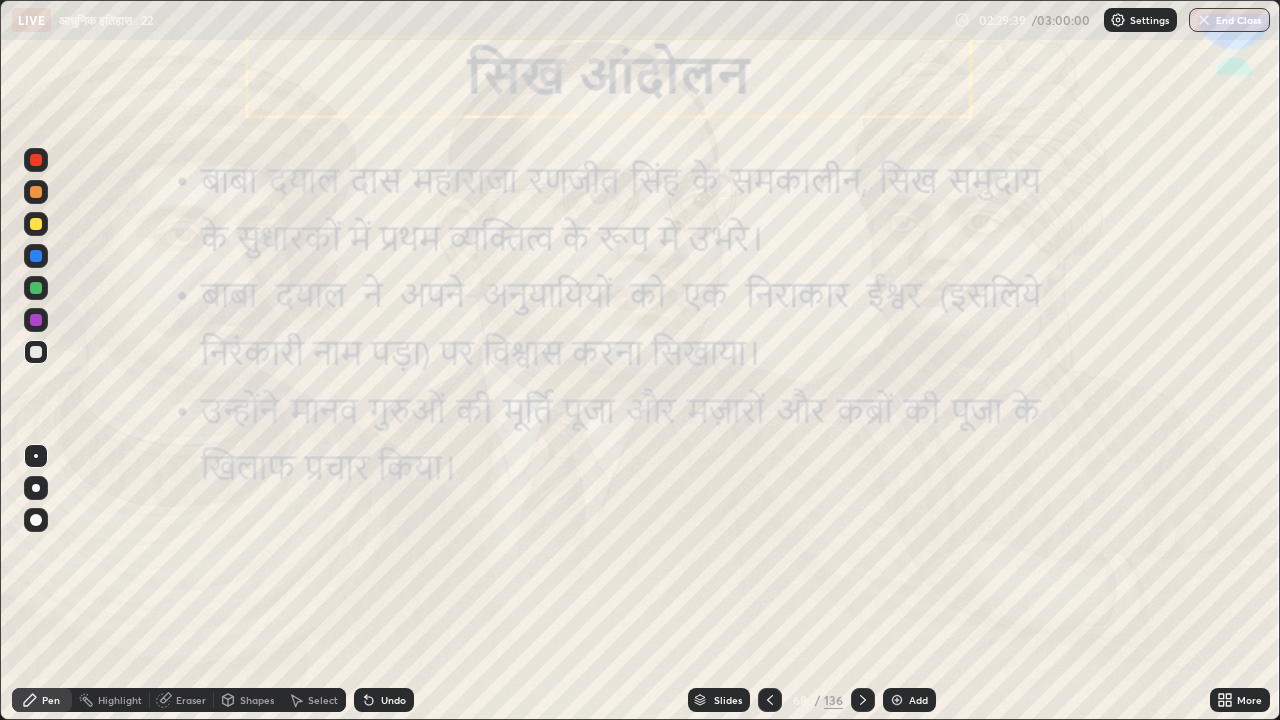 click on "Slides" at bounding box center (728, 700) 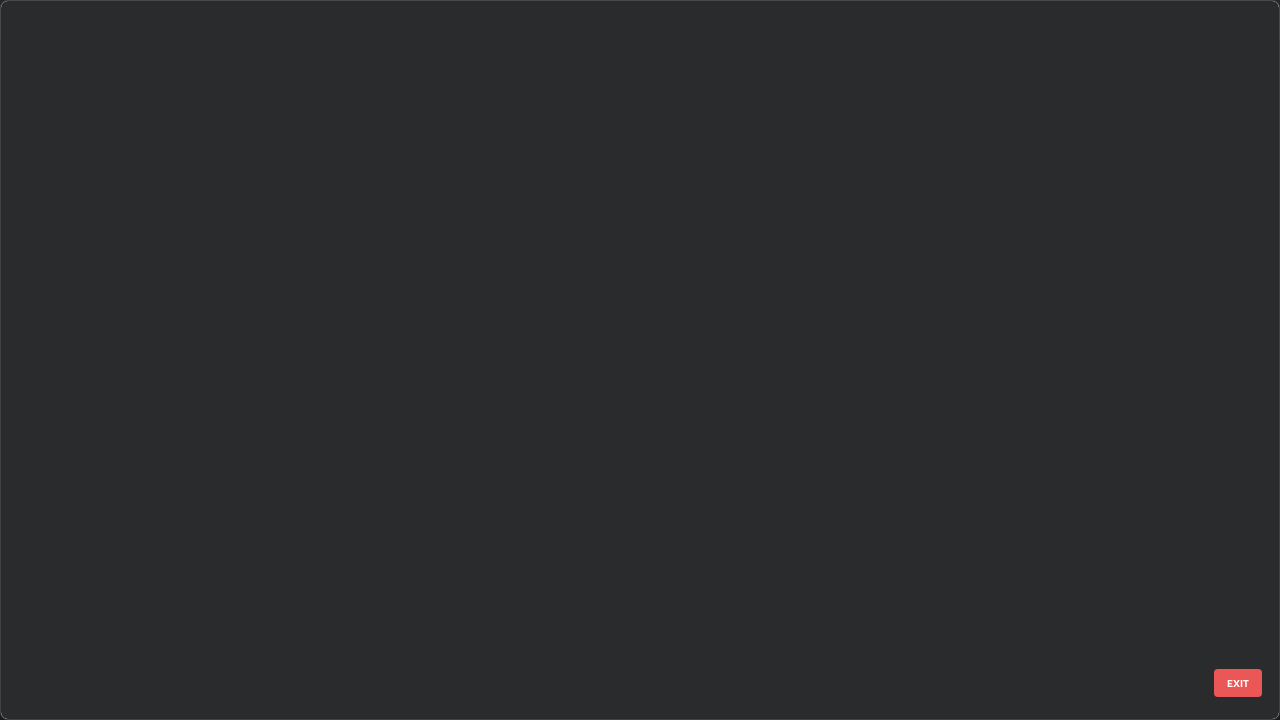 scroll, scrollTop: 4448, scrollLeft: 0, axis: vertical 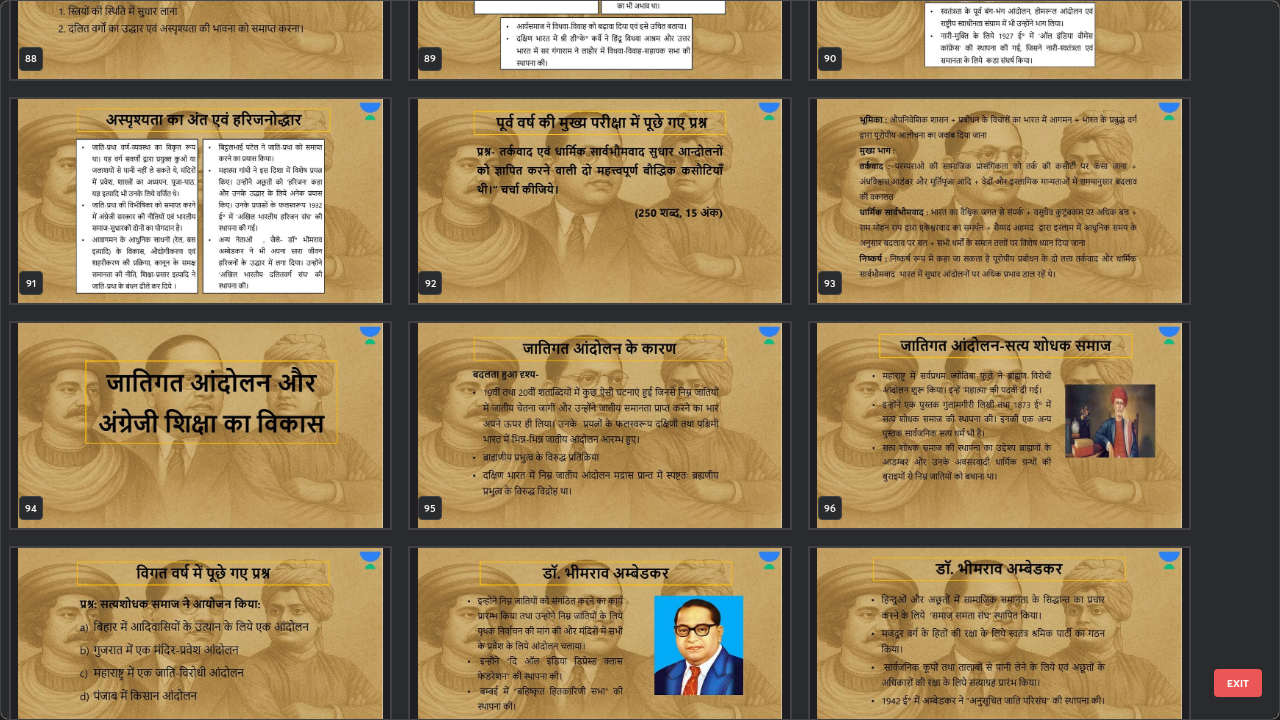 click at bounding box center (599, 201) 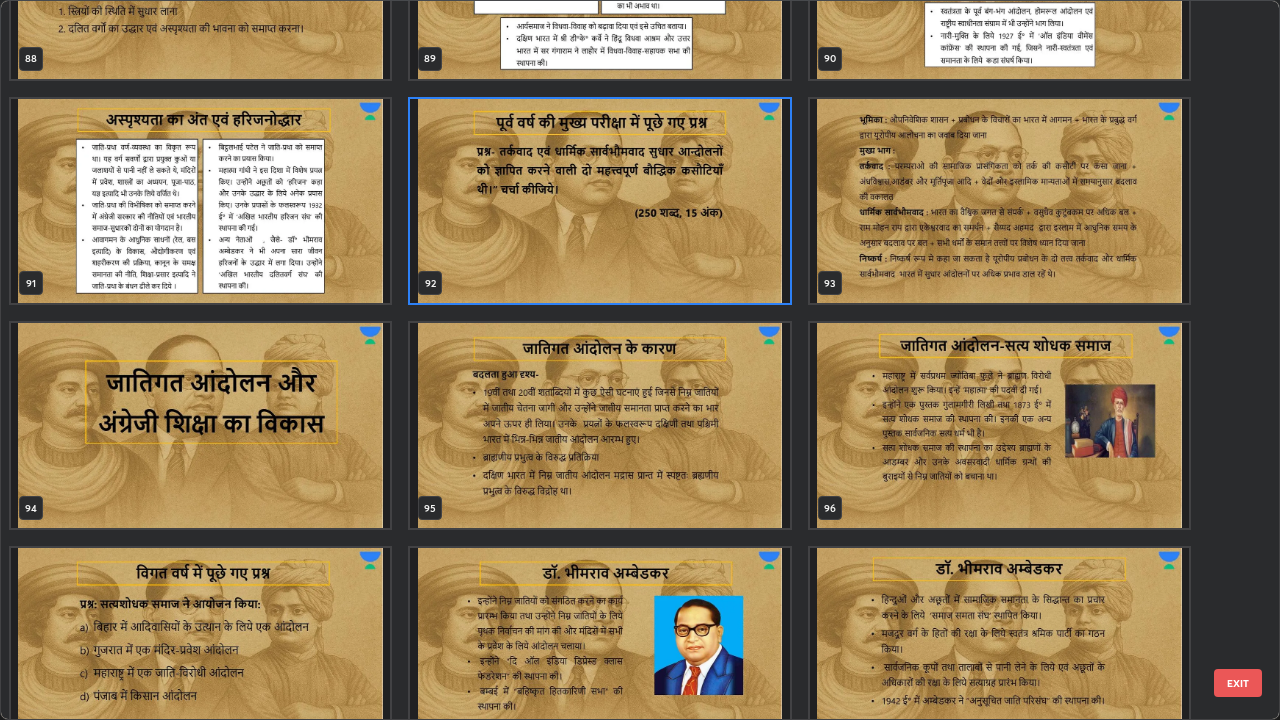 click at bounding box center (599, 201) 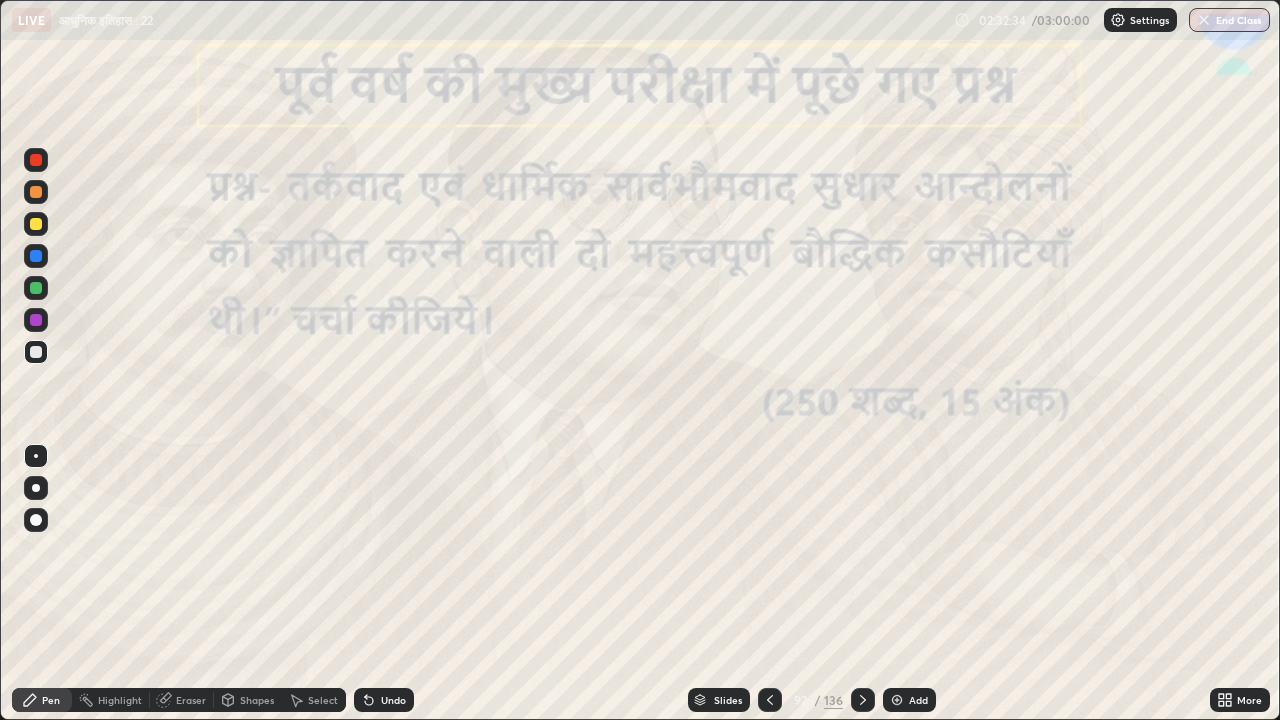 click 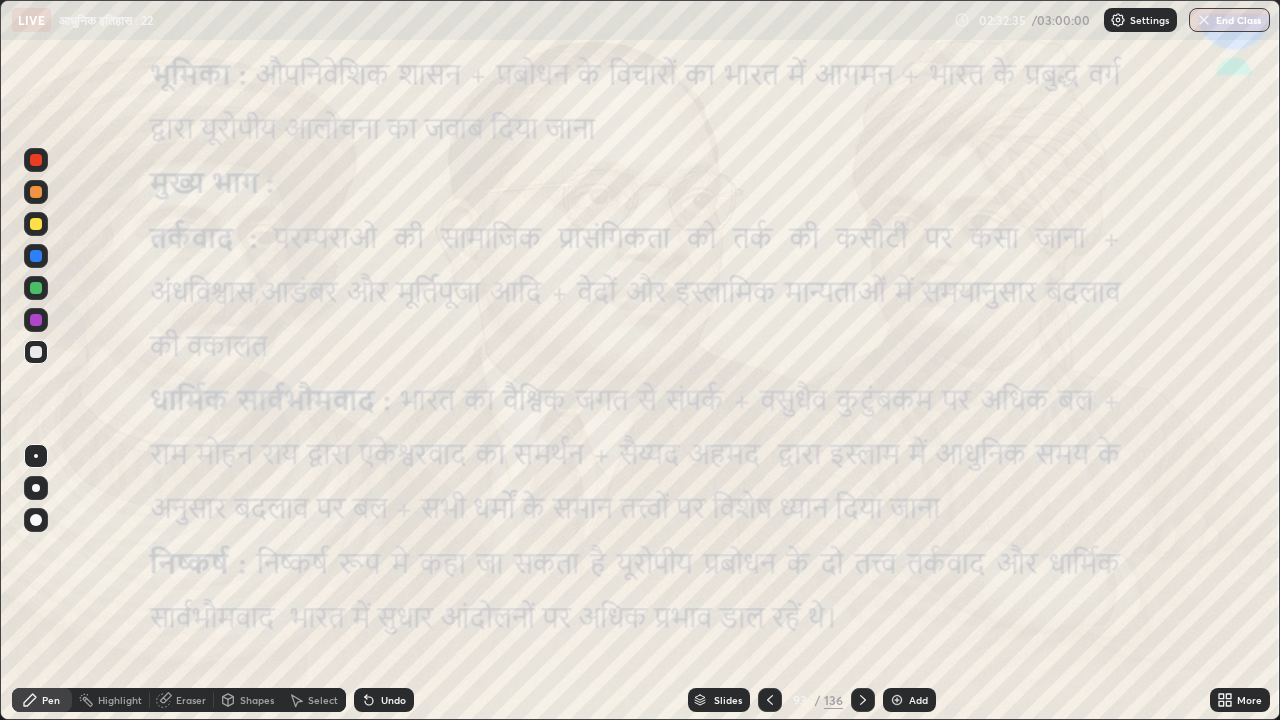 click 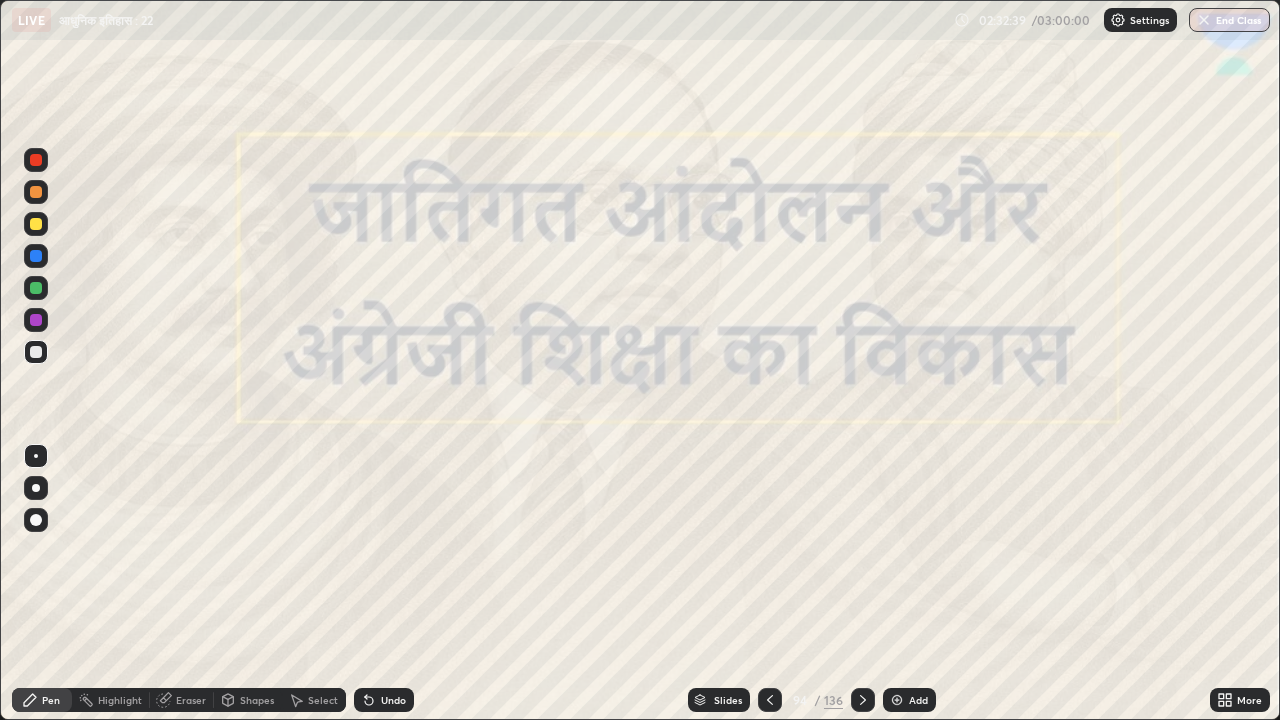 click on "Slides" at bounding box center (728, 700) 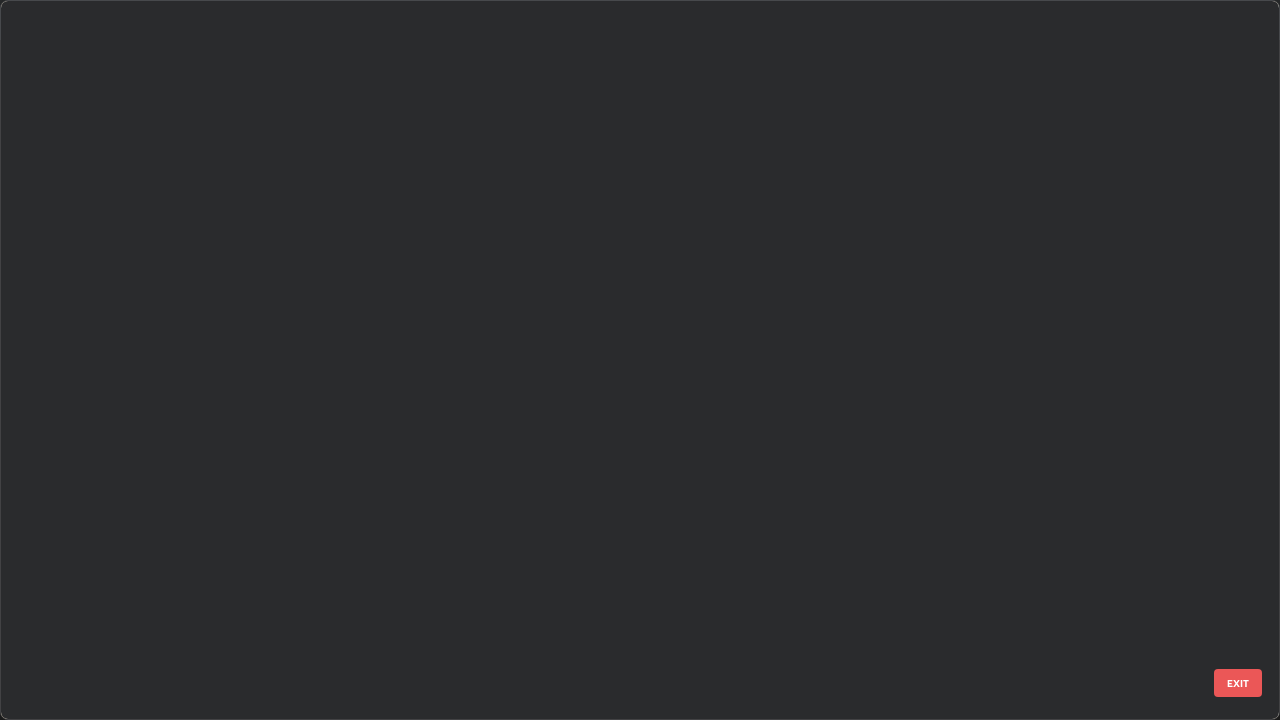 scroll, scrollTop: 6470, scrollLeft: 0, axis: vertical 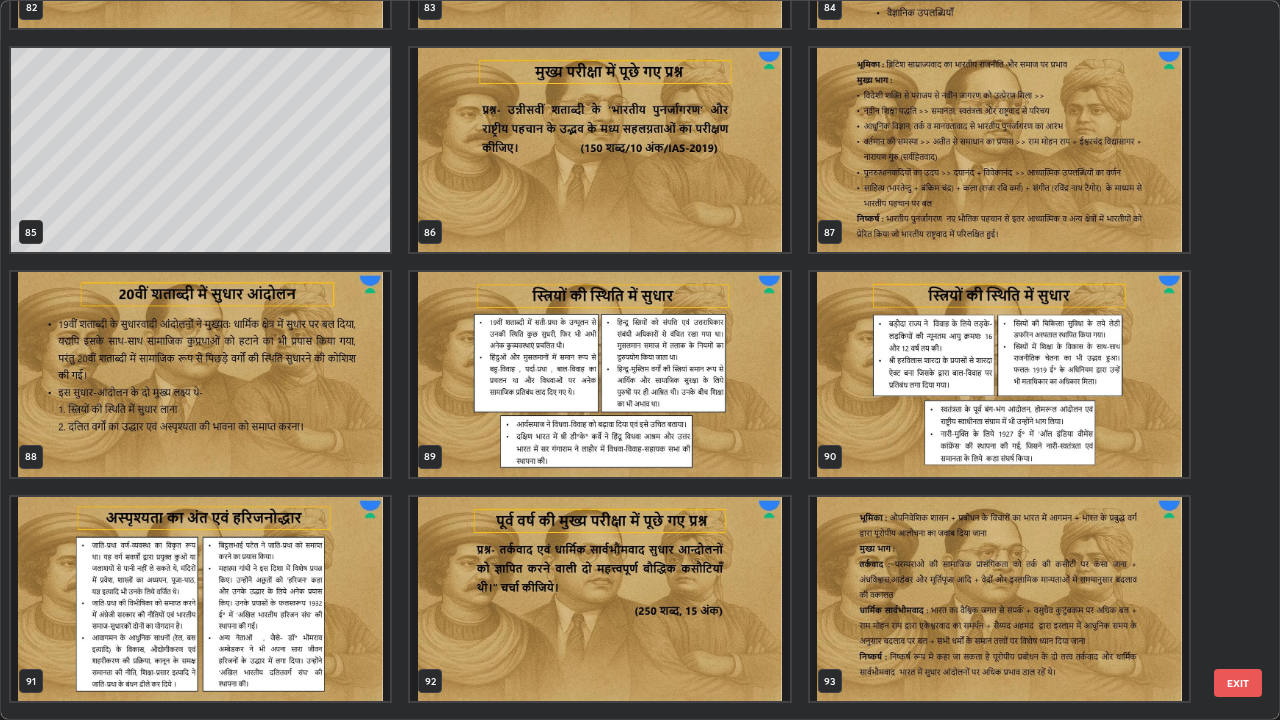click at bounding box center [200, 374] 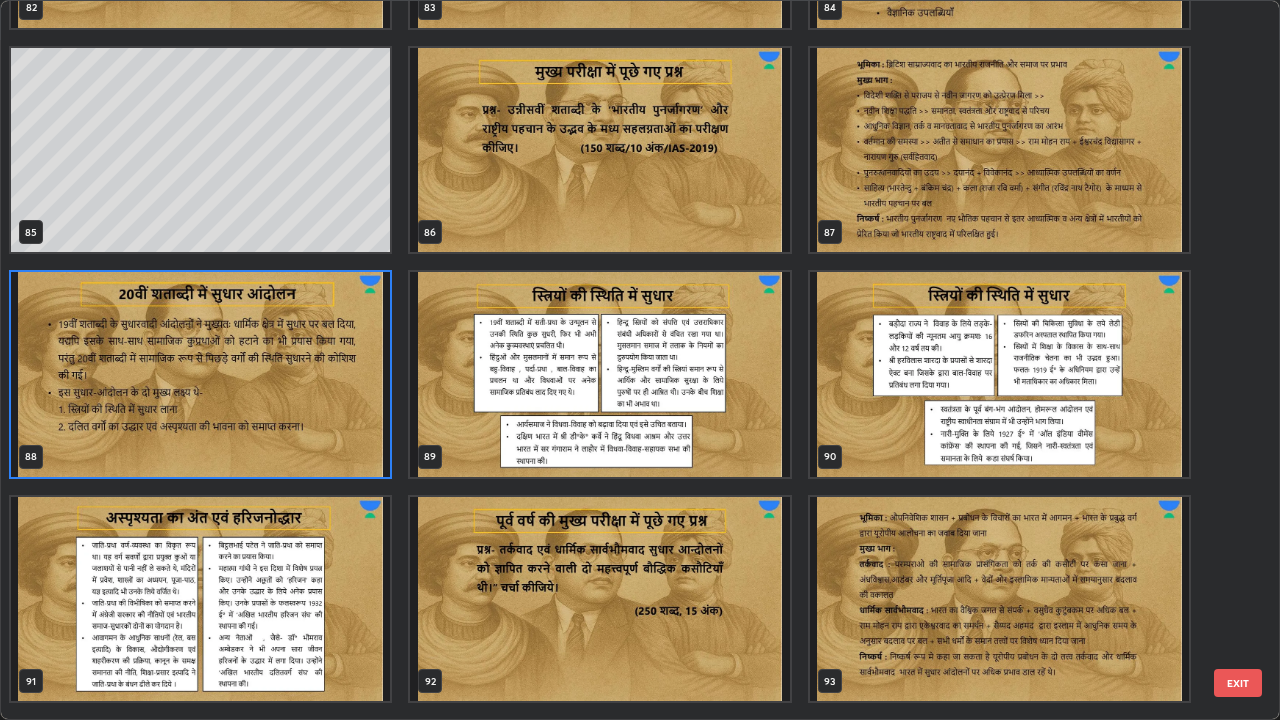 click at bounding box center [200, 374] 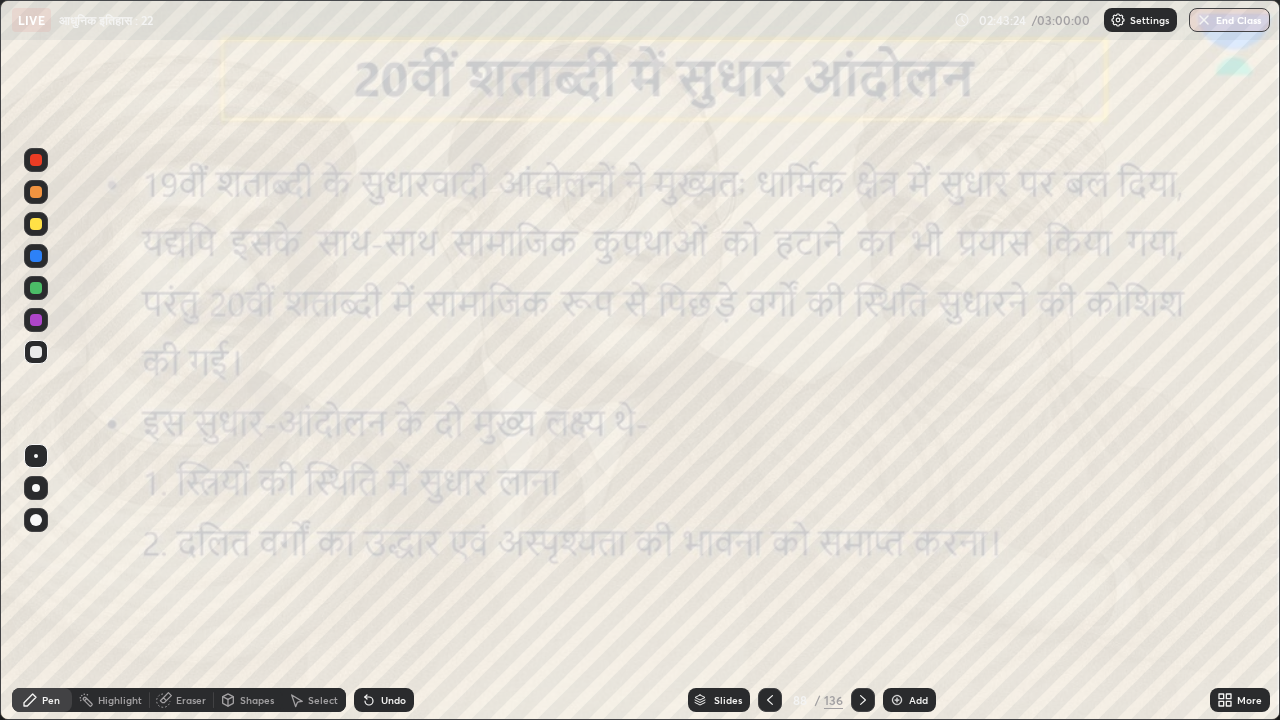 click 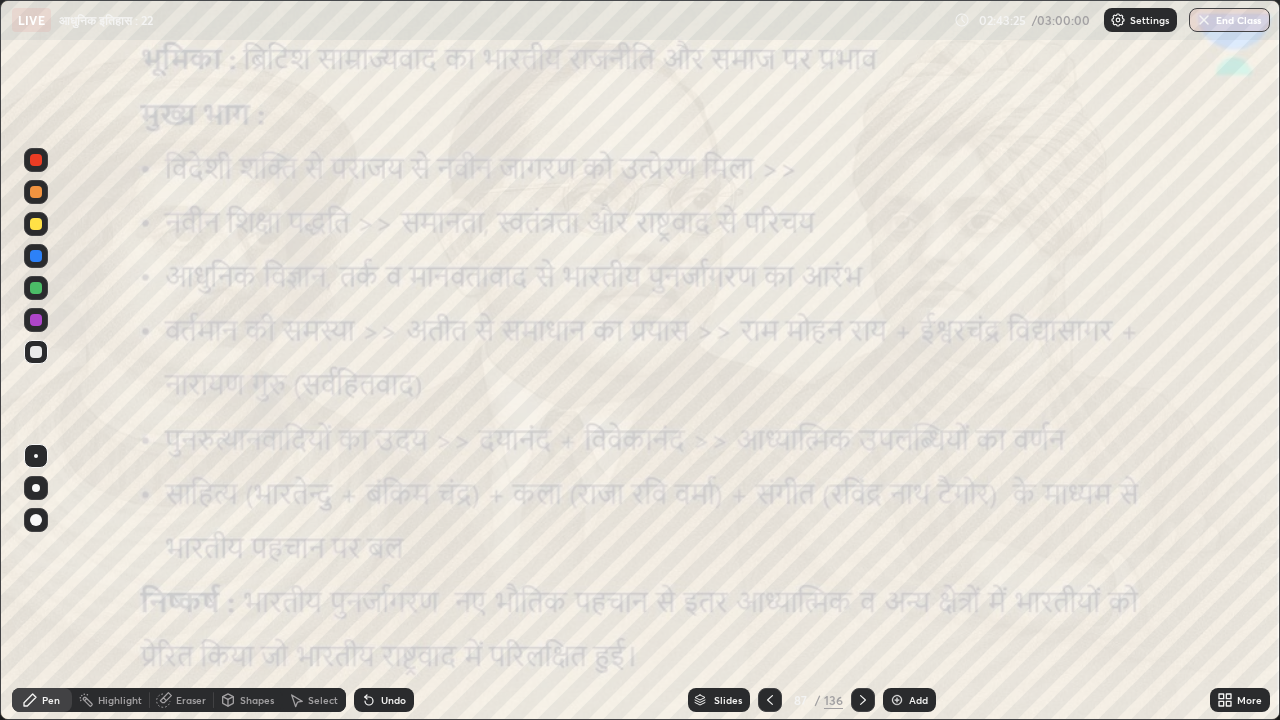 click on "Add" at bounding box center [909, 700] 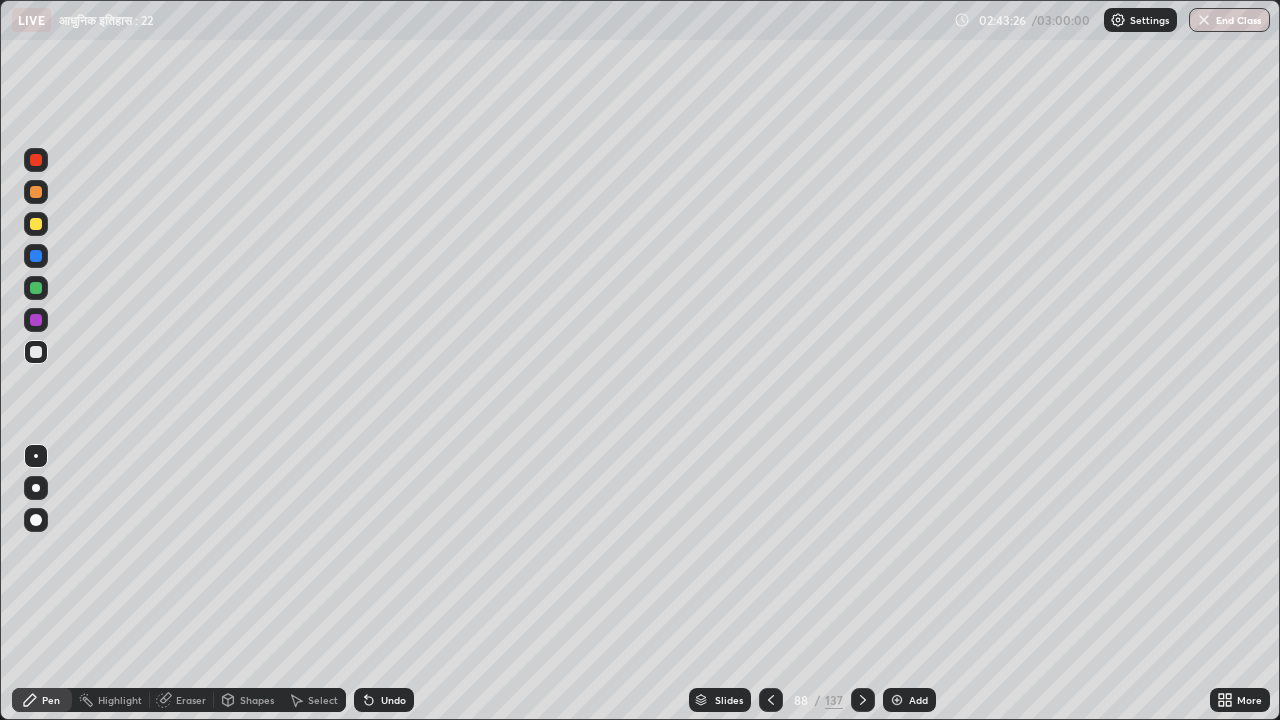 click on "Add" at bounding box center (909, 700) 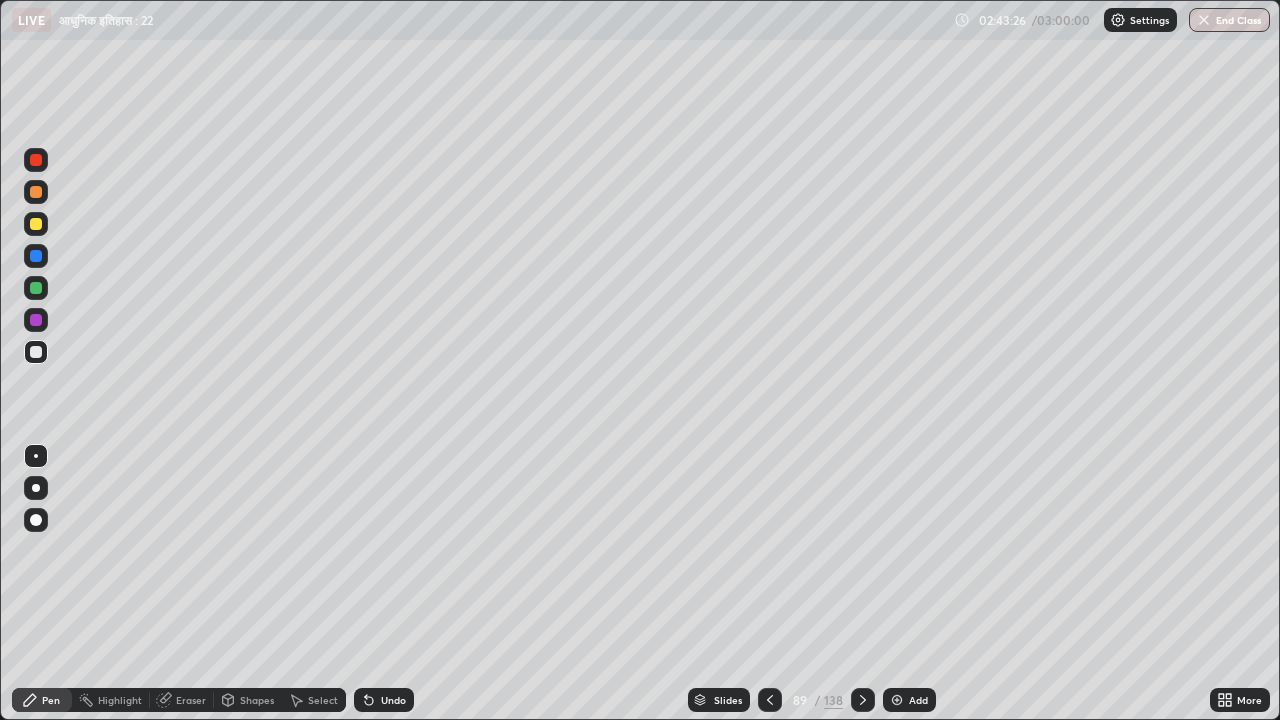click on "Add" at bounding box center [918, 700] 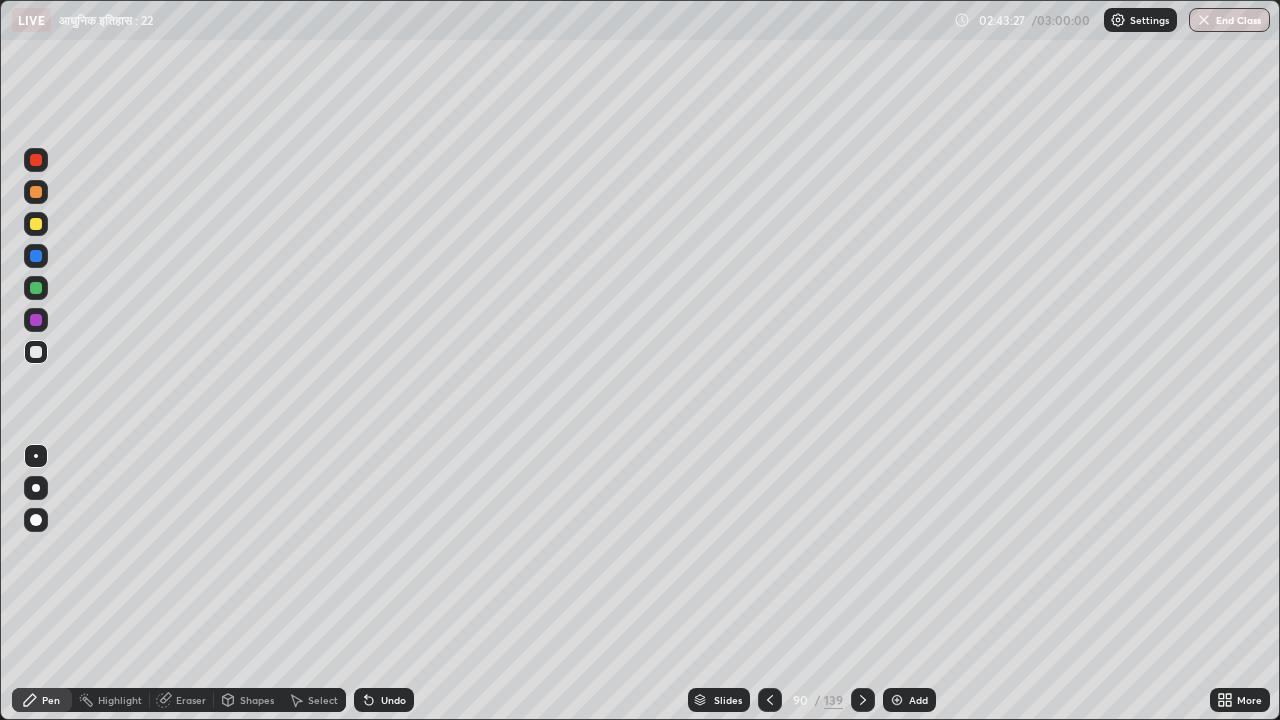 click 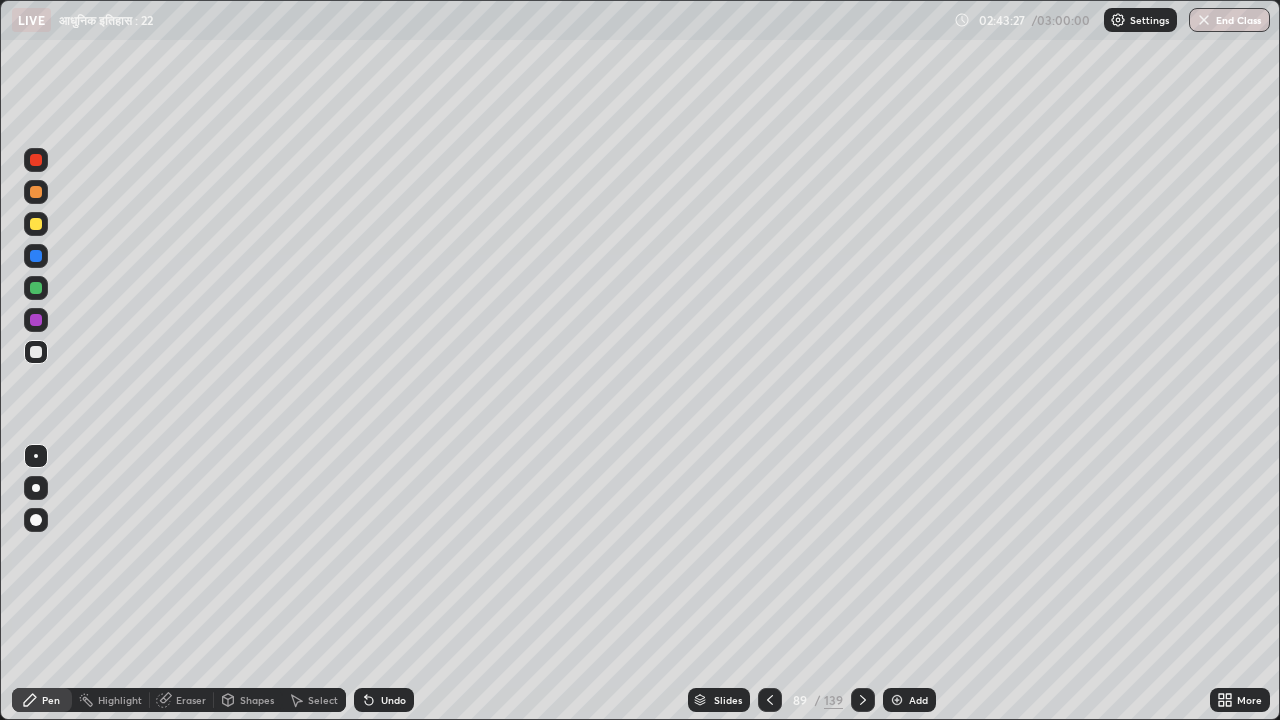 click 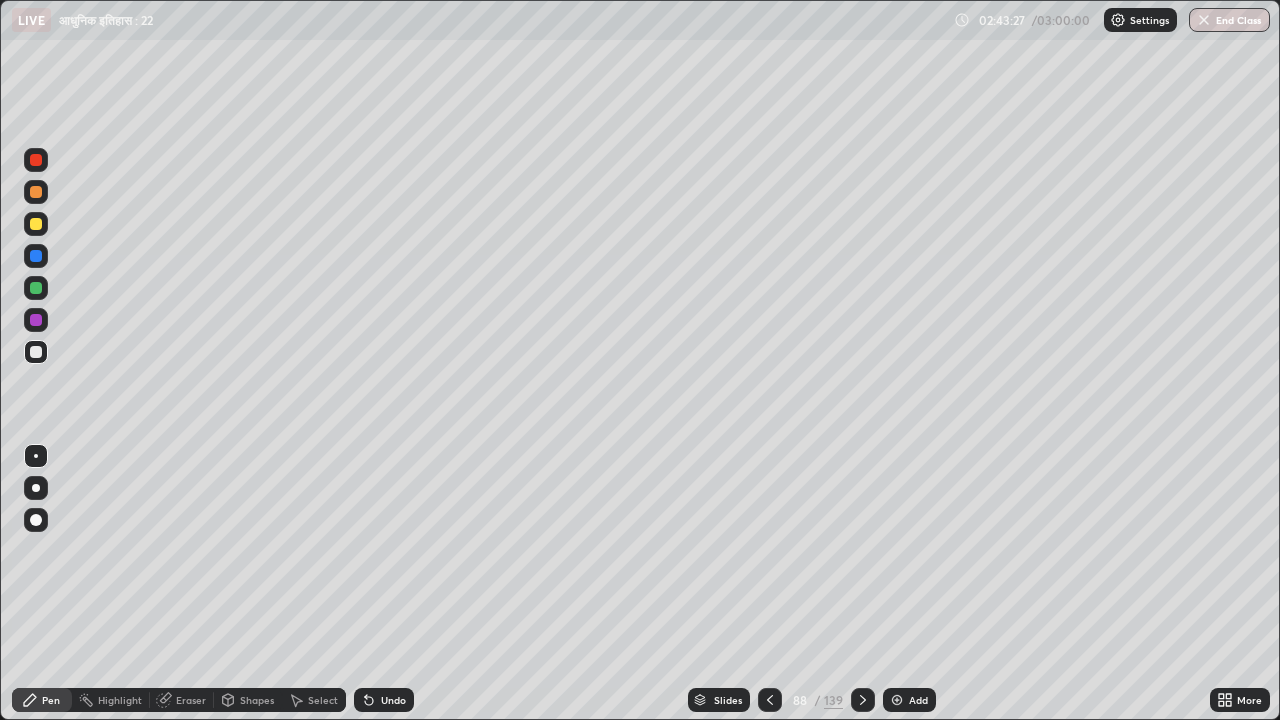 click 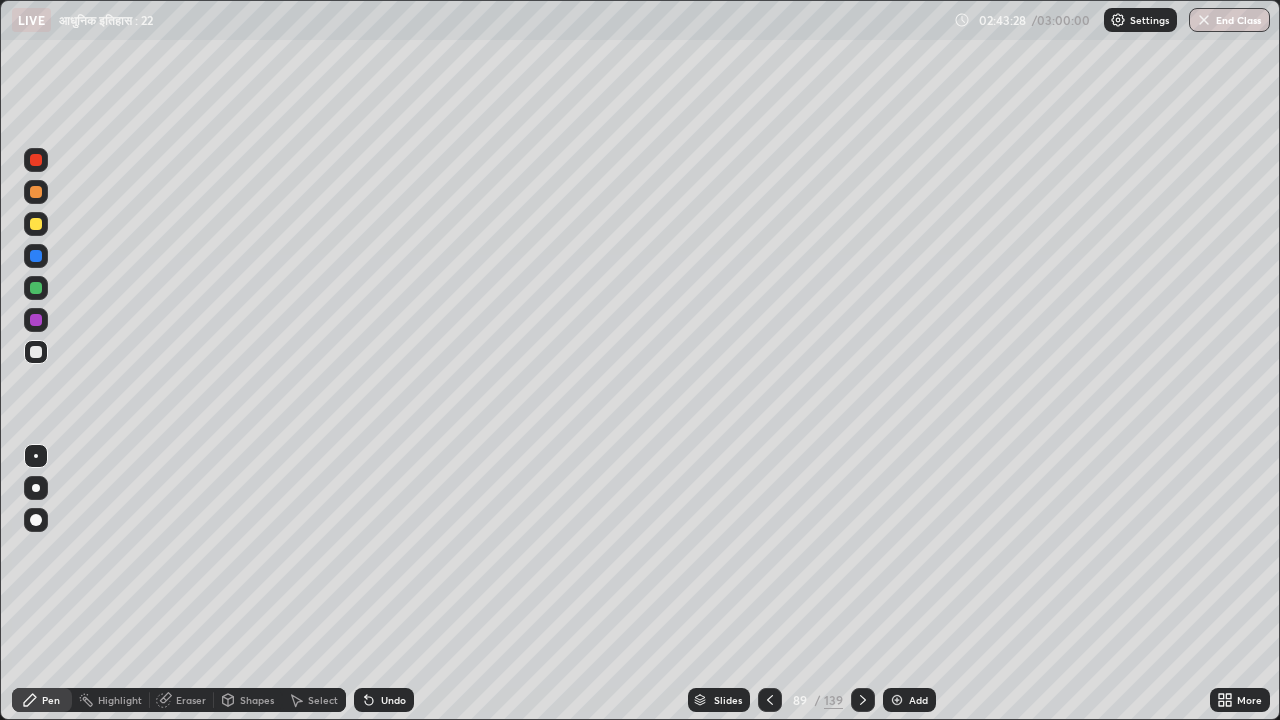 click 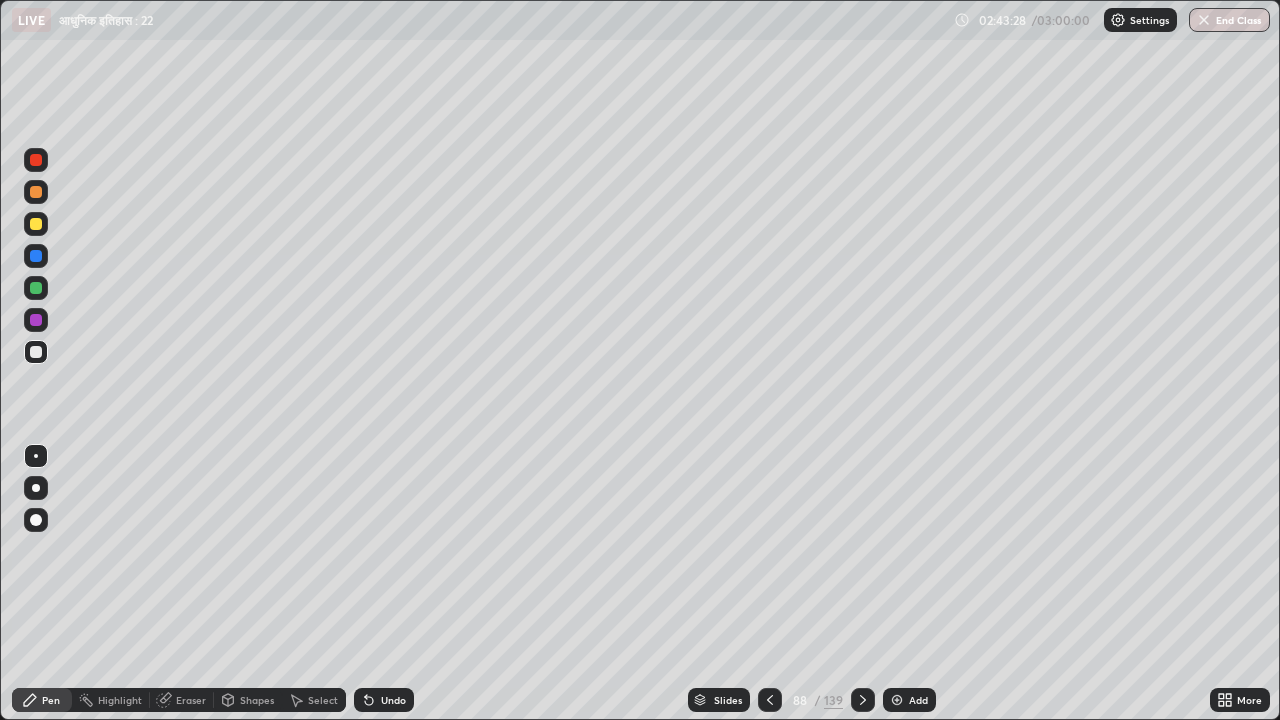click 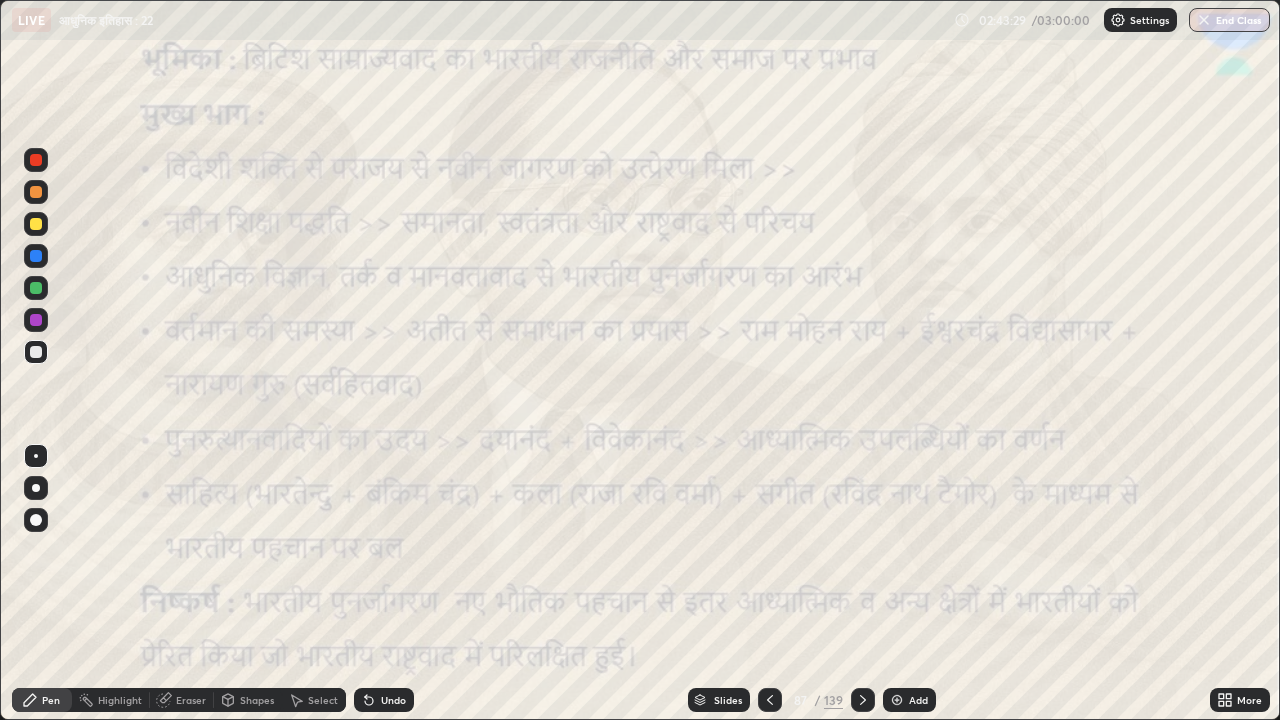 click 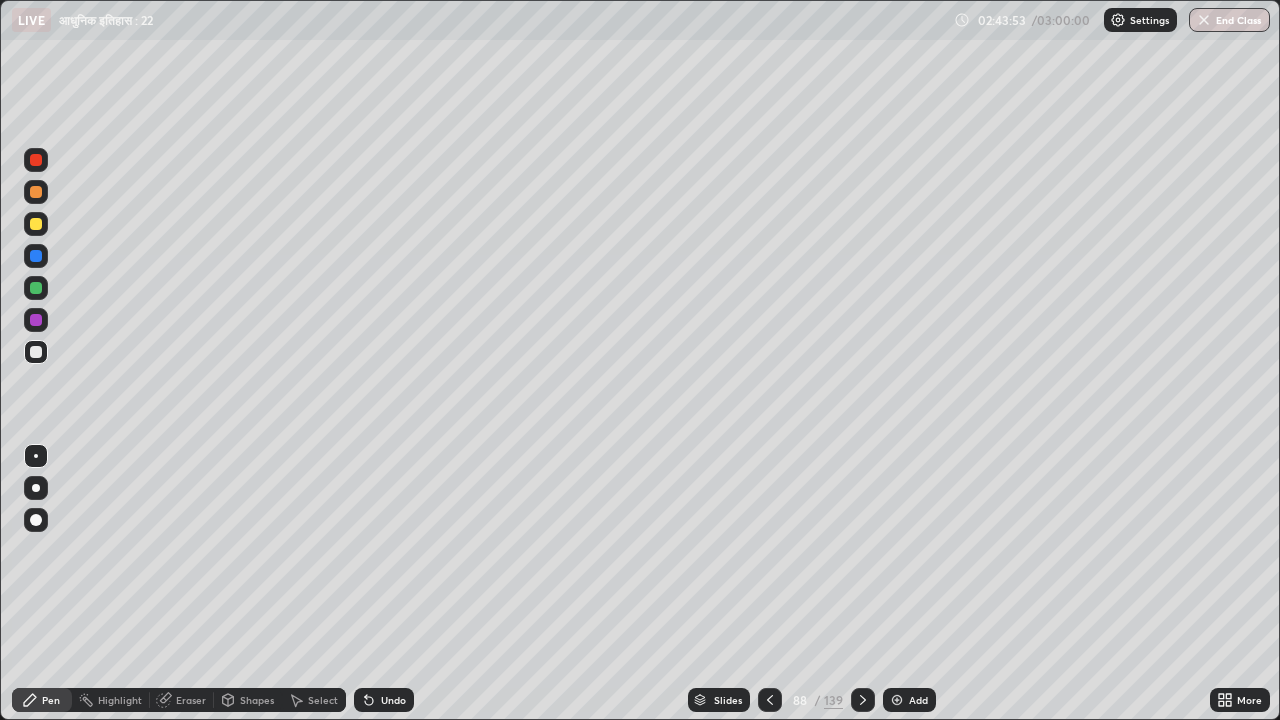 click on "Undo" at bounding box center (384, 700) 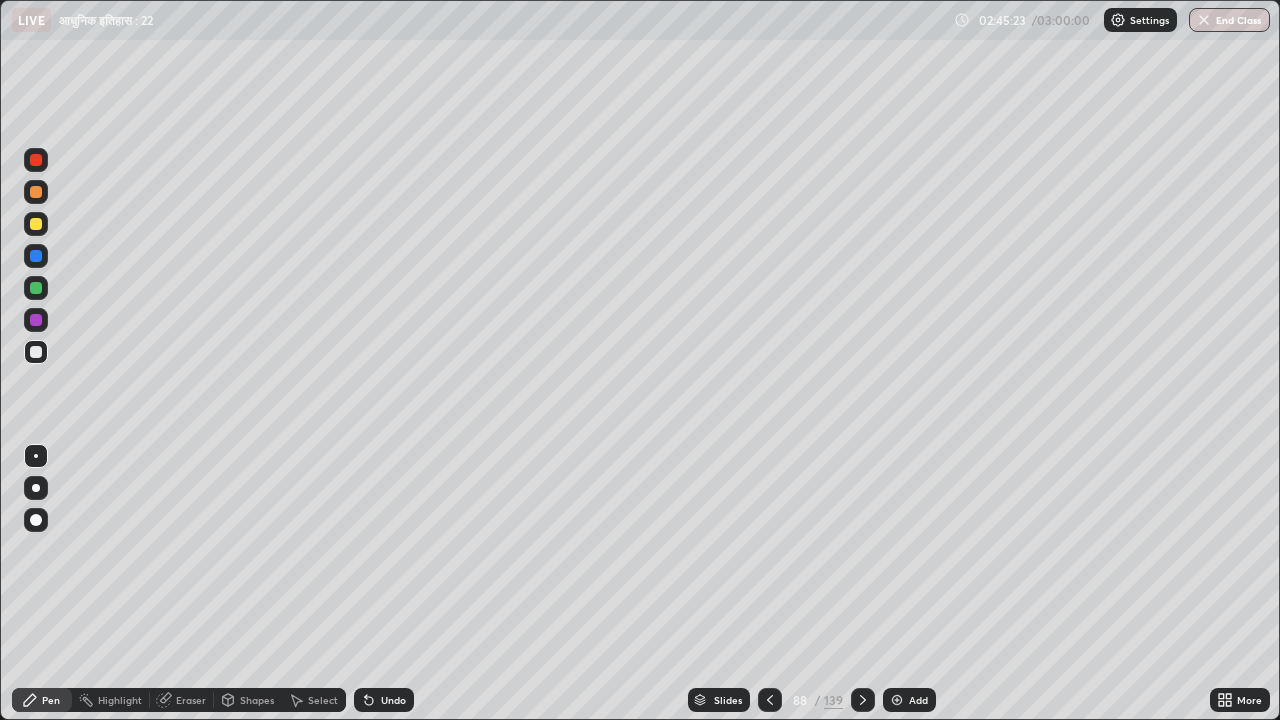 click on "Undo" at bounding box center [393, 700] 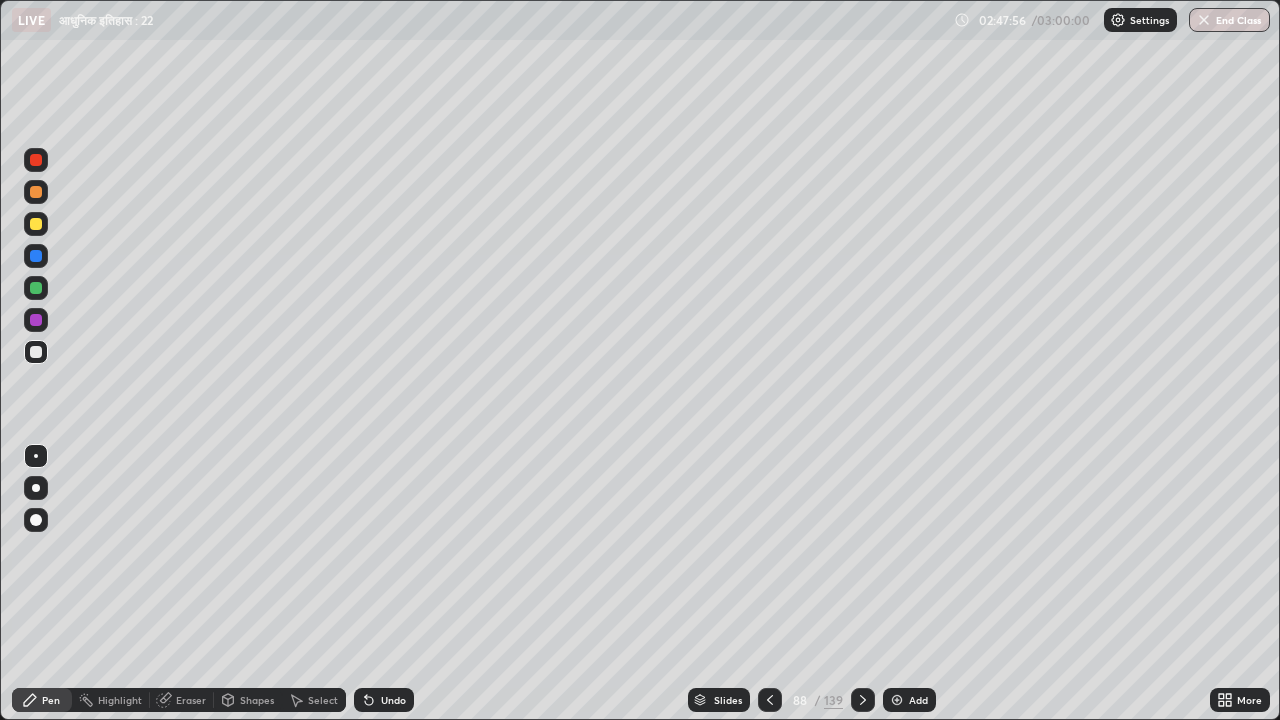 click 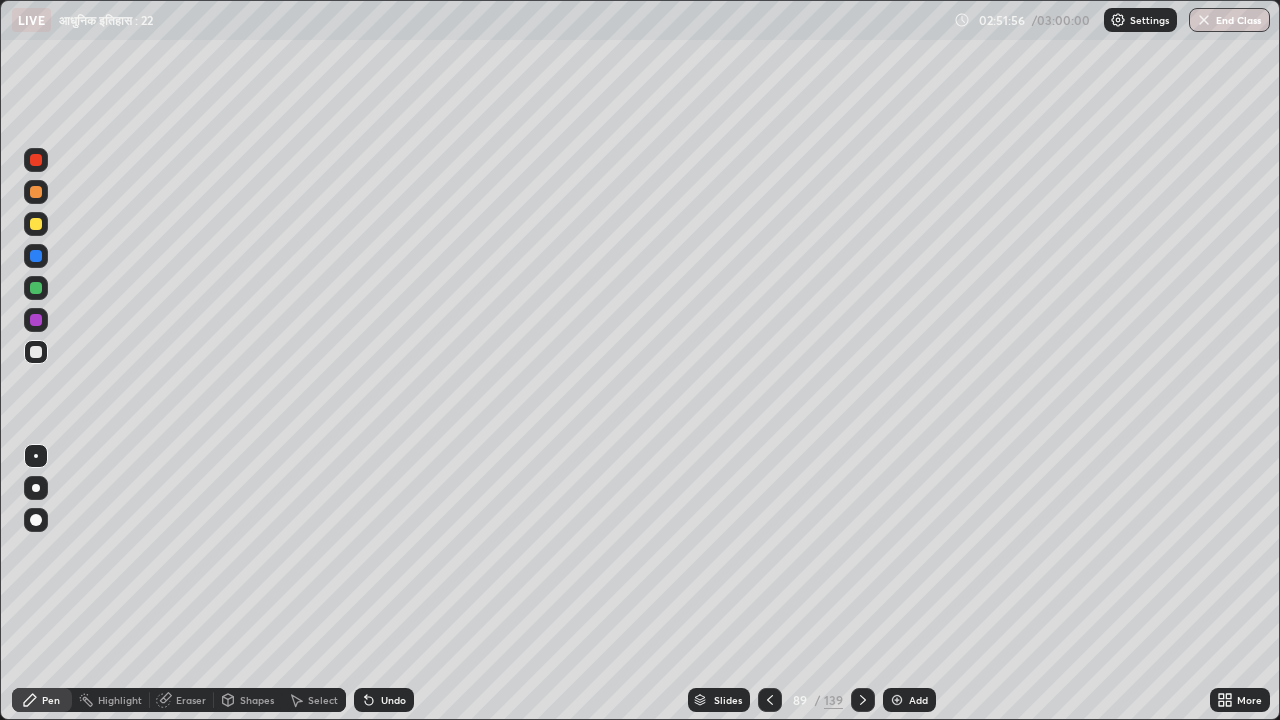click on "Undo" at bounding box center [393, 700] 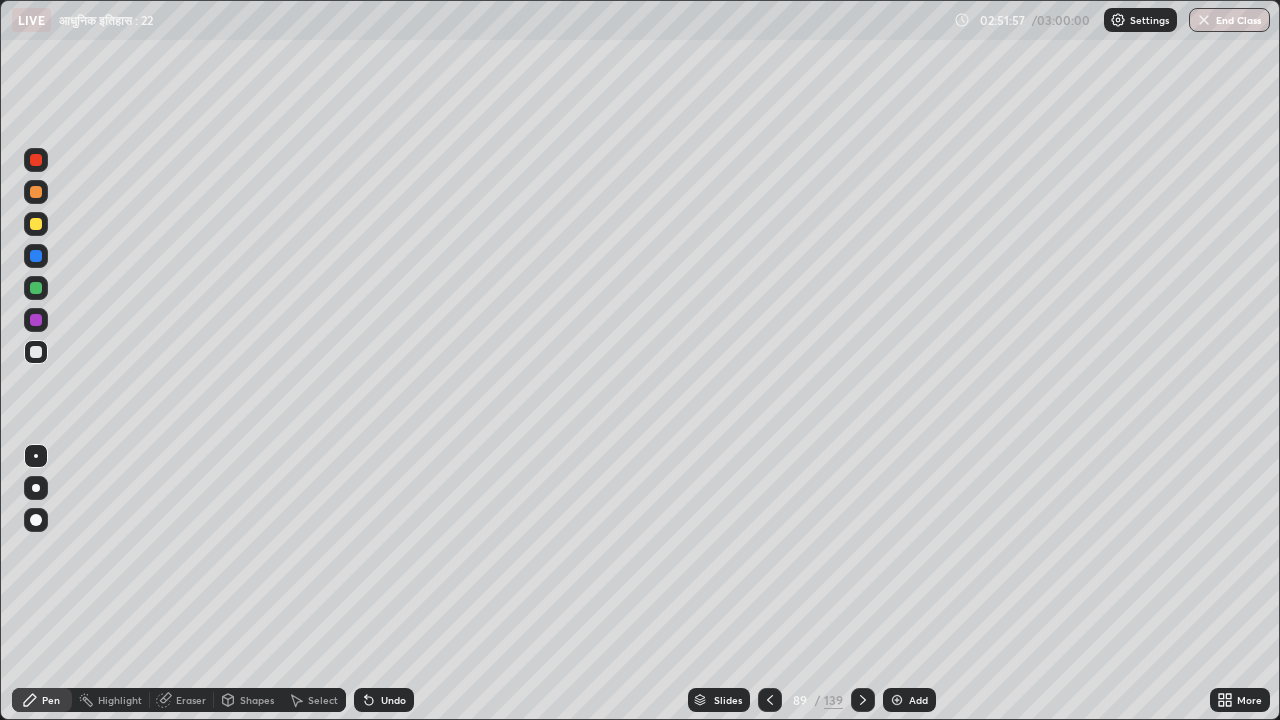 click on "Undo" at bounding box center [393, 700] 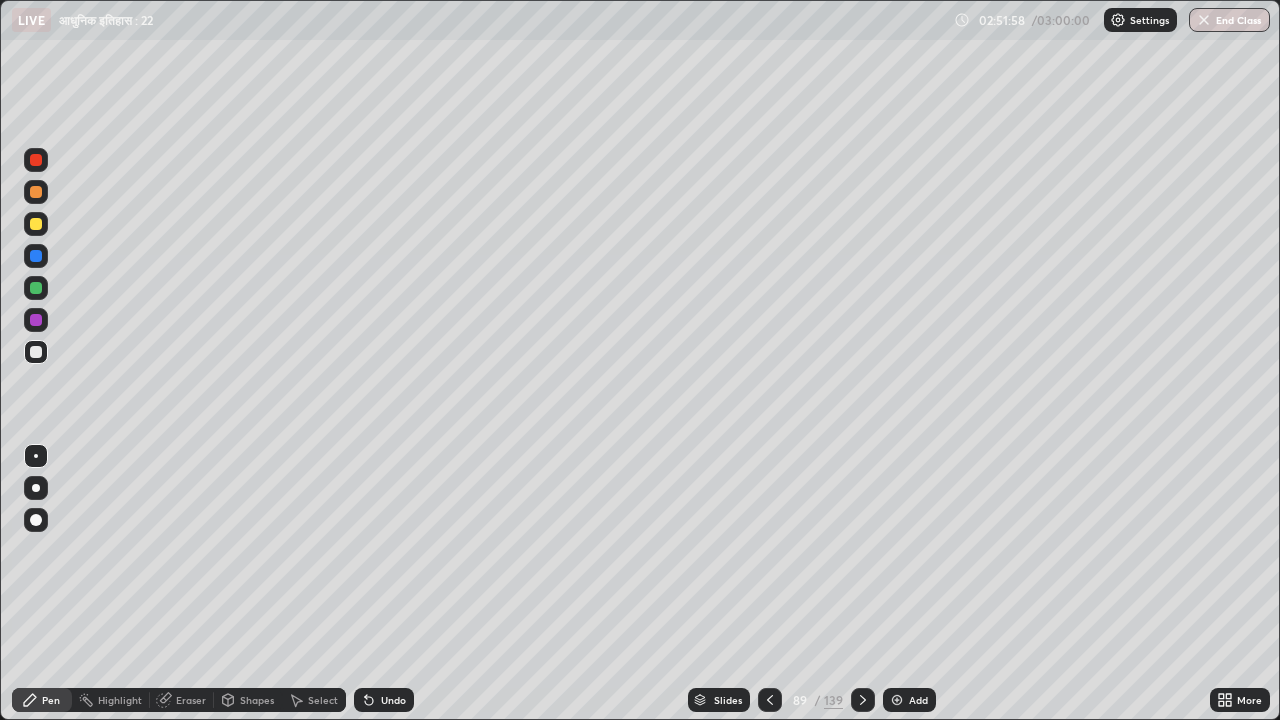 click on "Undo" at bounding box center (393, 700) 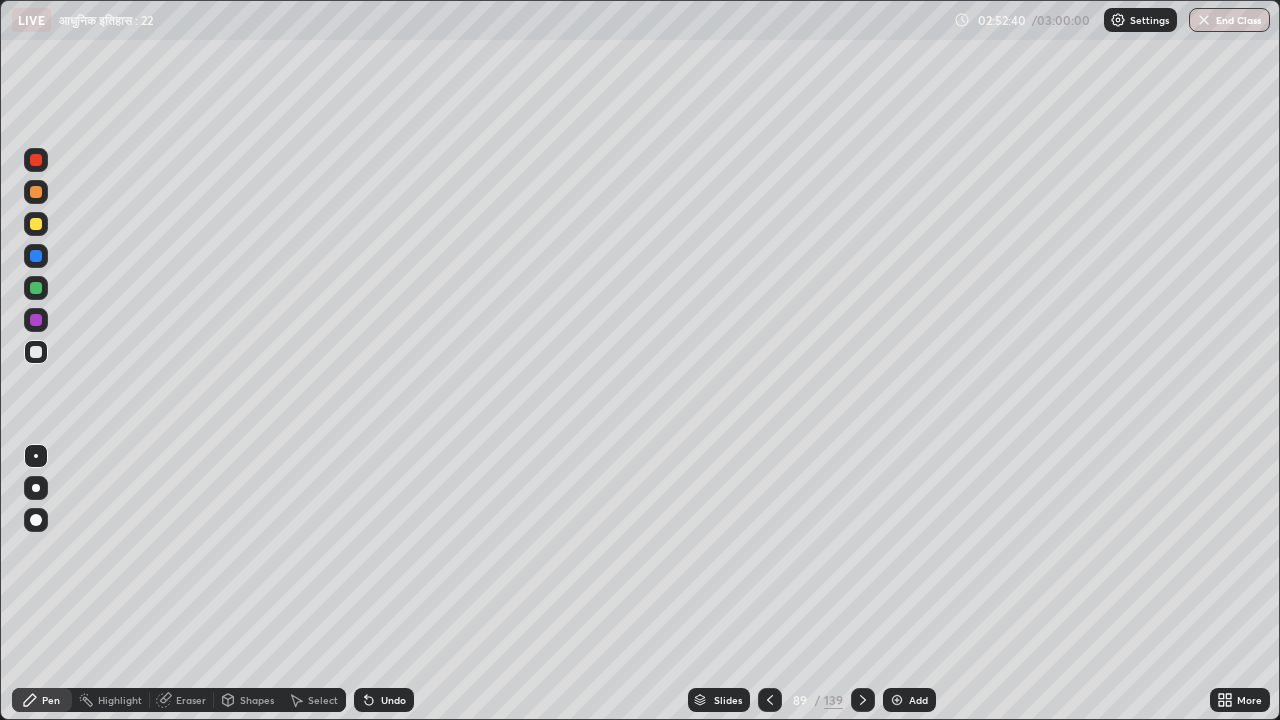 click on "End Class" at bounding box center [1229, 20] 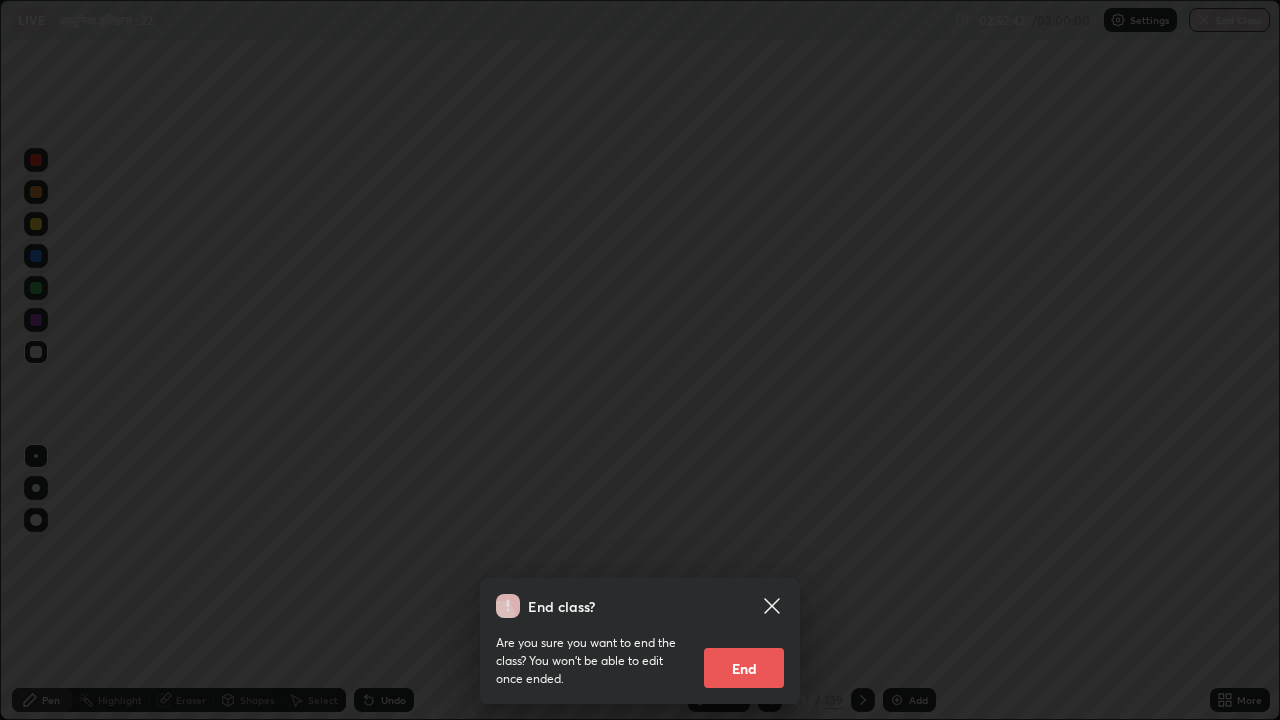 click on "End" at bounding box center (744, 668) 